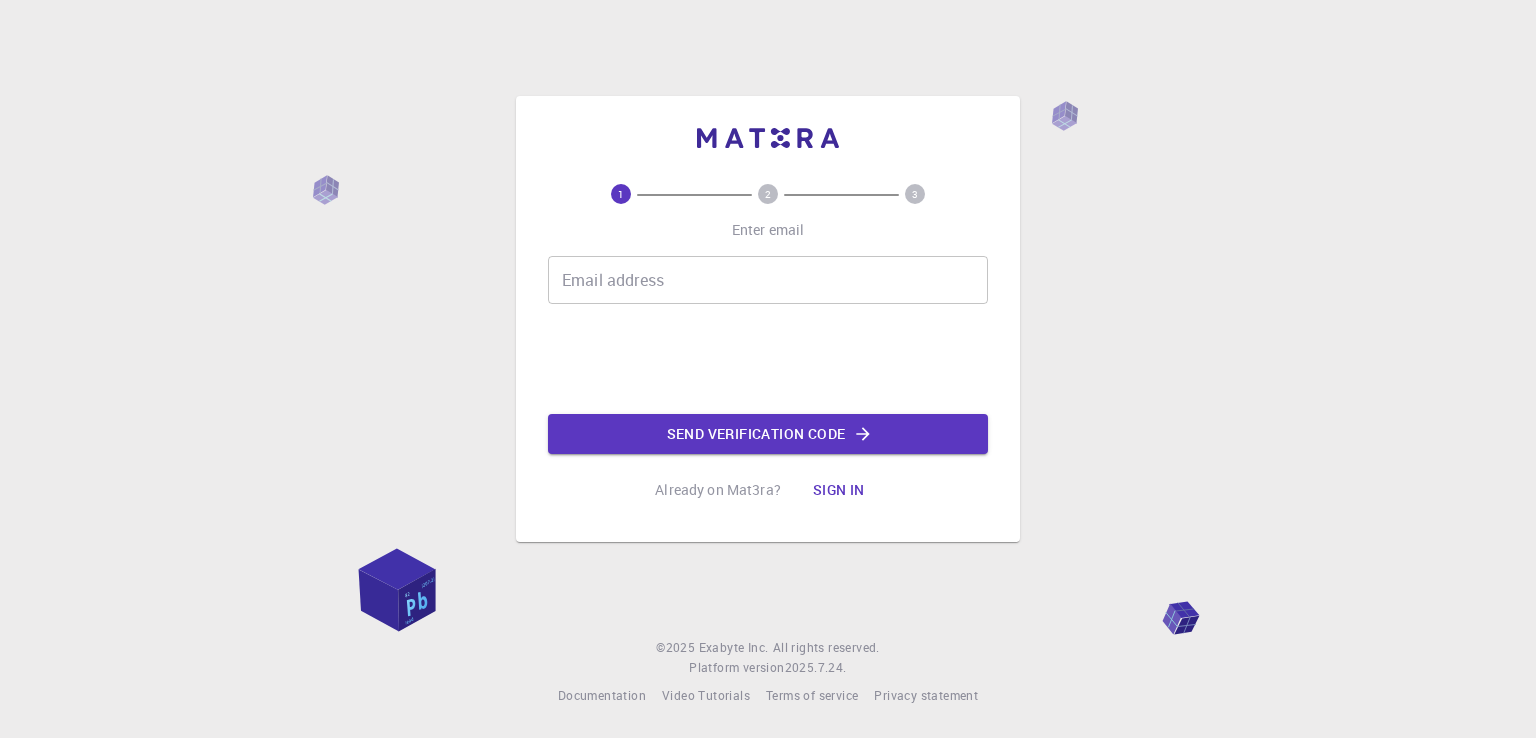 scroll, scrollTop: 0, scrollLeft: 0, axis: both 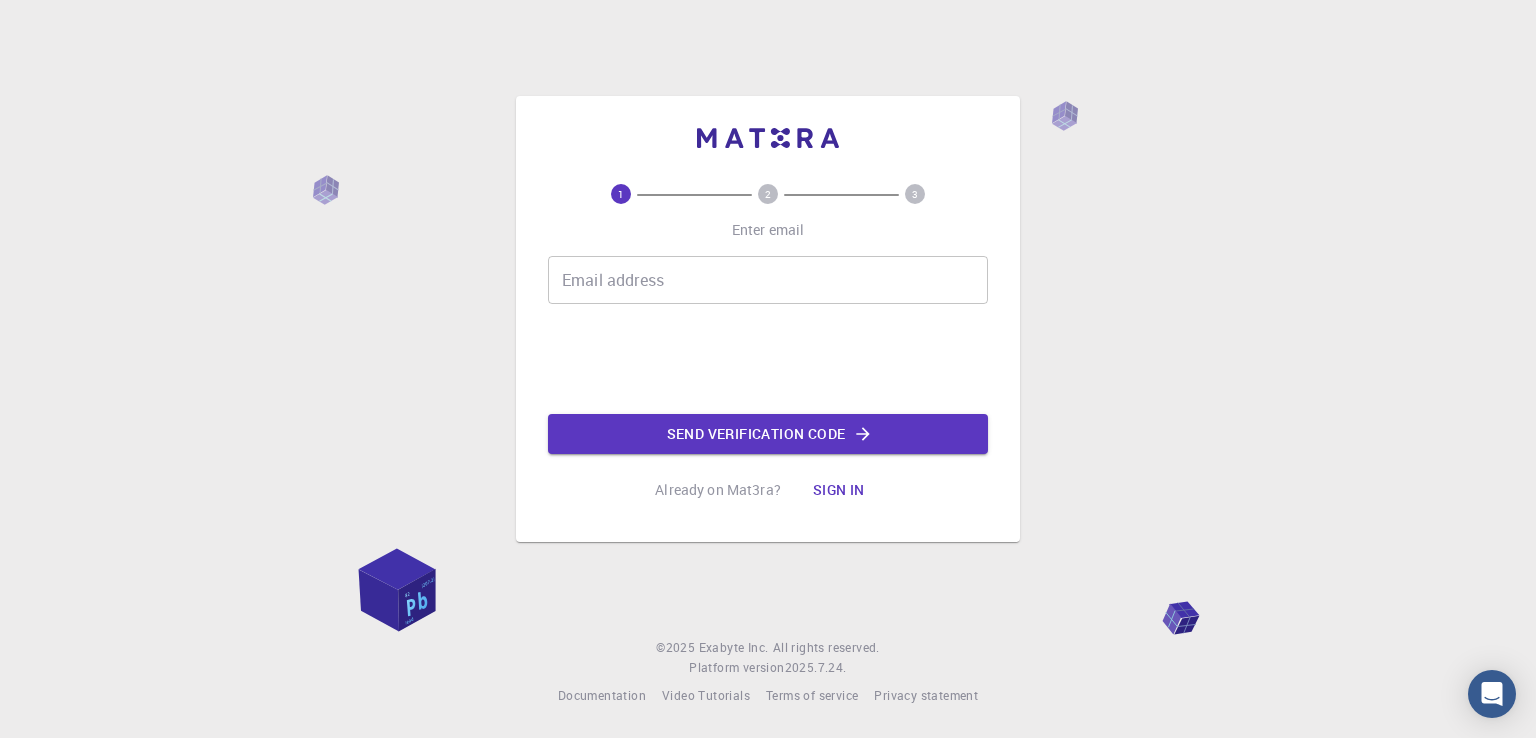 click on "Email address" at bounding box center (768, 280) 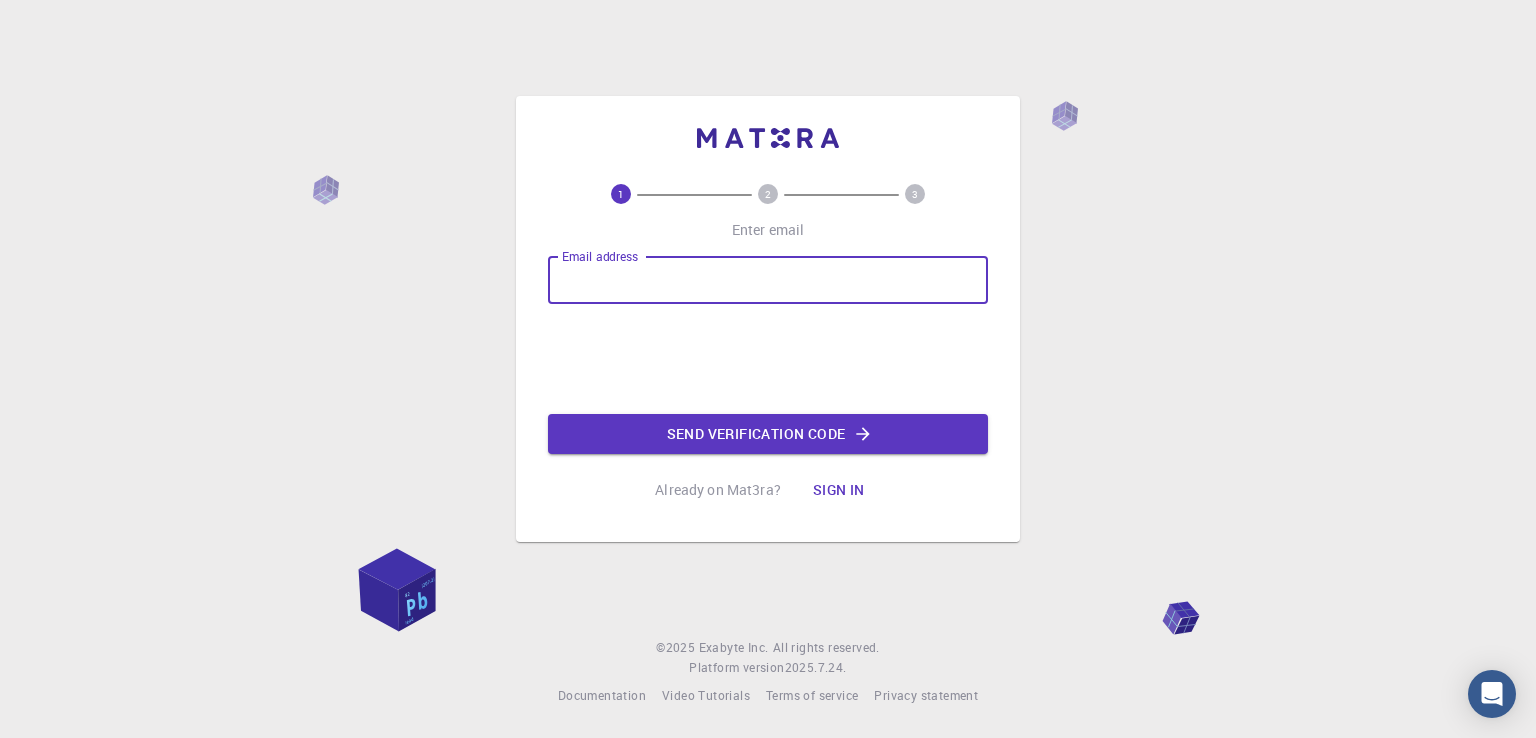 type on "[EMAIL]" 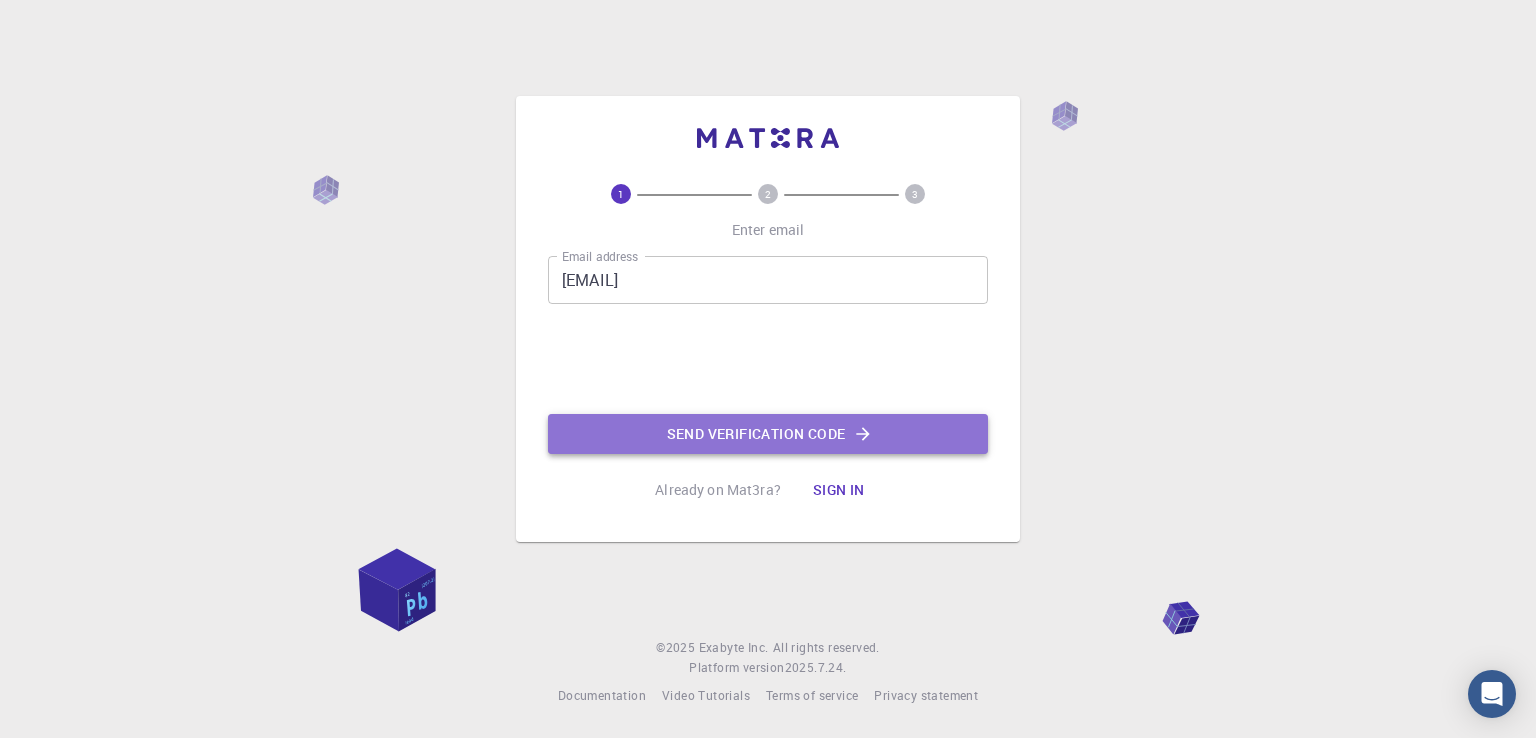 click on "Send verification code" 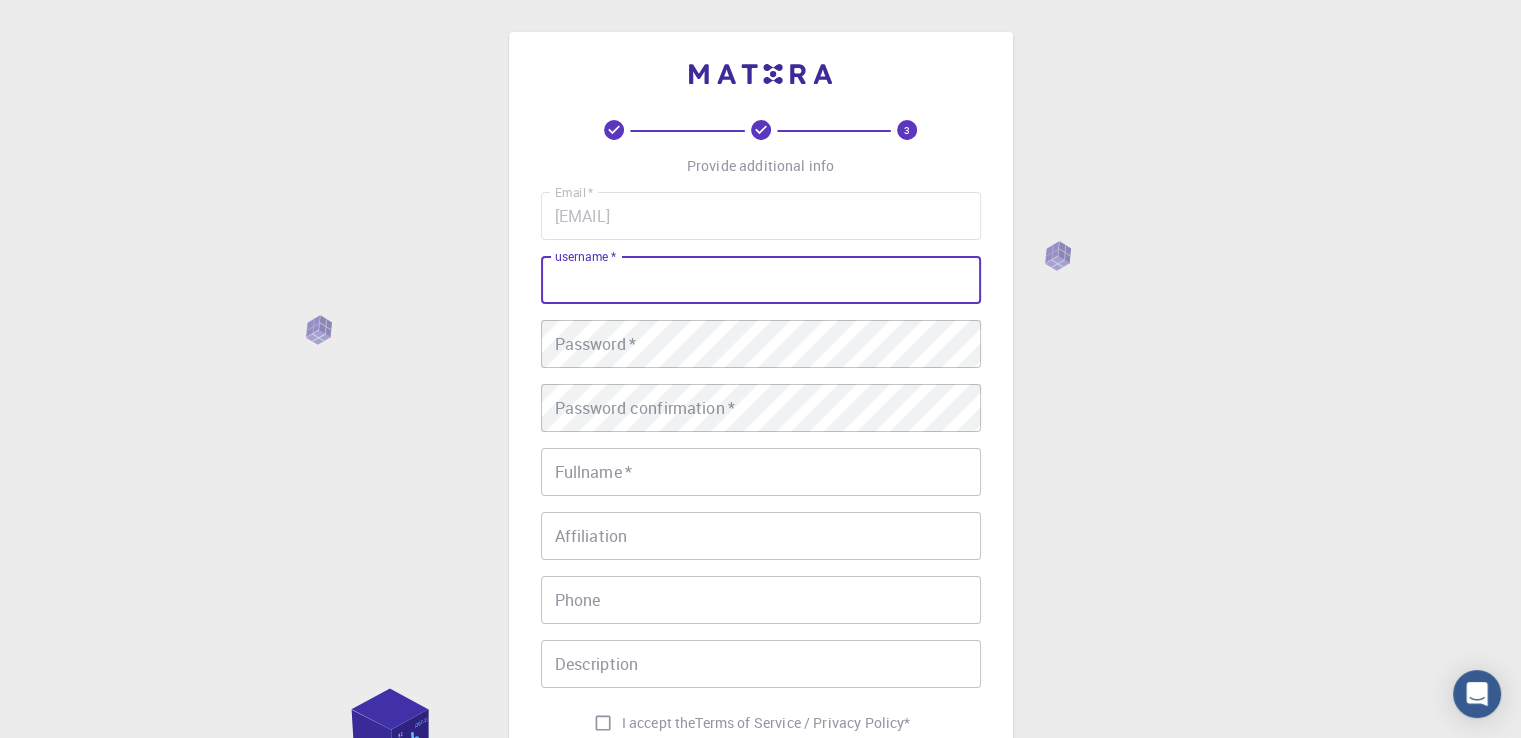 click on "username   *" at bounding box center (761, 280) 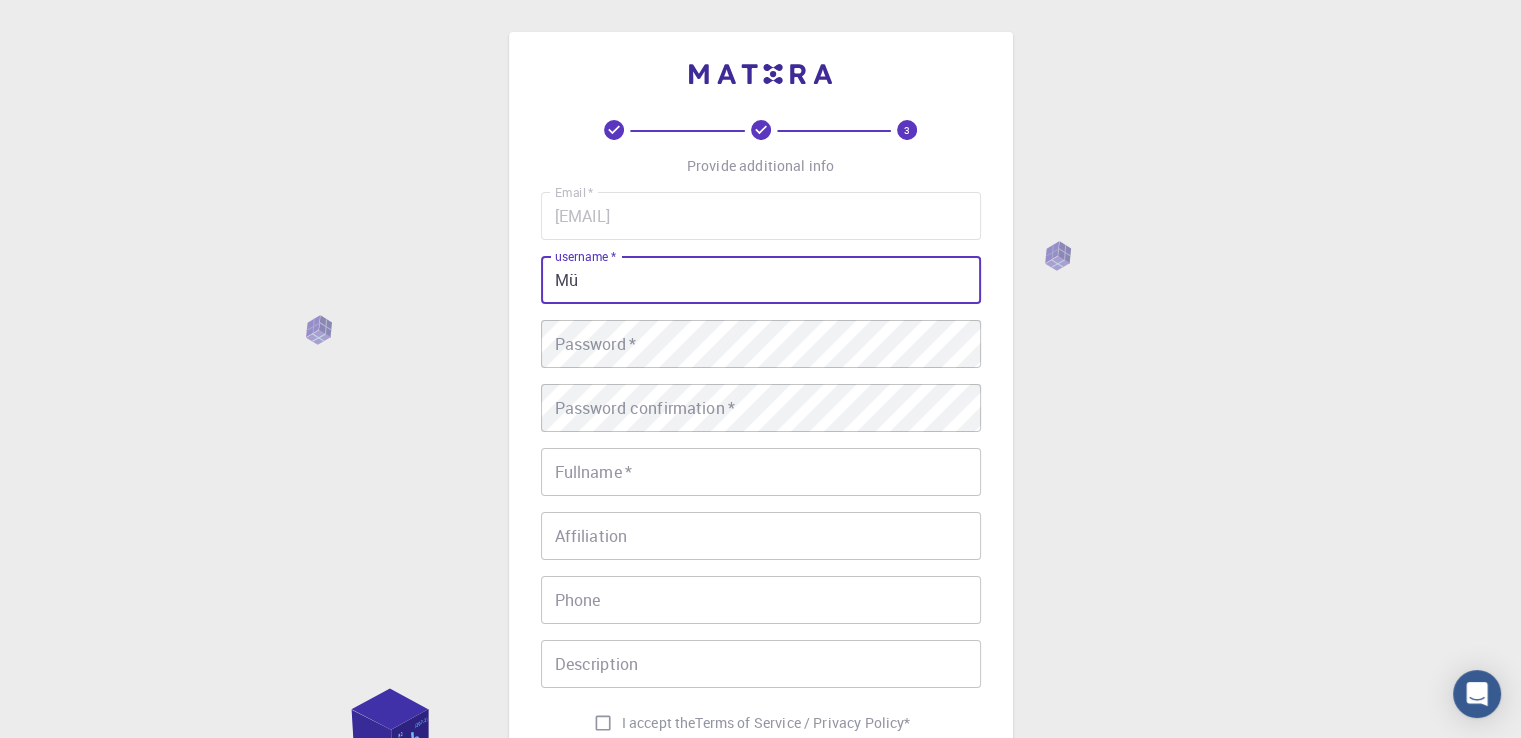type on "M" 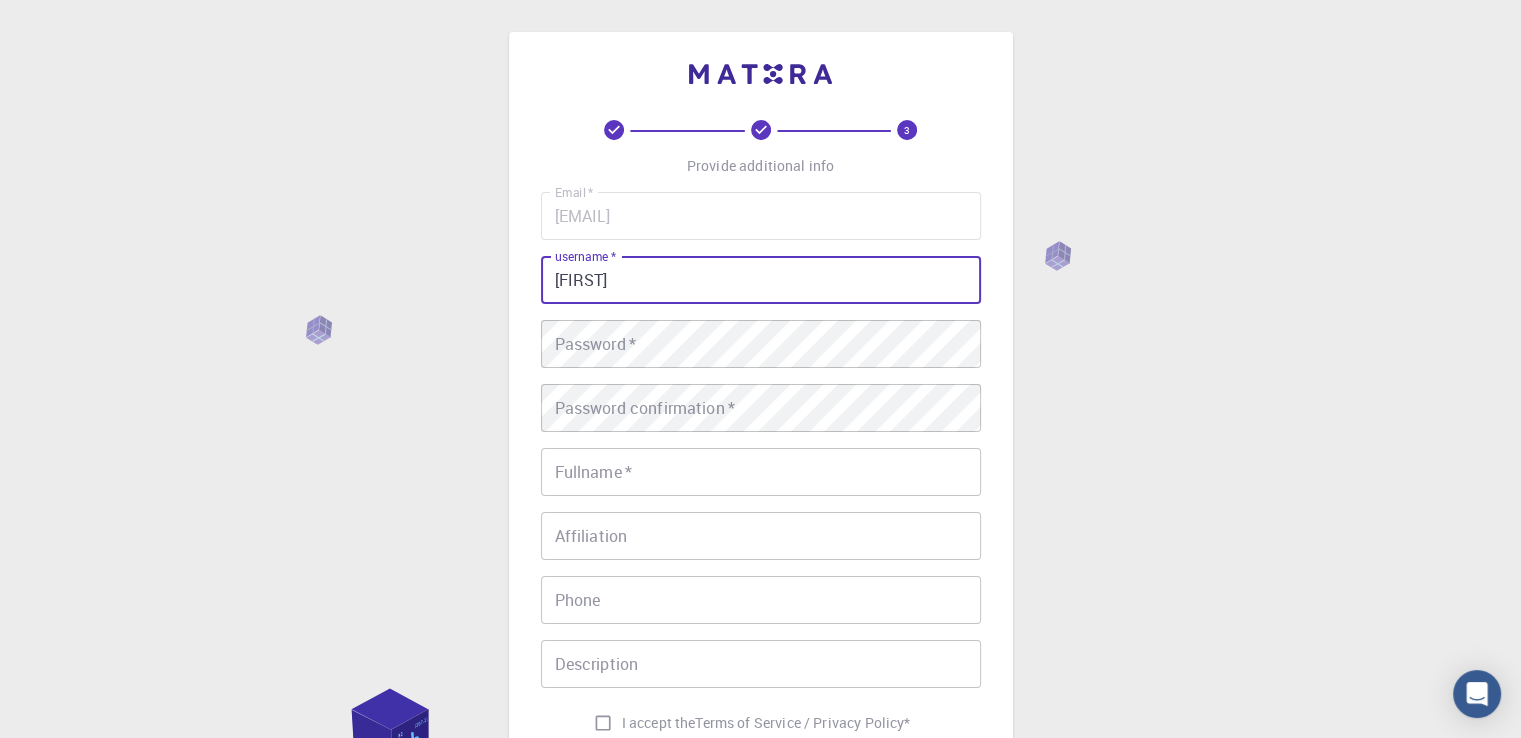 type on "[USERNAME]" 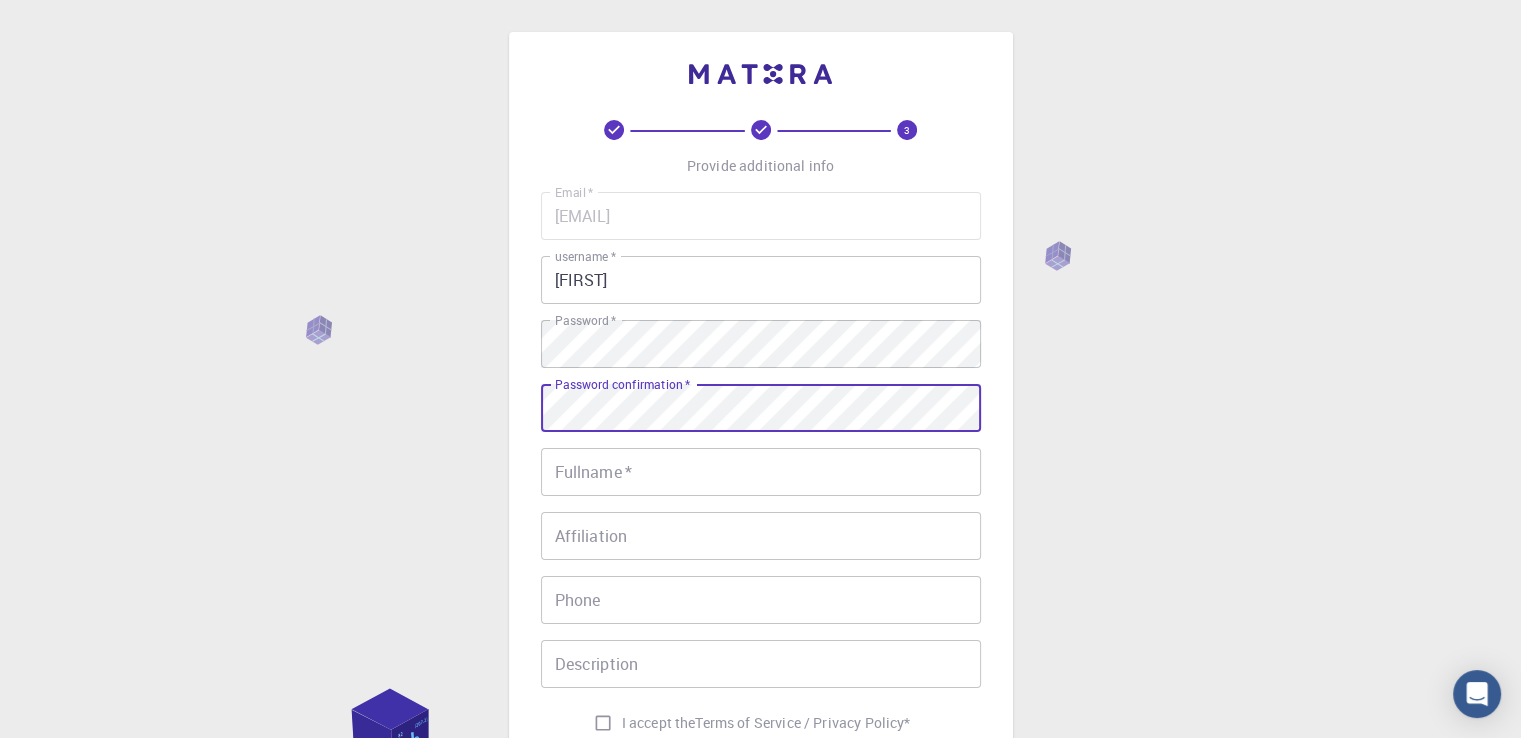 click on "Fullname   *" at bounding box center (761, 472) 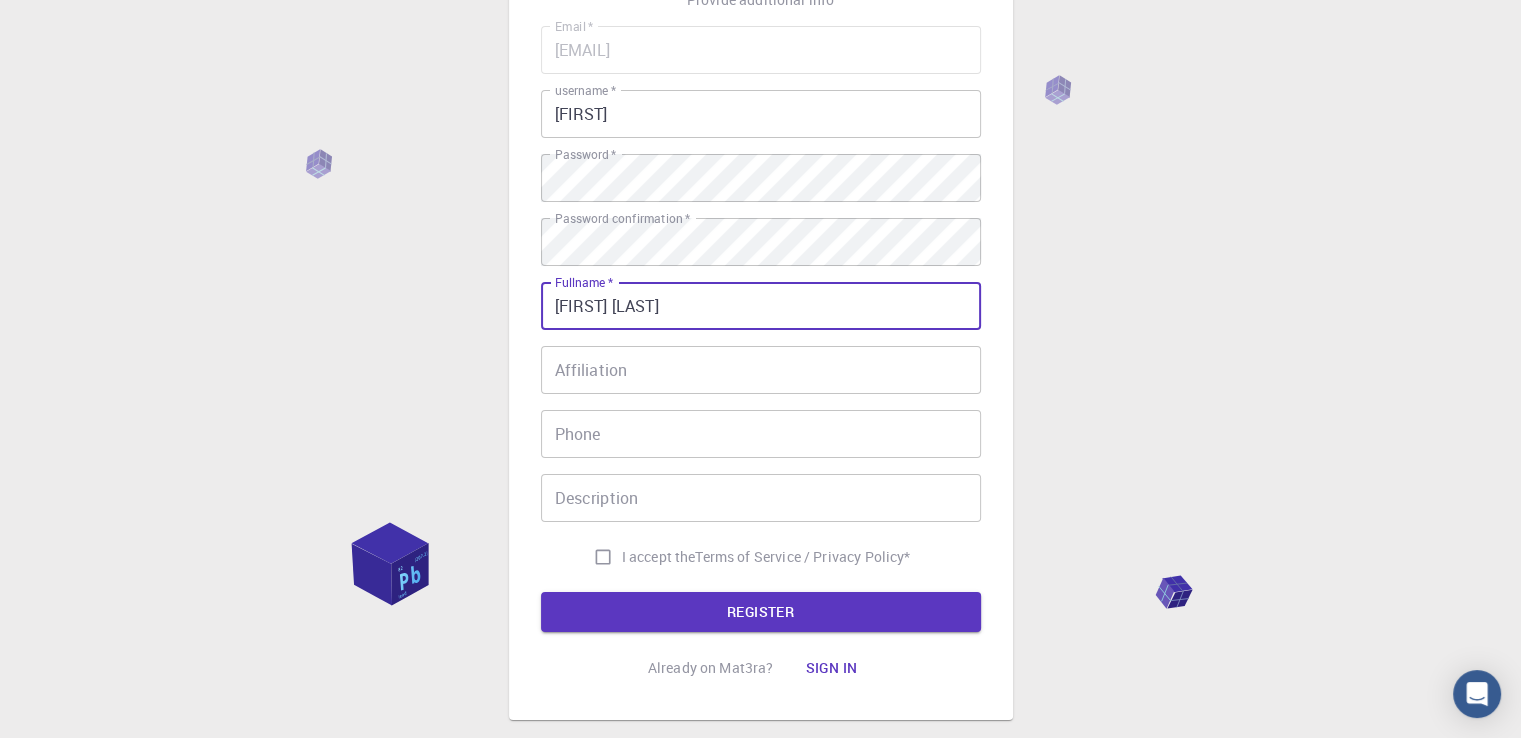 scroll, scrollTop: 200, scrollLeft: 0, axis: vertical 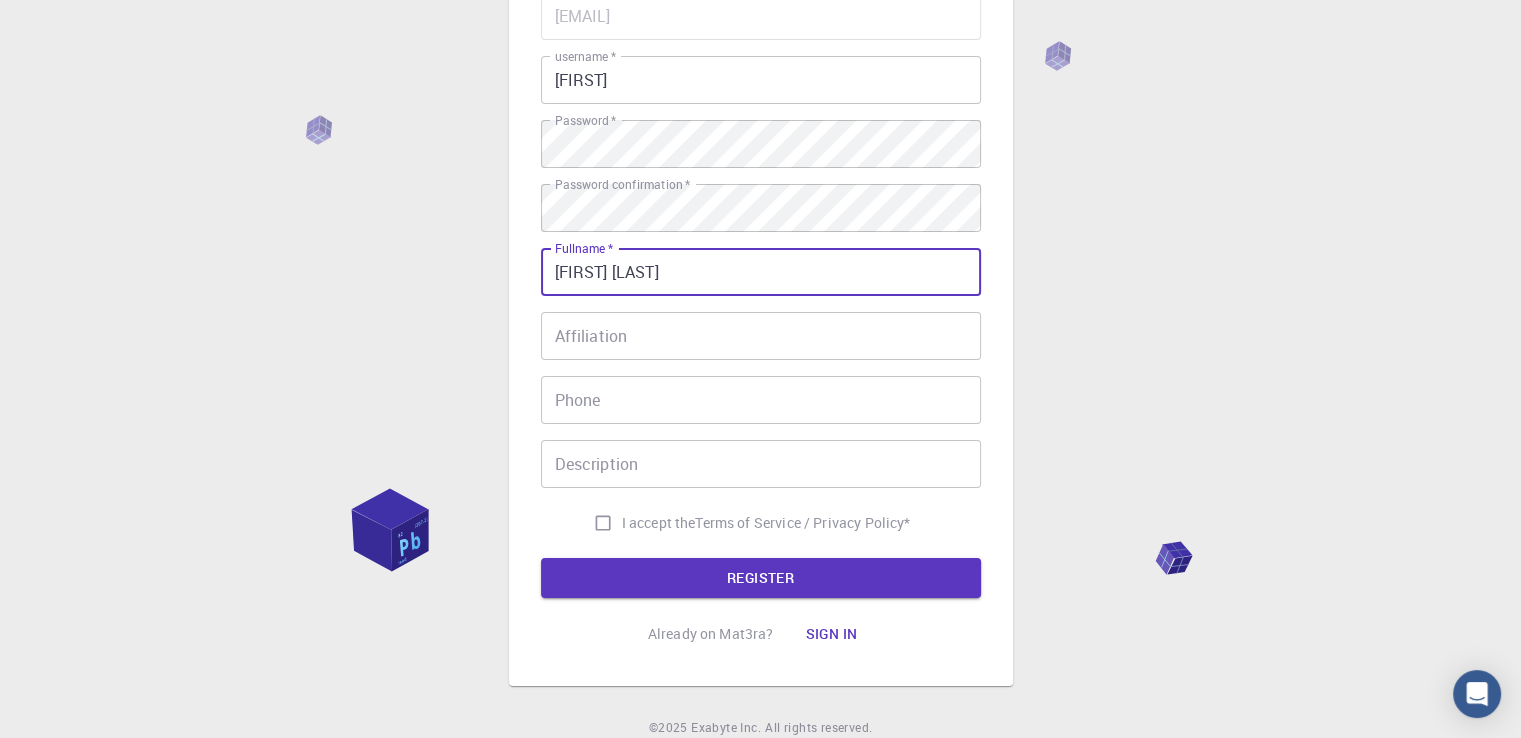 type on "[FIRST] [LAST]" 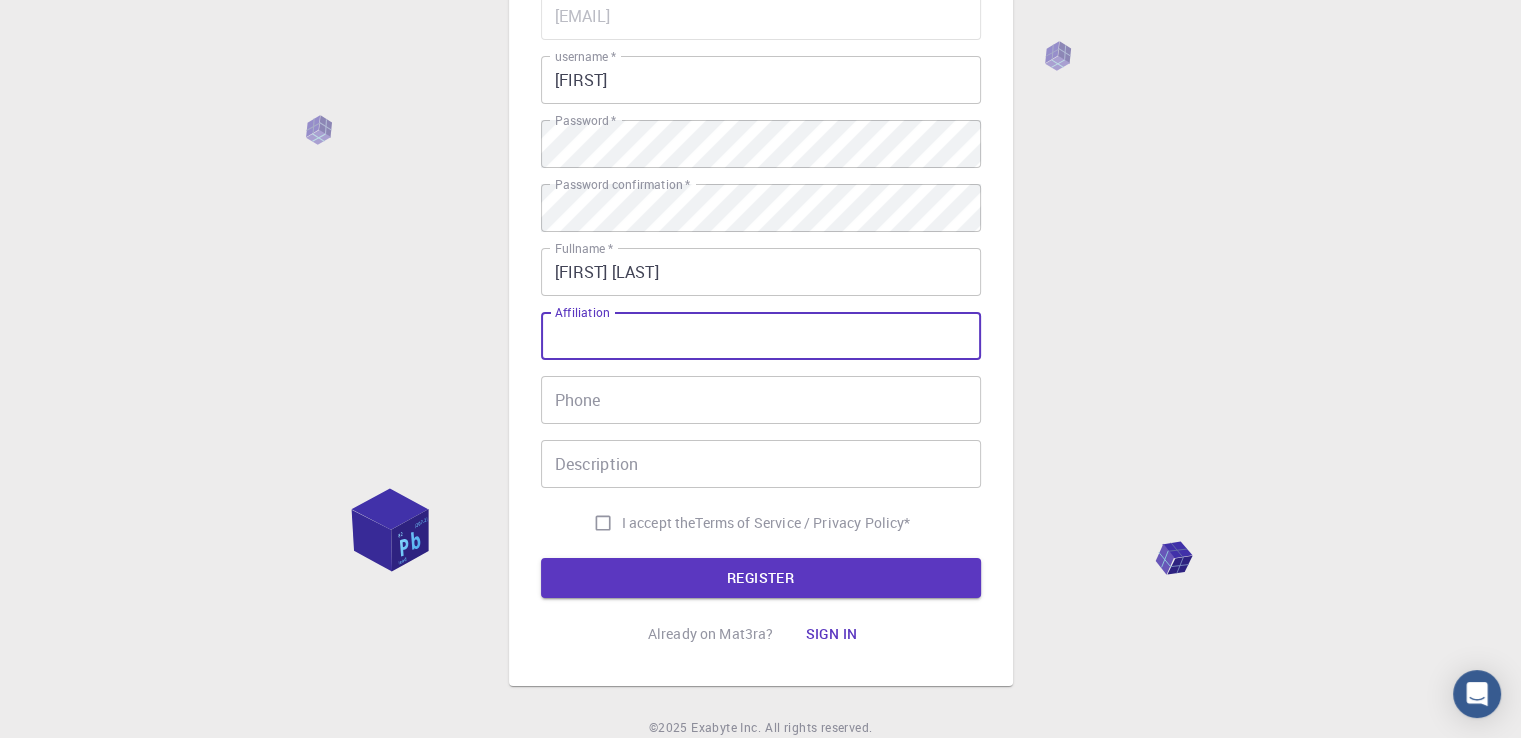 click on "Affiliation" at bounding box center (761, 336) 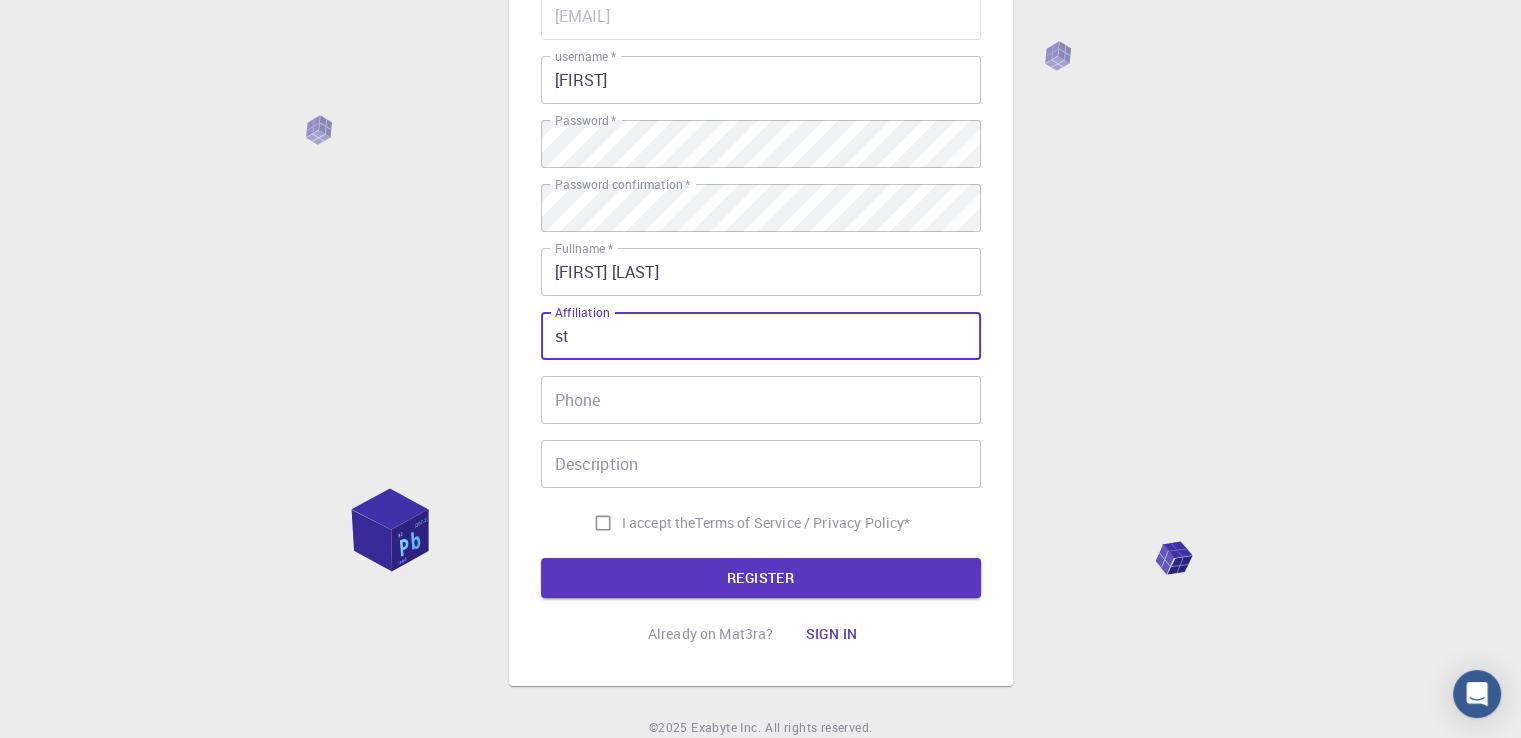 type on "s" 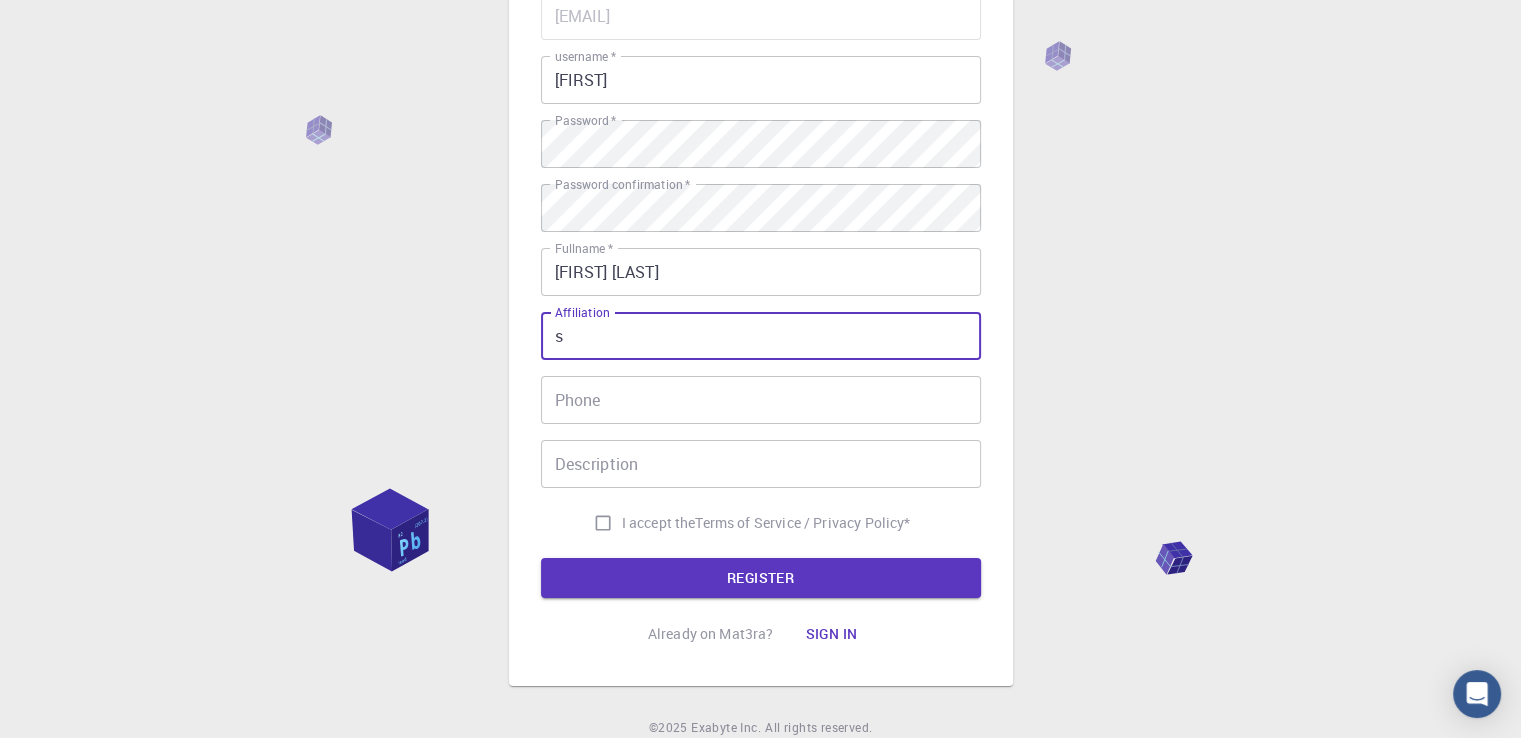 type 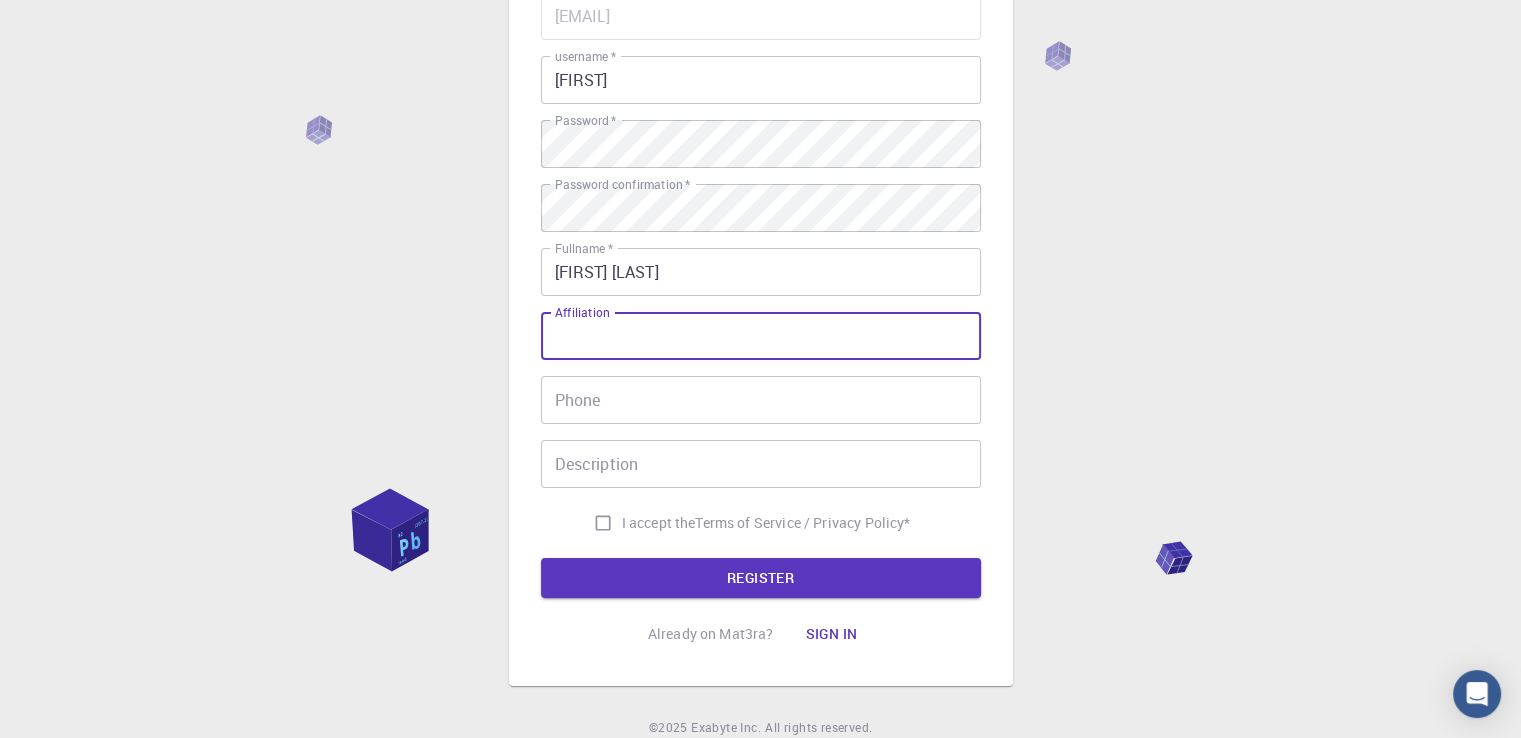 click on "I accept the  Terms of Service / Privacy Policy  *" at bounding box center (603, 523) 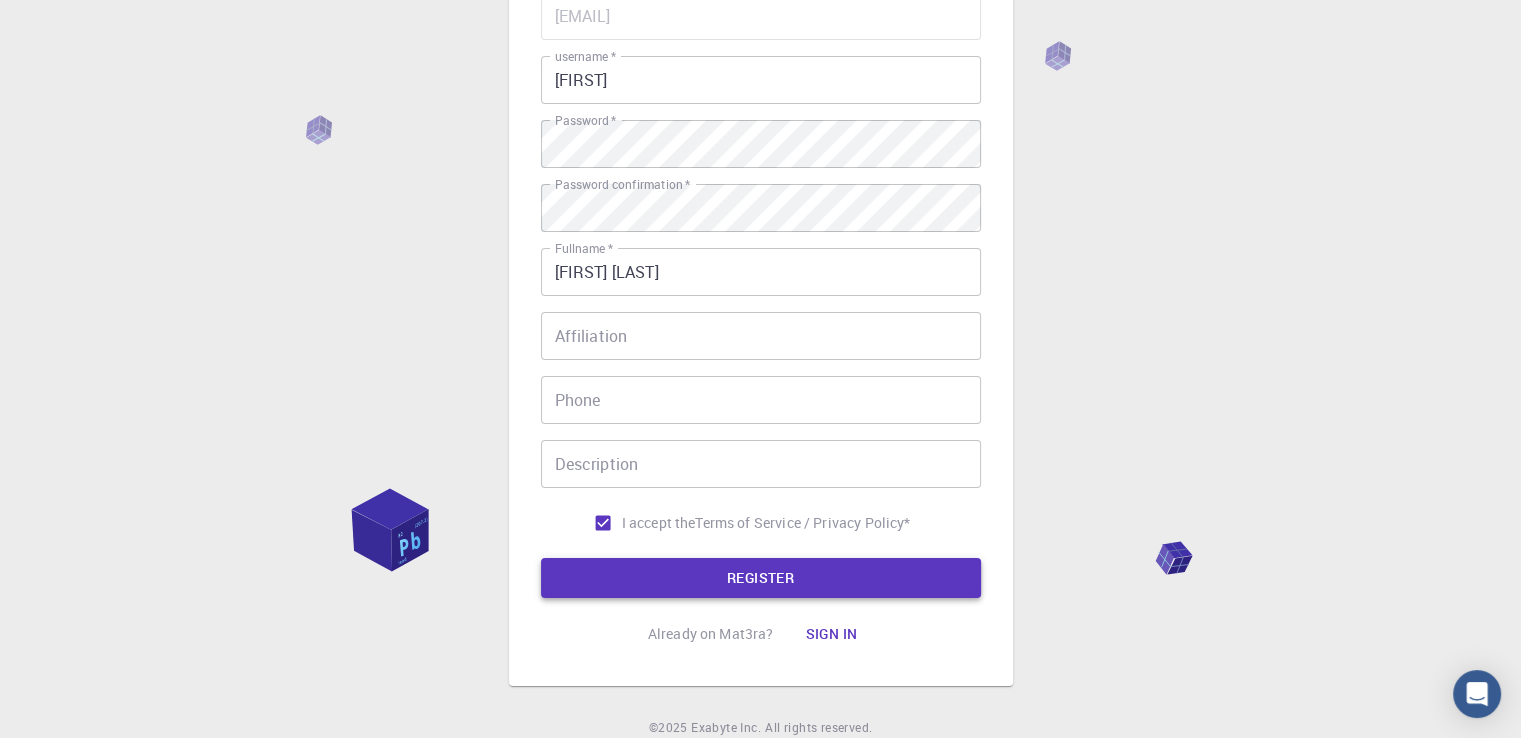 click on "REGISTER" at bounding box center [761, 578] 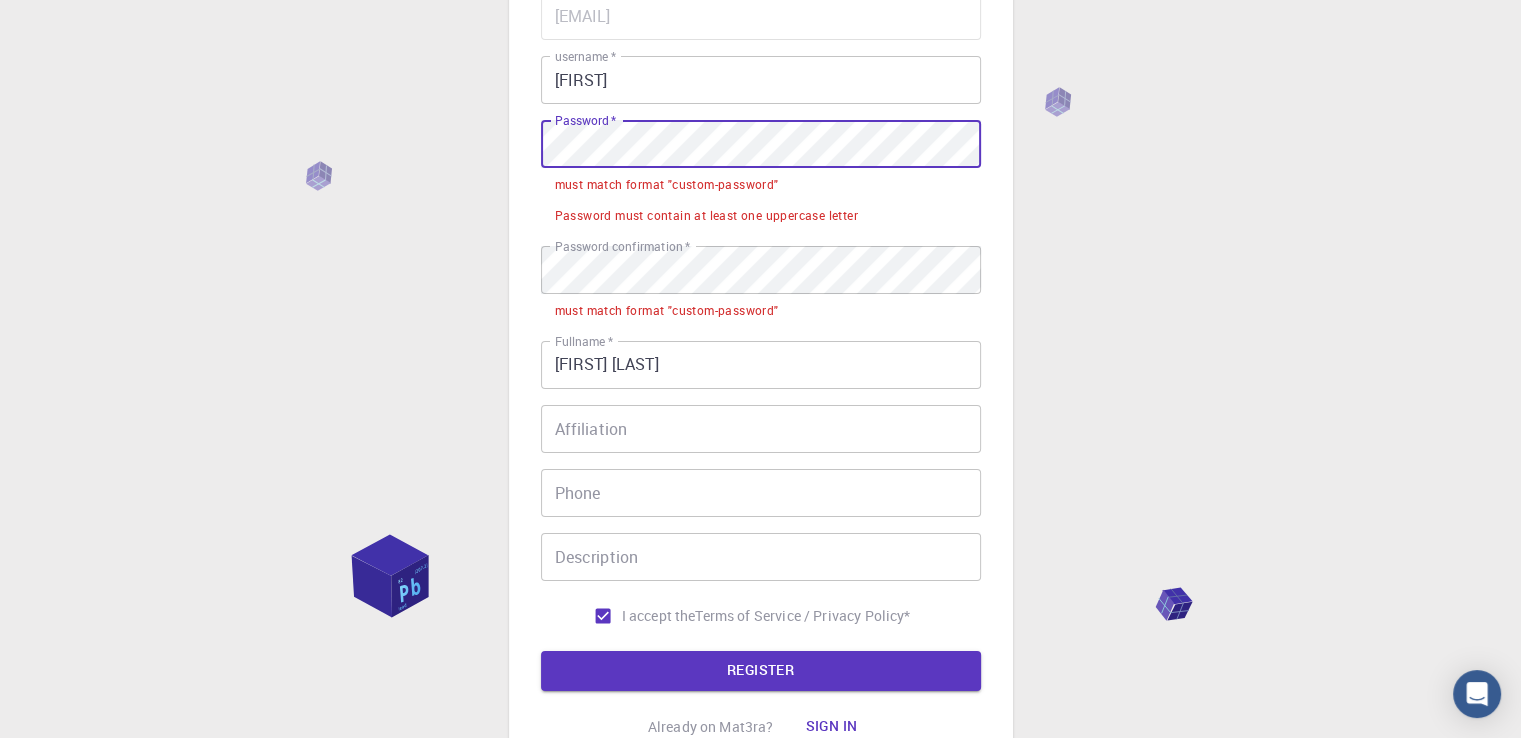 click on "3 Provide additional info Email   * kayamusfika@gmail.com Email   * username   * musfika username   * Password   * Password   * must match format "custom-password" Password must contain at least one uppercase letter Password confirmation   * Password confirmation   * must match format "custom-password" Fullname   * müşfika kaya Fullname   * Affiliation Affiliation Phone Phone Description Description I accept the  Terms of Service / Privacy Policy  * REGISTER Already on Mat3ra? Sign in ©  2025   Exabyte Inc.   All rights reserved. Platform version  2025.7.24 . Documentation Video Tutorials Terms of service Privacy statement" at bounding box center (760, 355) 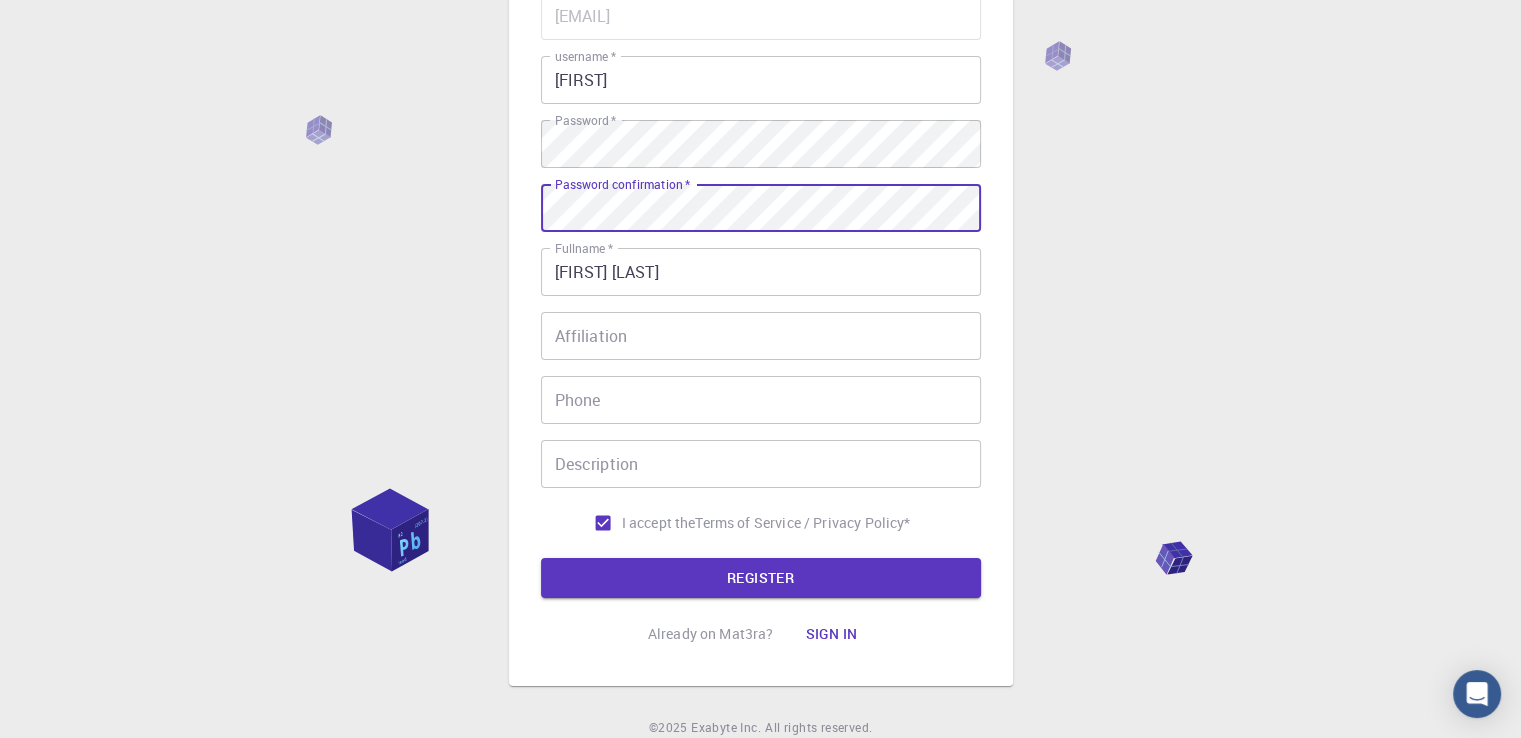 click on "REGISTER" at bounding box center (761, 578) 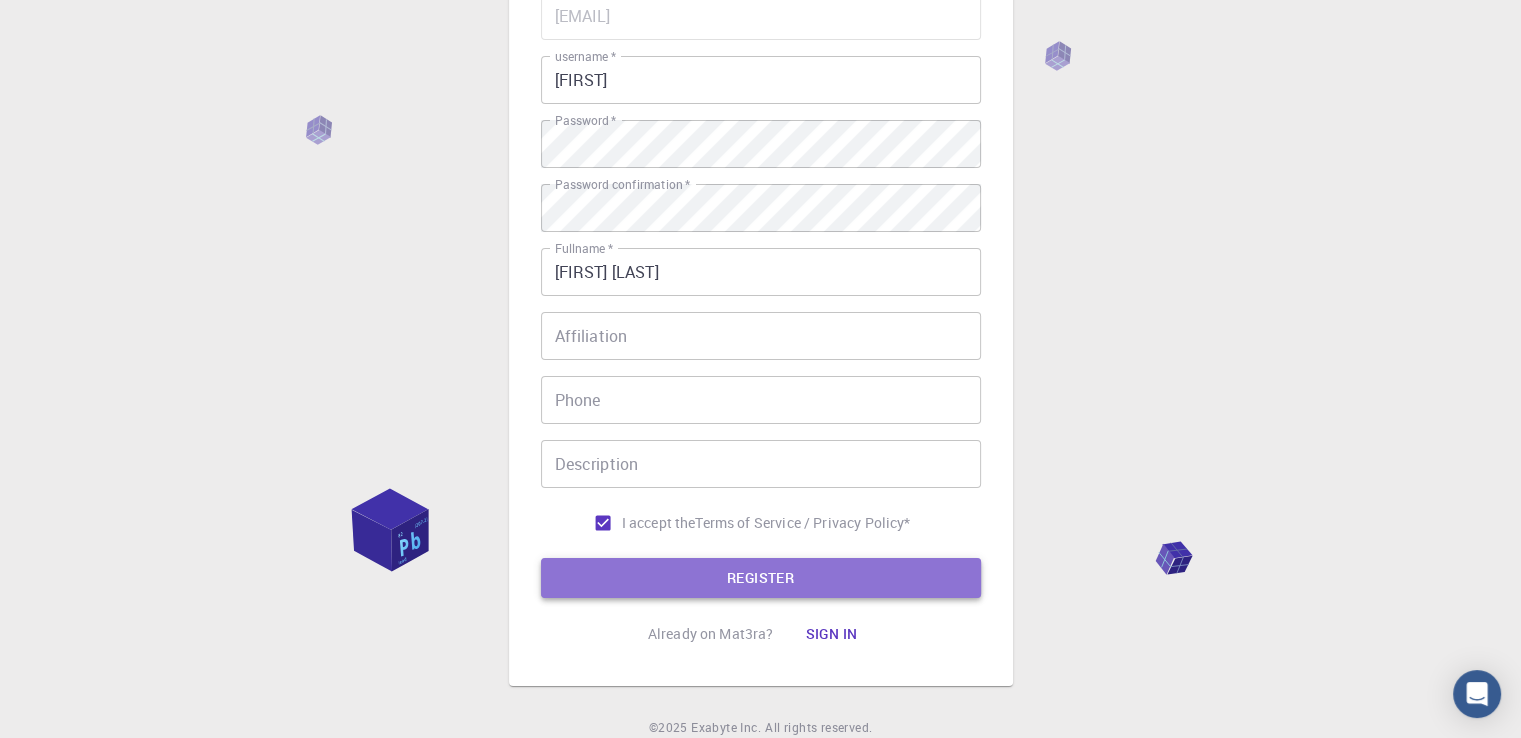 click on "REGISTER" at bounding box center (761, 578) 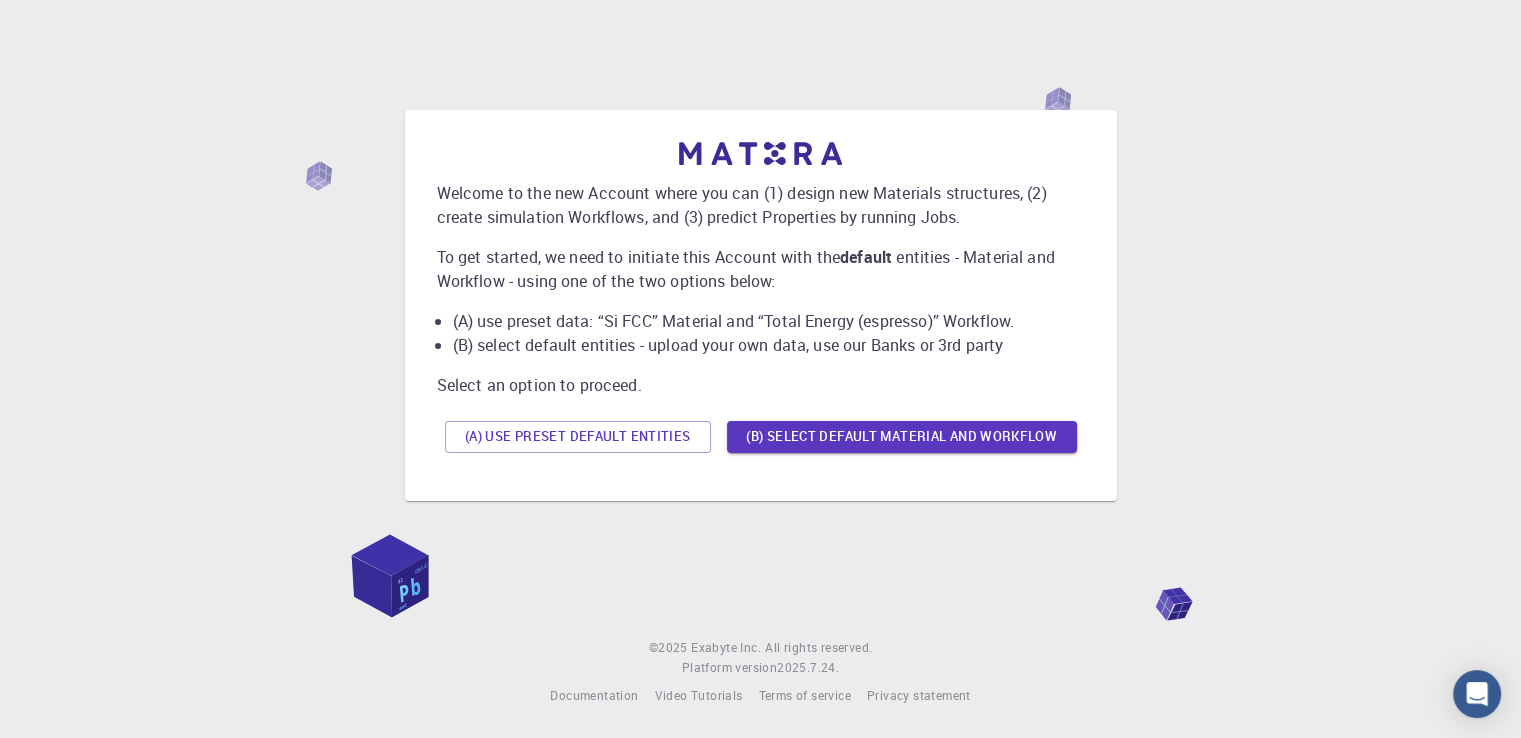 scroll, scrollTop: 0, scrollLeft: 0, axis: both 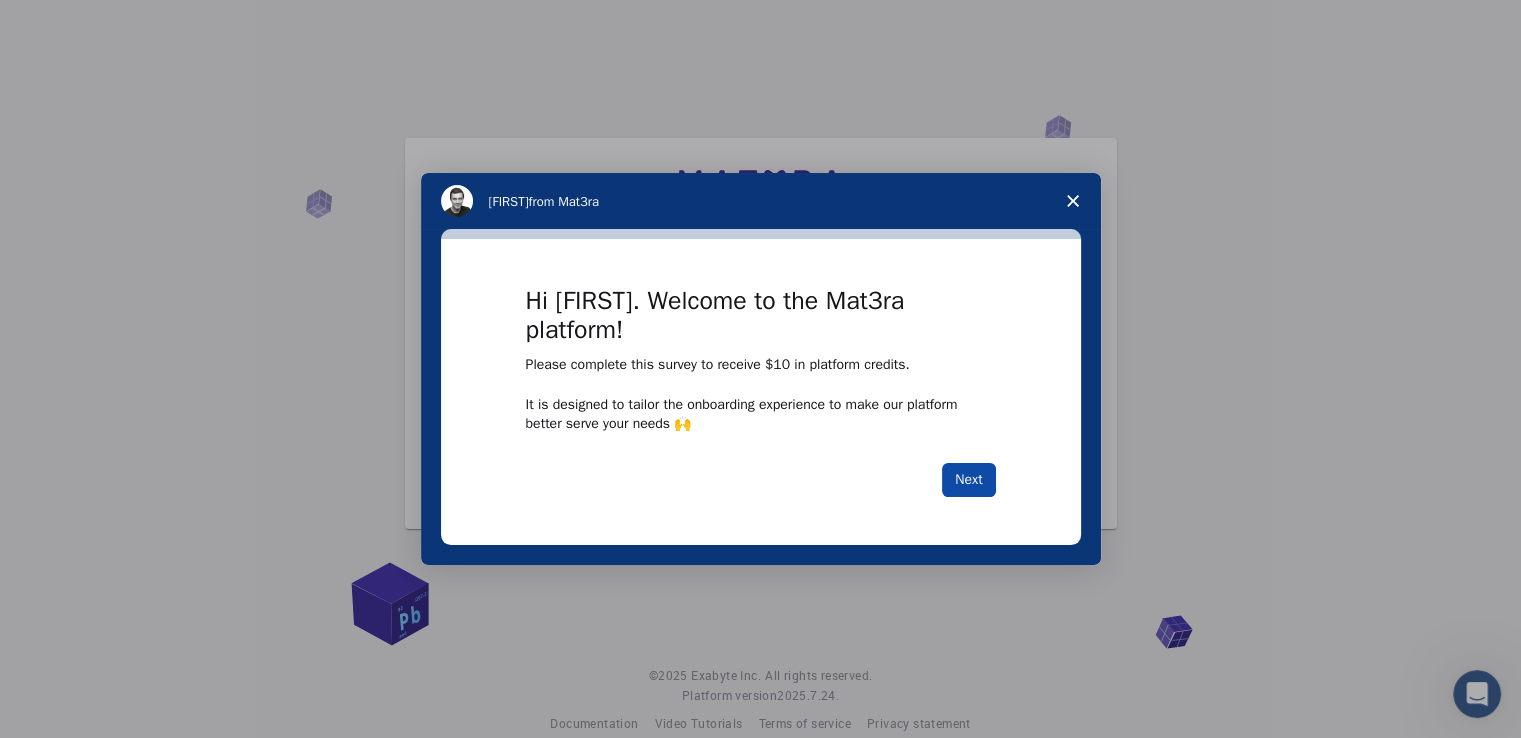 click on "Next" at bounding box center (968, 480) 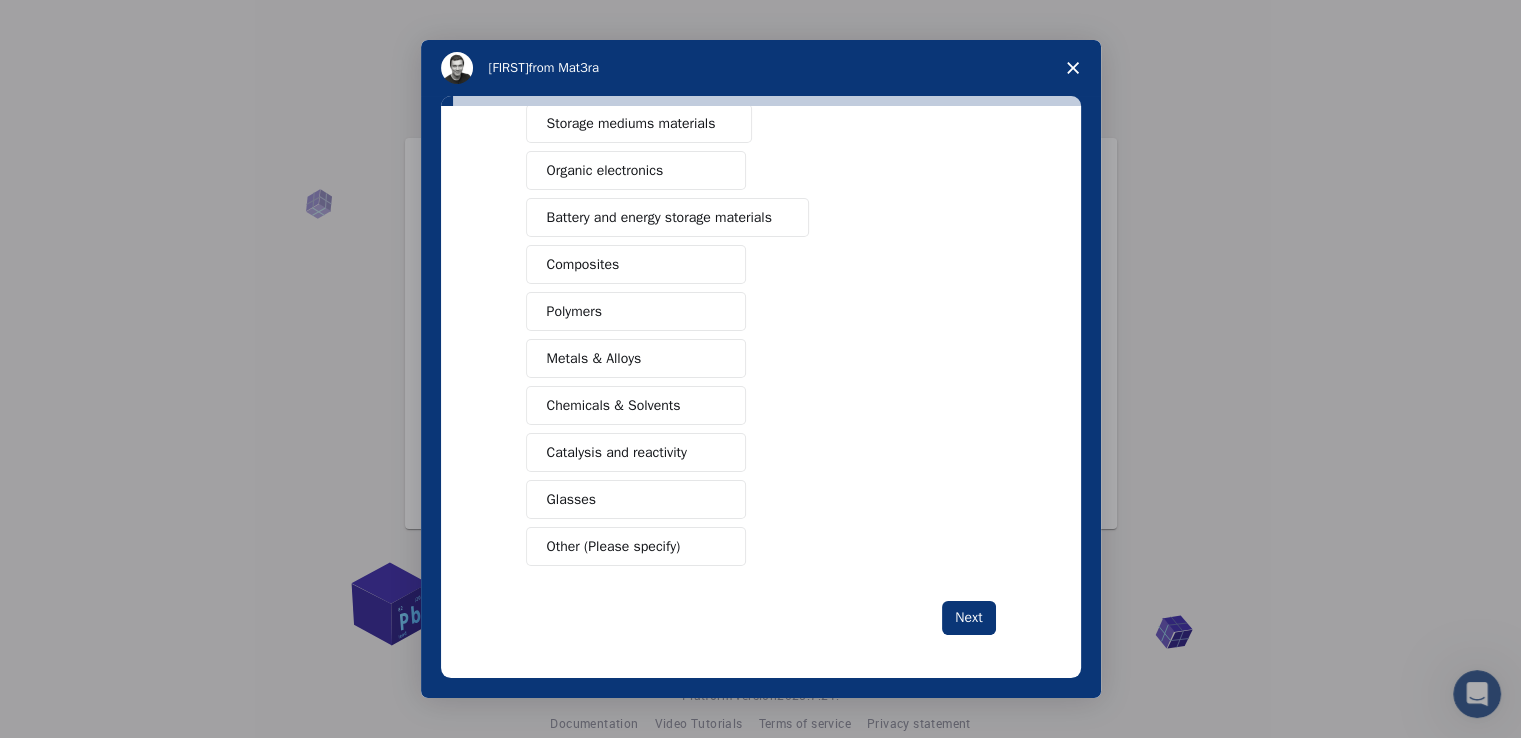 scroll, scrollTop: 0, scrollLeft: 0, axis: both 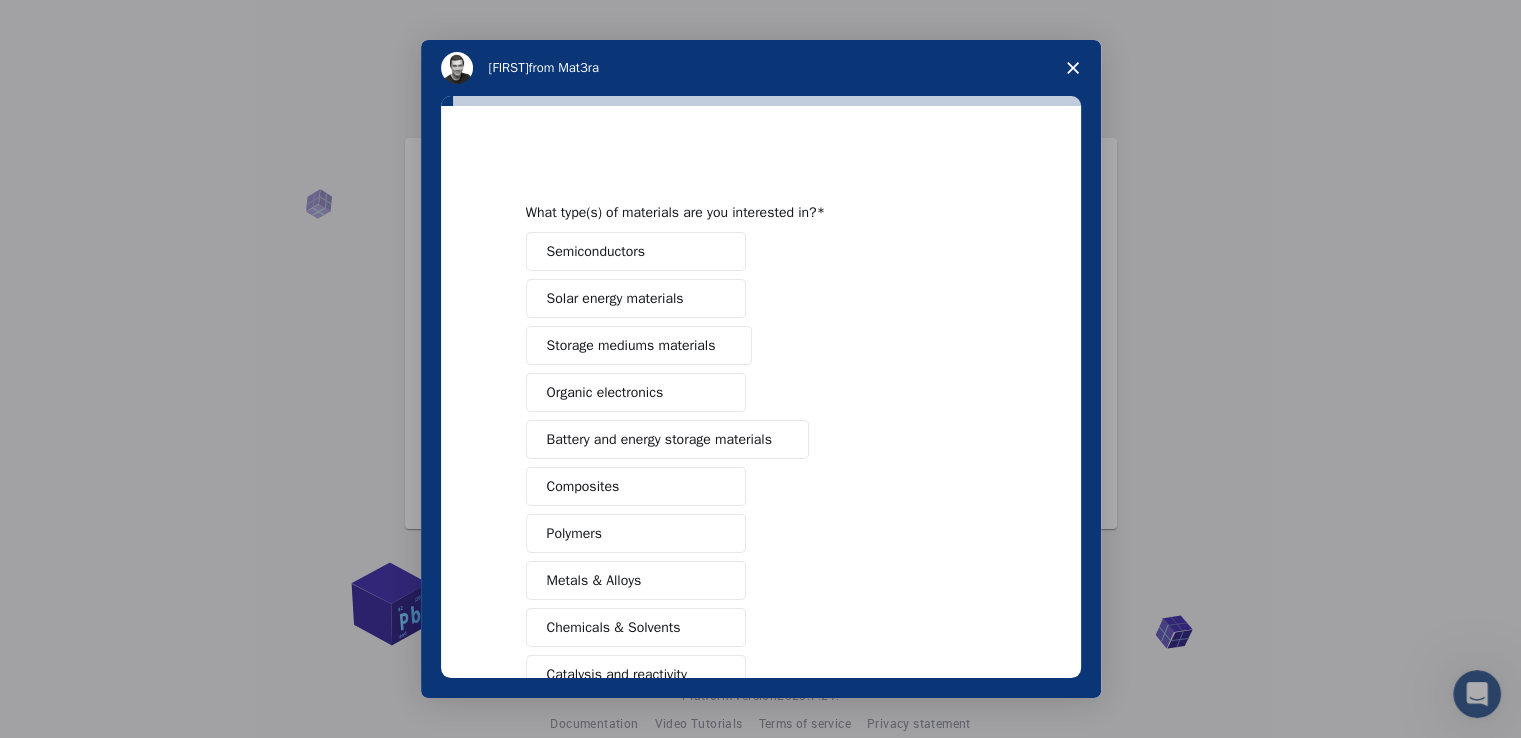 click on "Semiconductors" at bounding box center [636, 251] 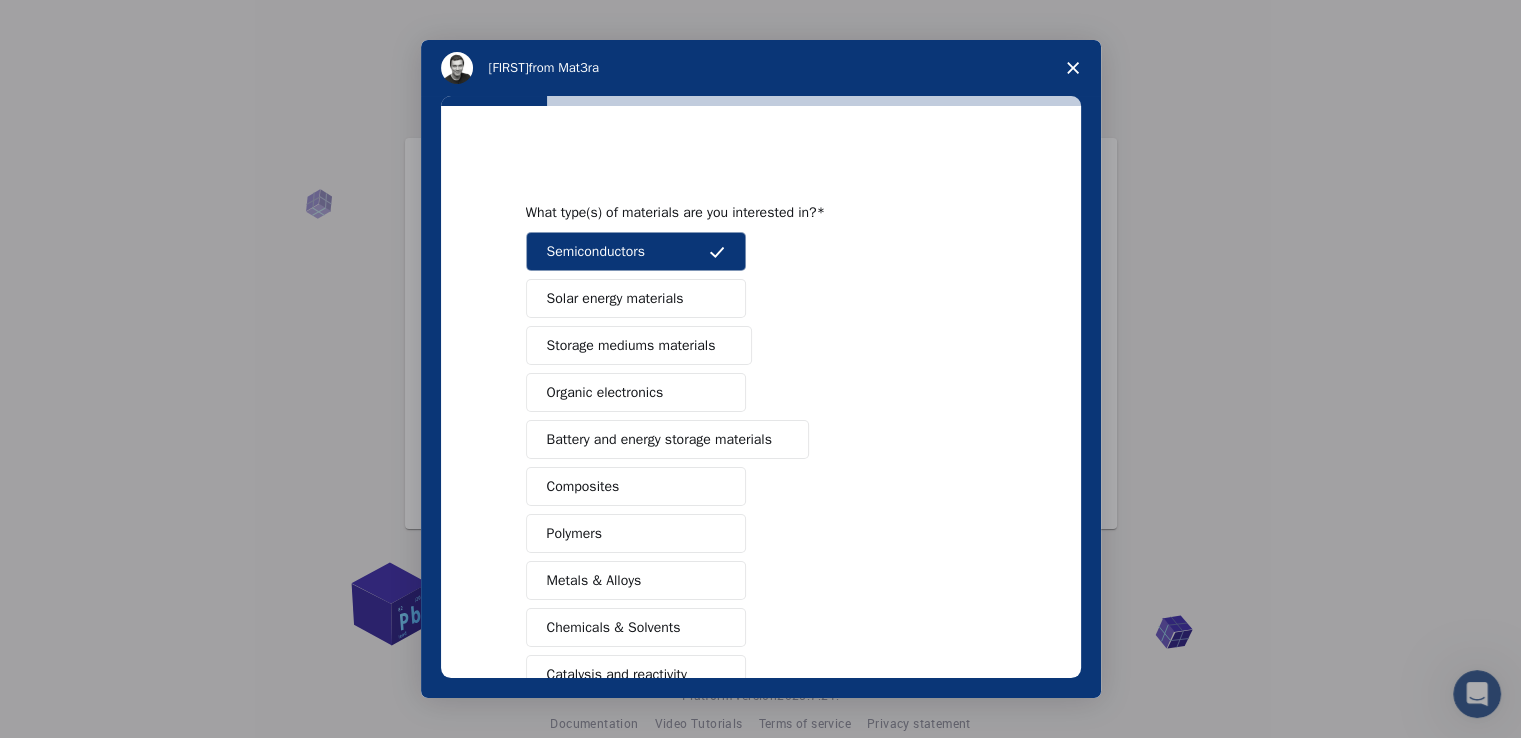 click on "Semiconductors Solar energy materials Storage mediums materials Organic electronics Battery and energy storage materials Composites Polymers Metals & Alloys Chemicals & Solvents Catalysis and reactivity Glasses Other (Please specify)" at bounding box center (761, 510) 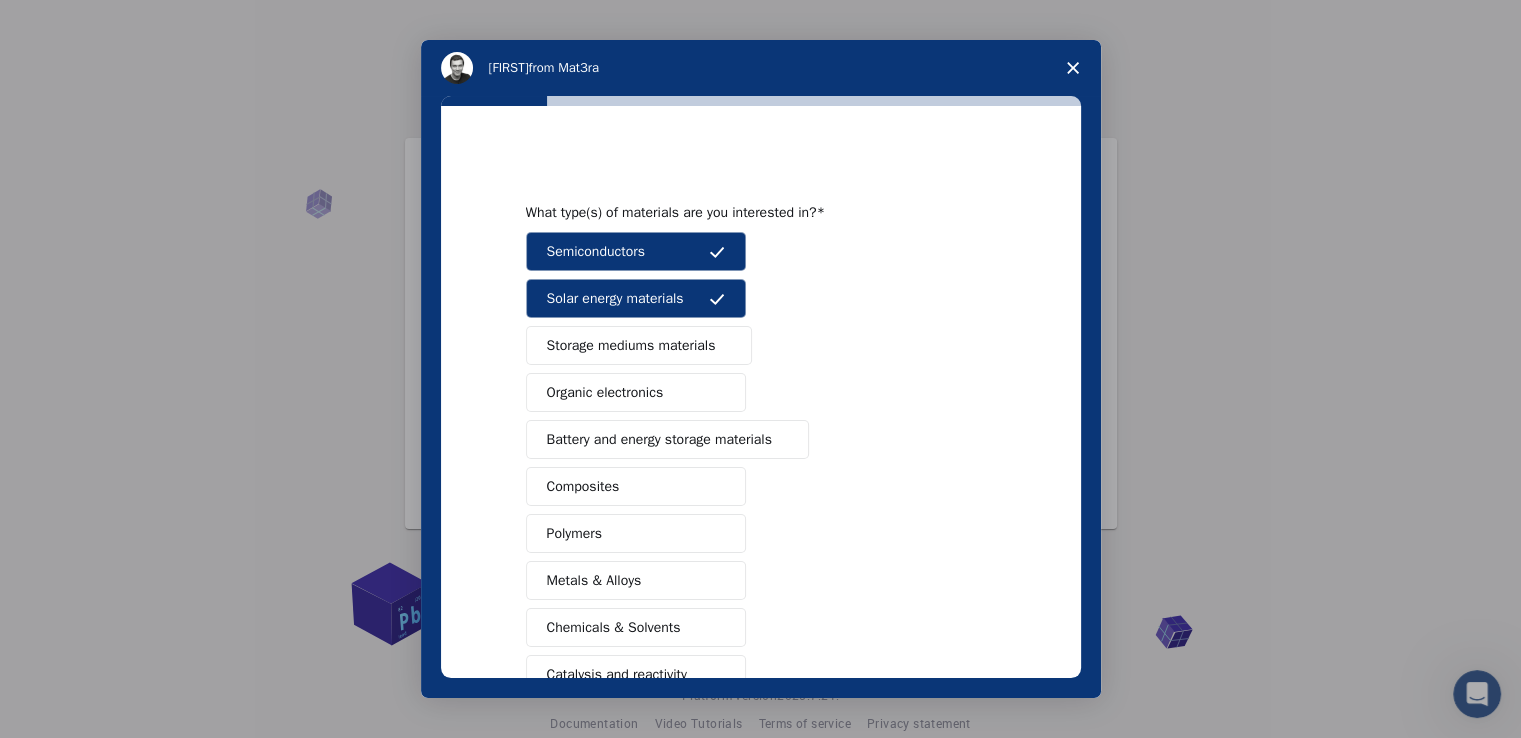 click on "Storage mediums materials" at bounding box center (639, 345) 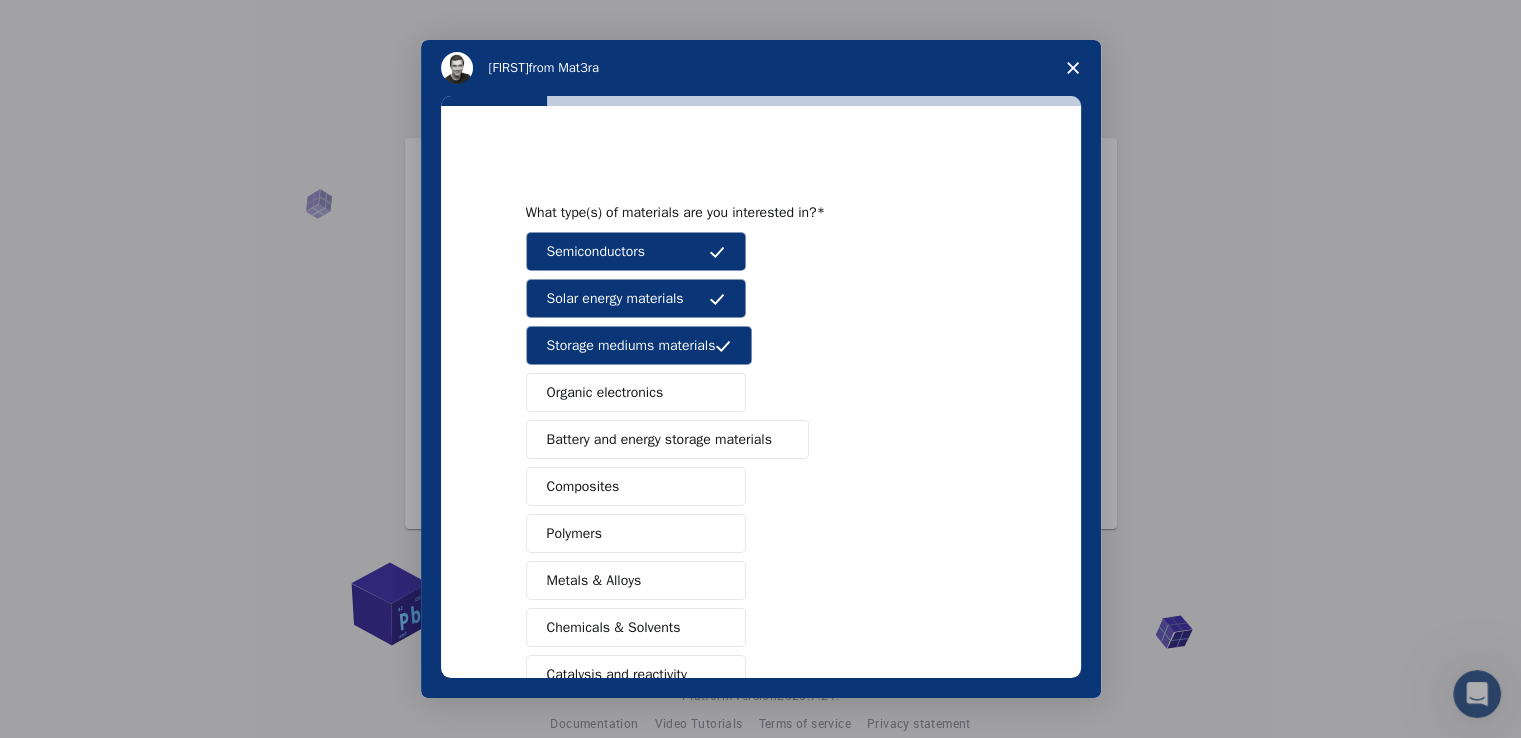 click on "Organic electronics" at bounding box center [605, 392] 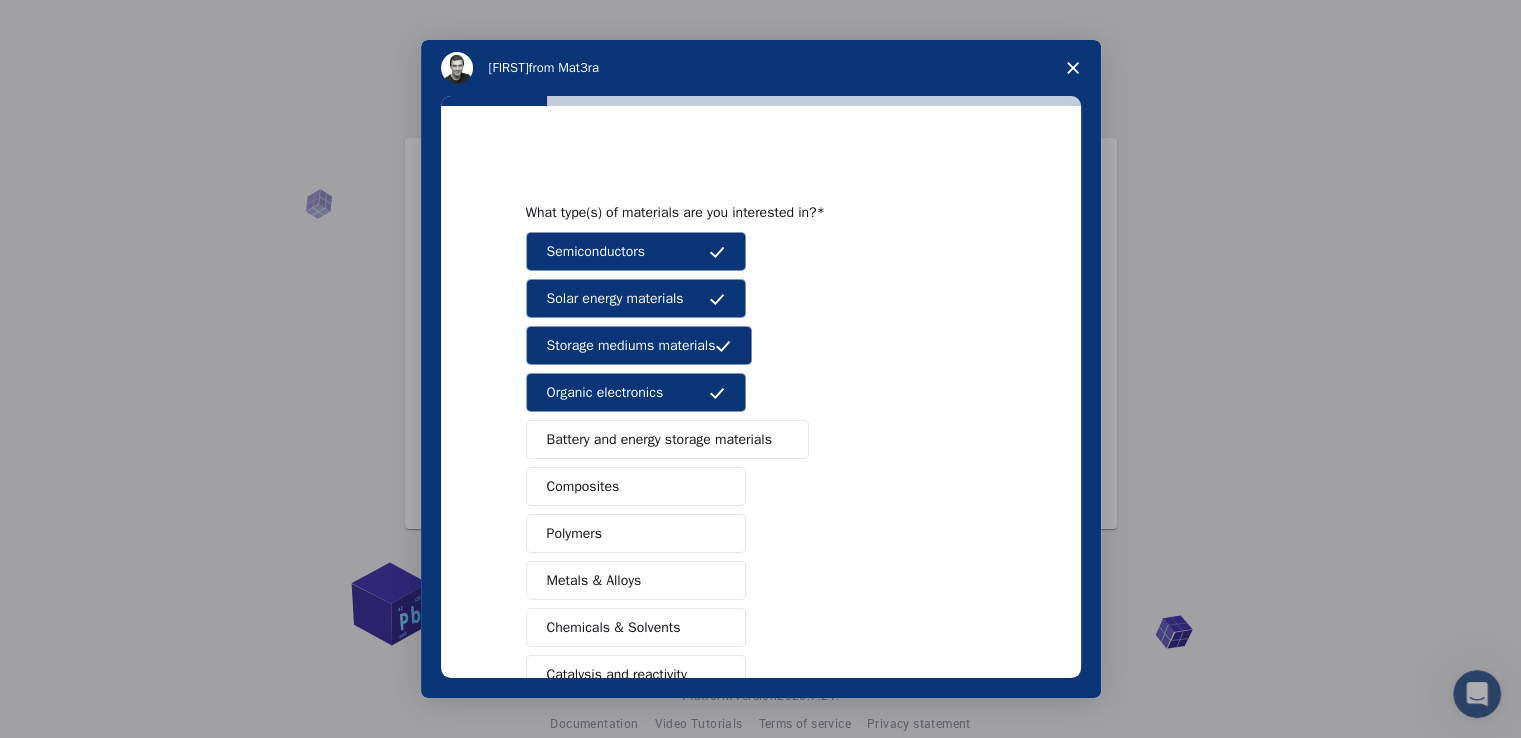 click on "Battery and energy storage materials" at bounding box center (659, 439) 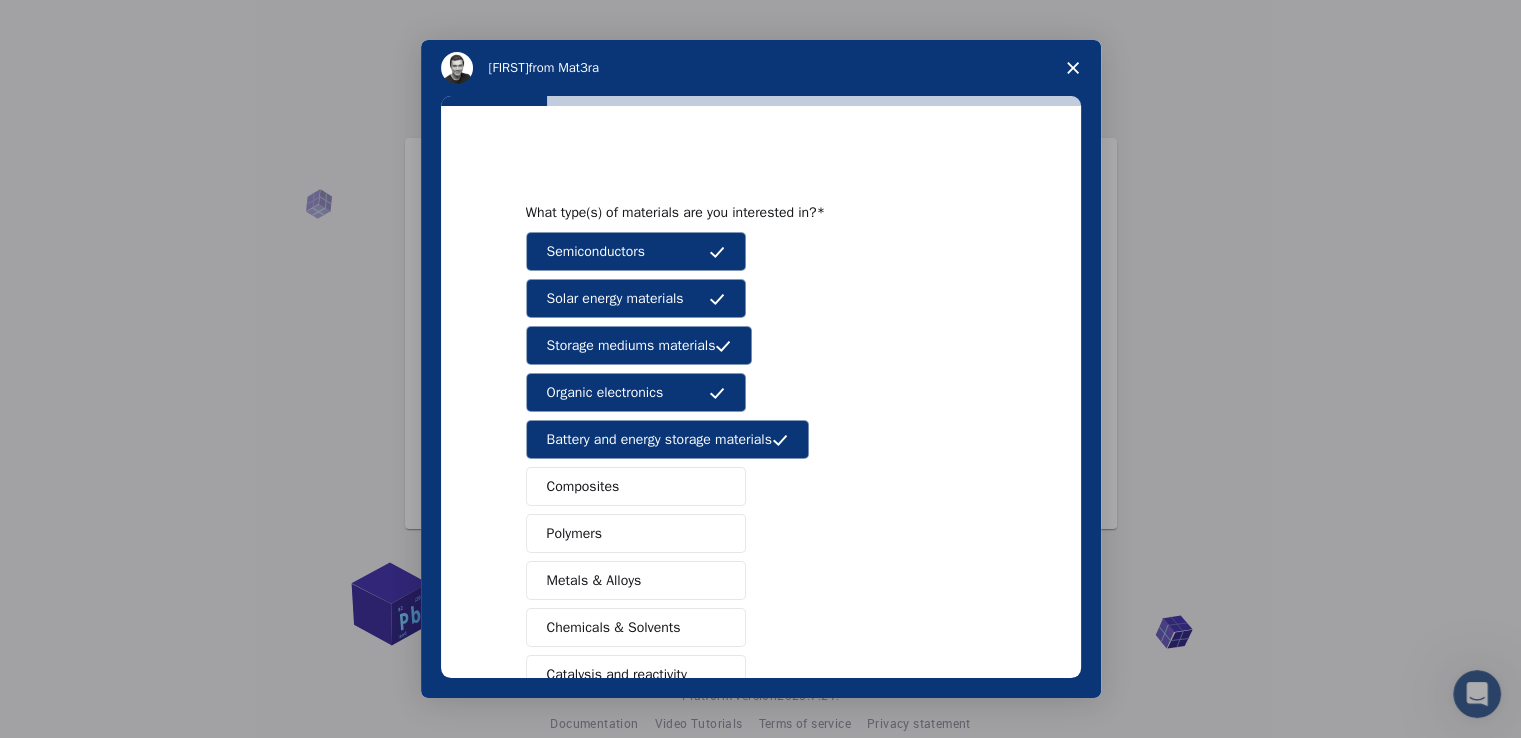 drag, startPoint x: 607, startPoint y: 469, endPoint x: 608, endPoint y: 493, distance: 24.020824 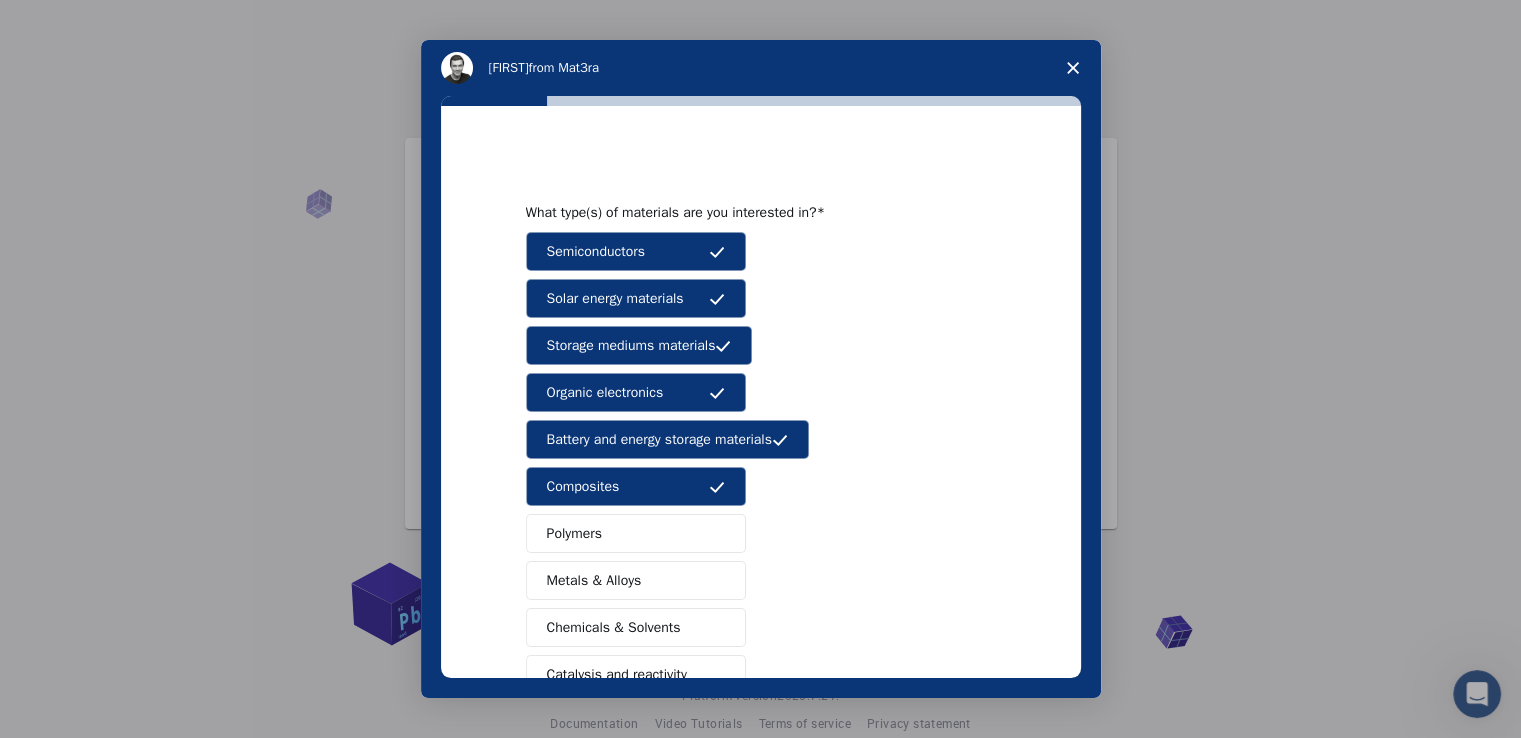click on "Polymers" at bounding box center [636, 533] 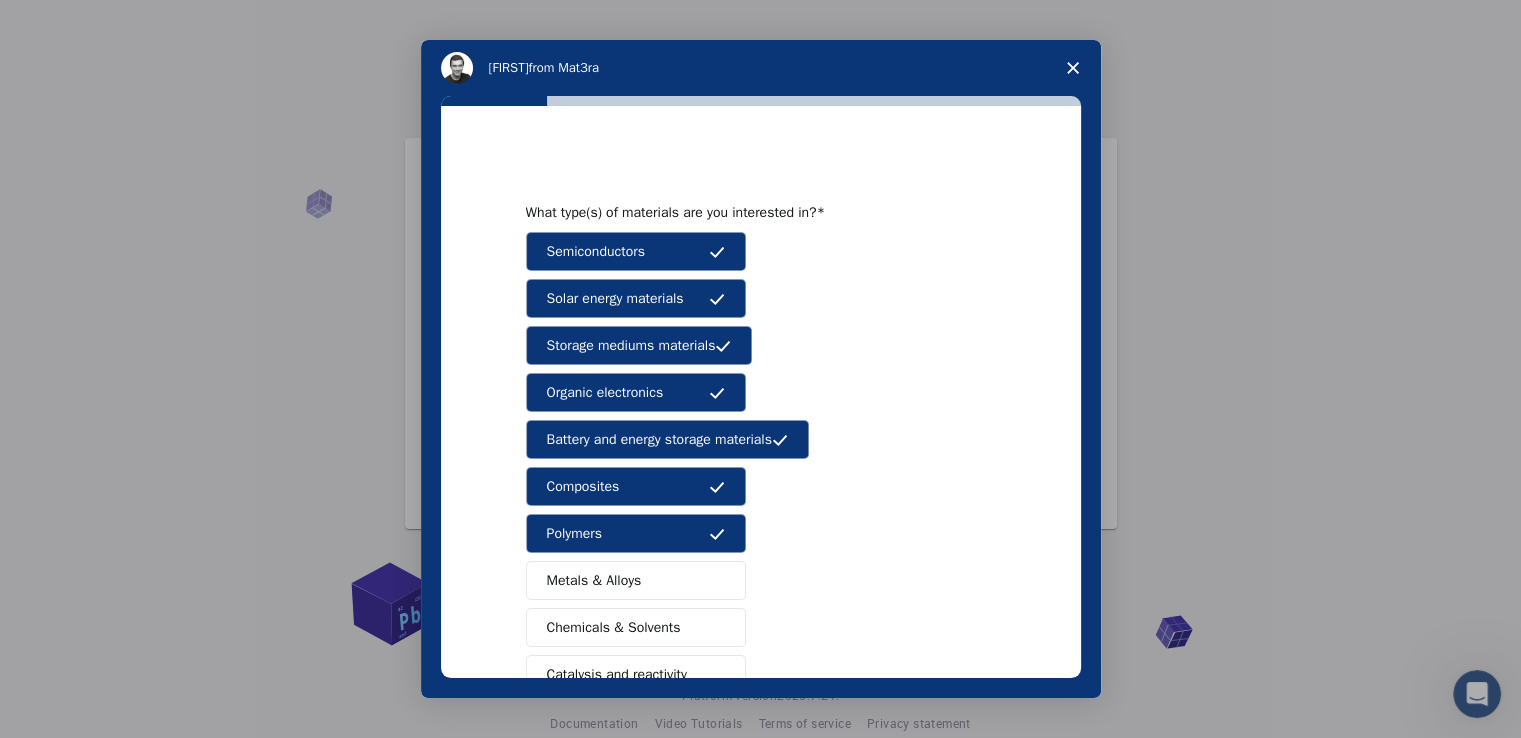 click on "Metals & Alloys" at bounding box center (594, 580) 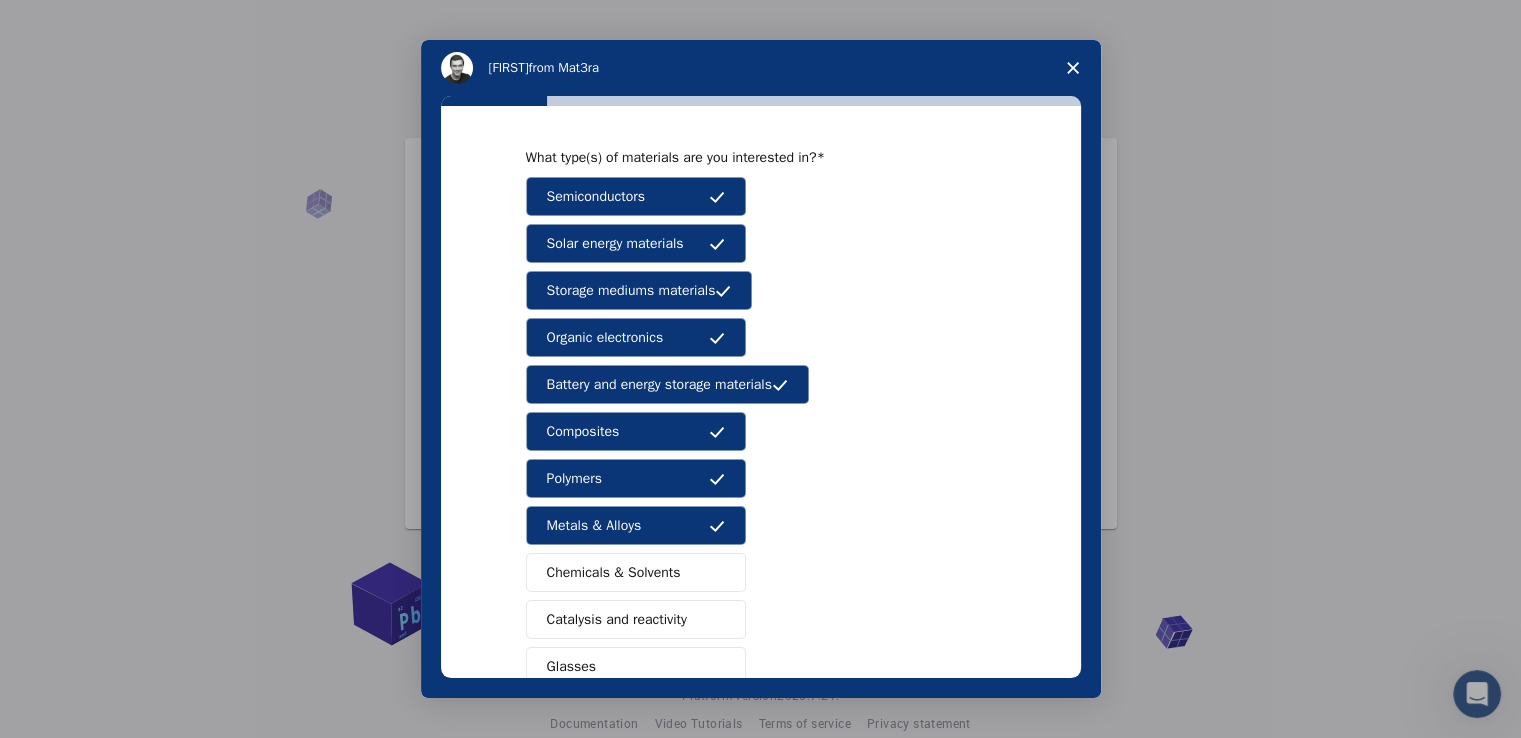 scroll, scrollTop: 222, scrollLeft: 0, axis: vertical 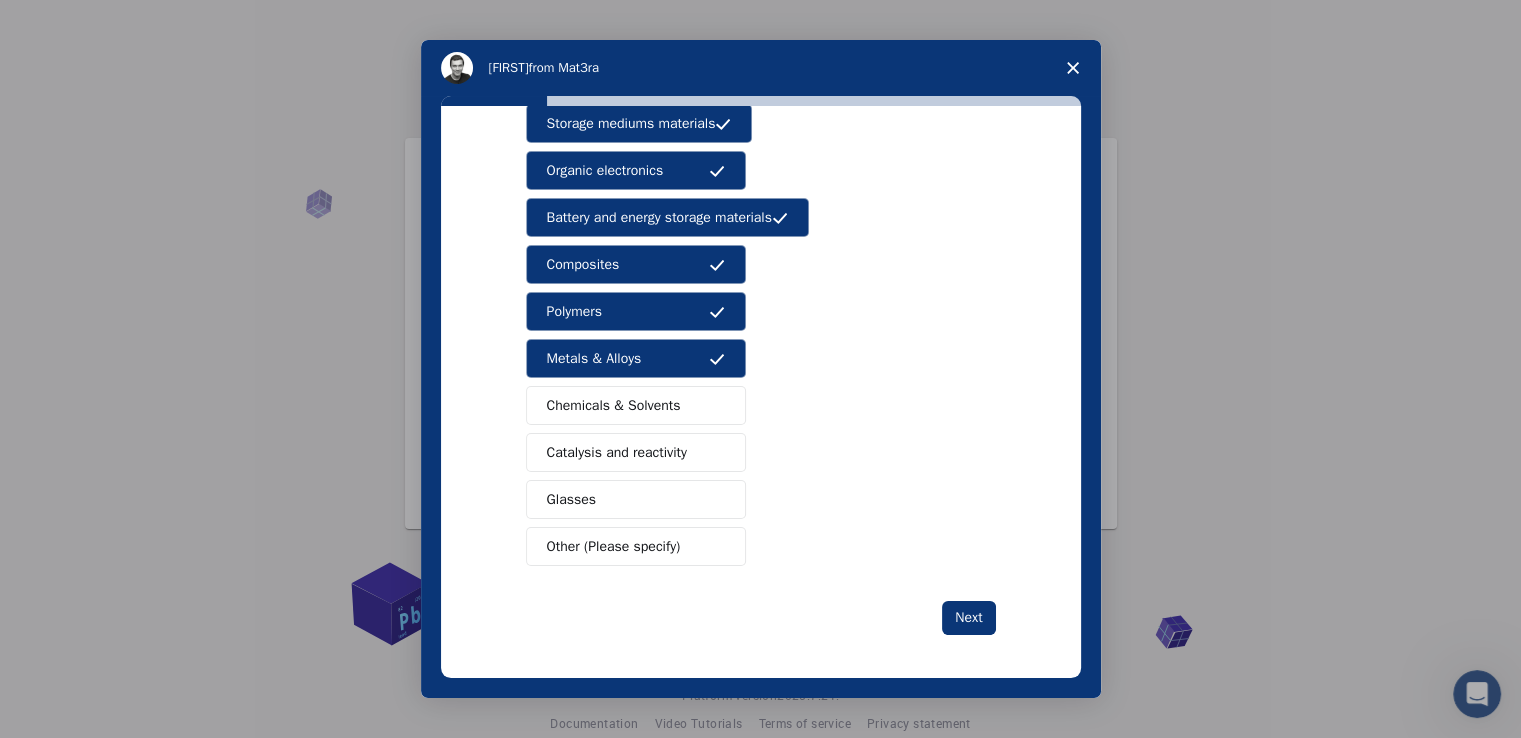 click on "Chemicals & Solvents" at bounding box center [614, 405] 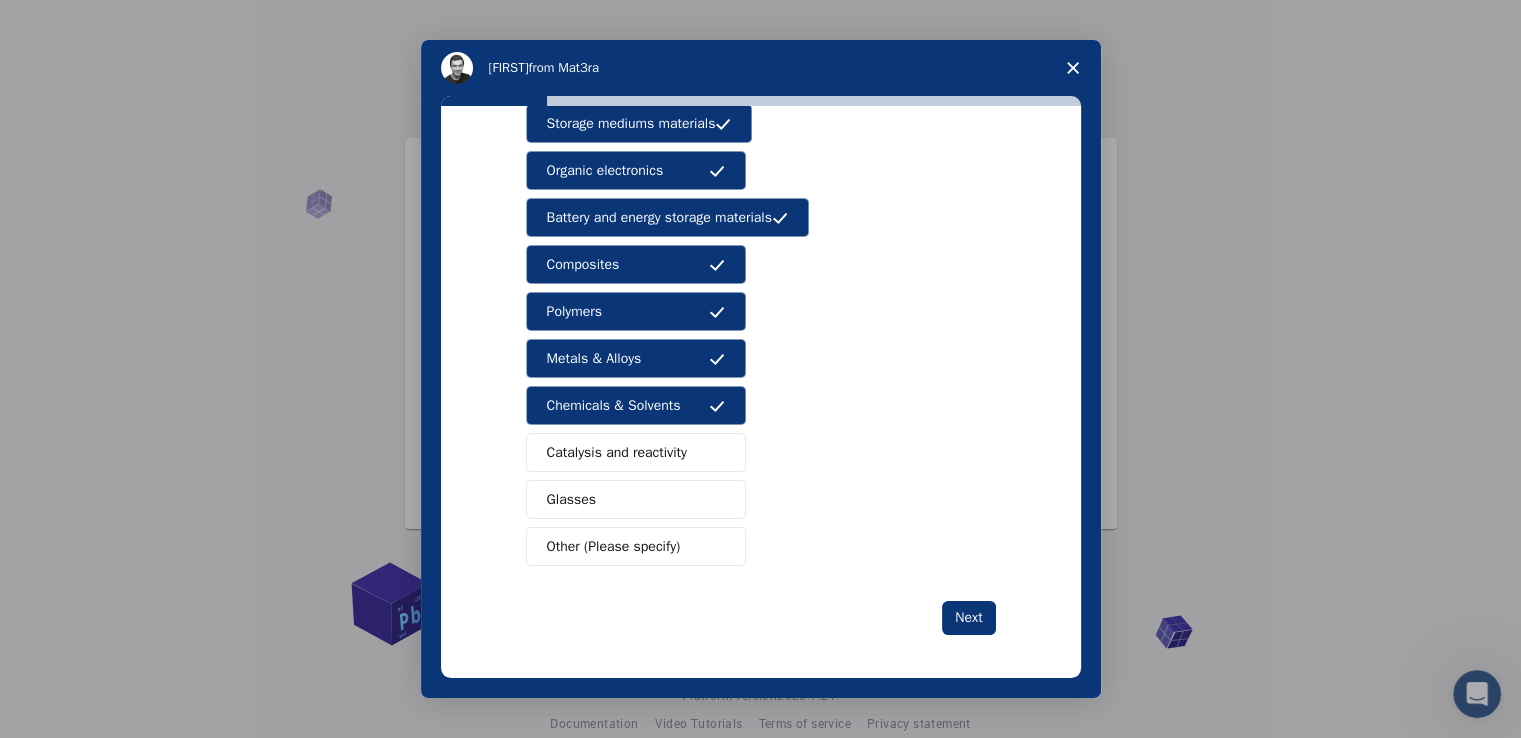 click on "Catalysis and reactivity" at bounding box center (636, 452) 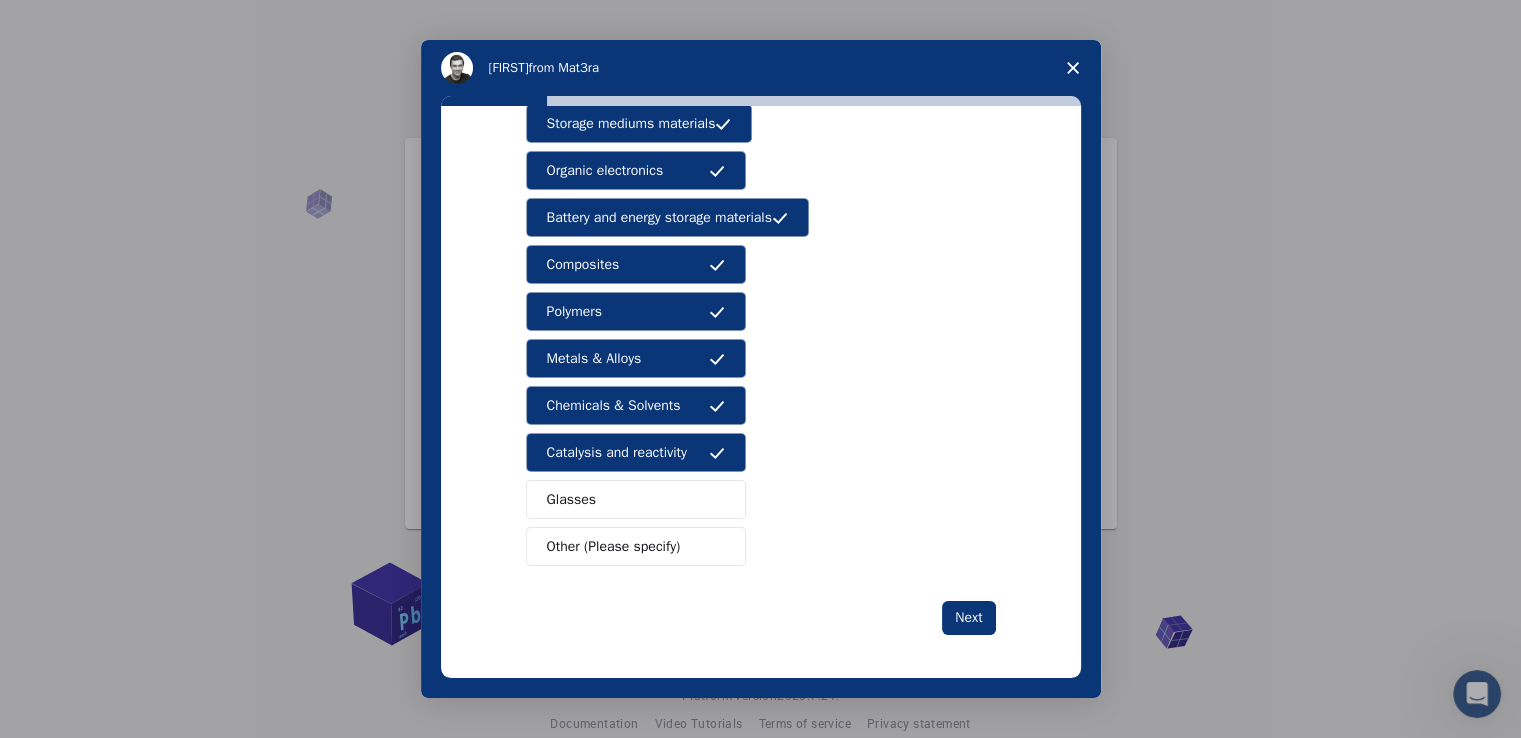 click on "Glasses" at bounding box center [636, 499] 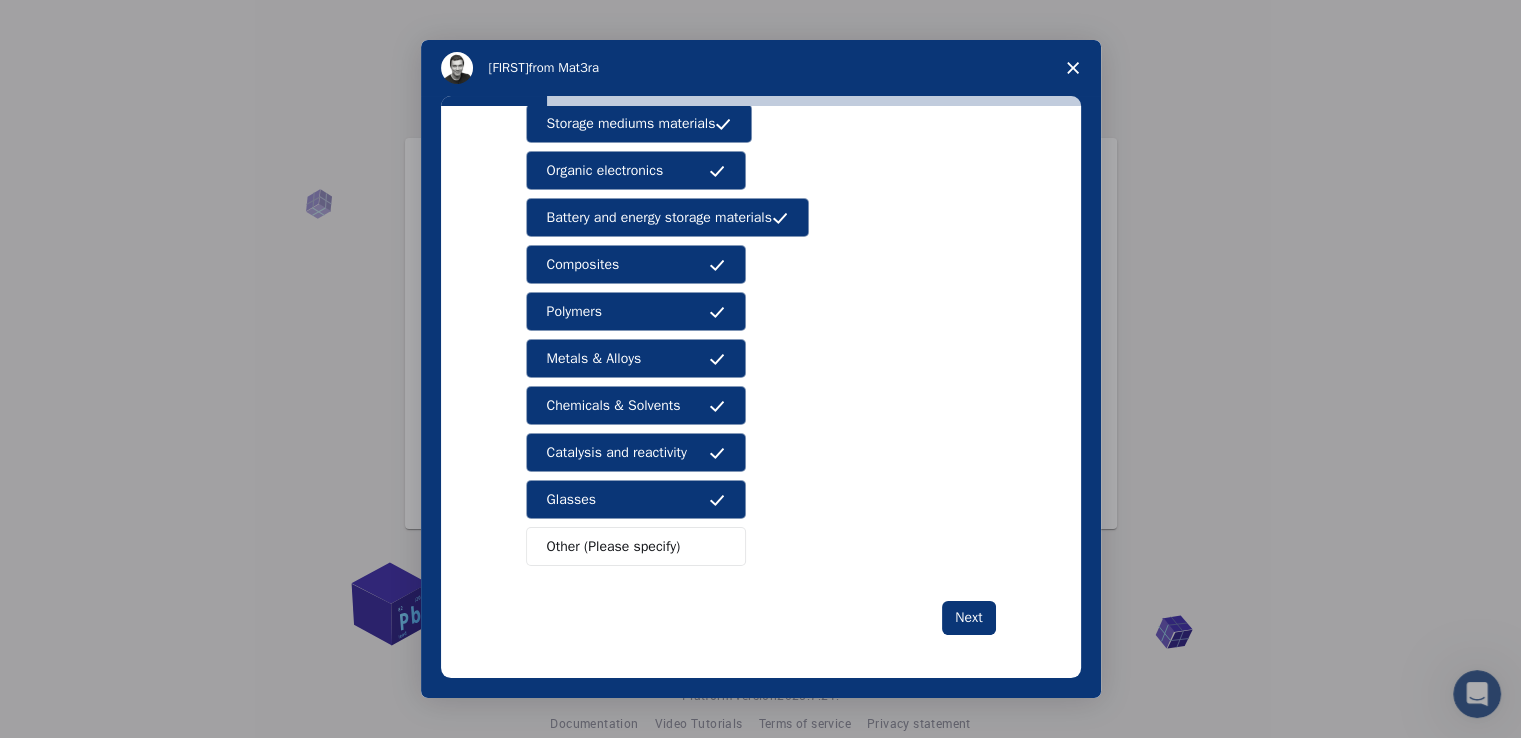 click on "Other (Please specify)" at bounding box center (614, 546) 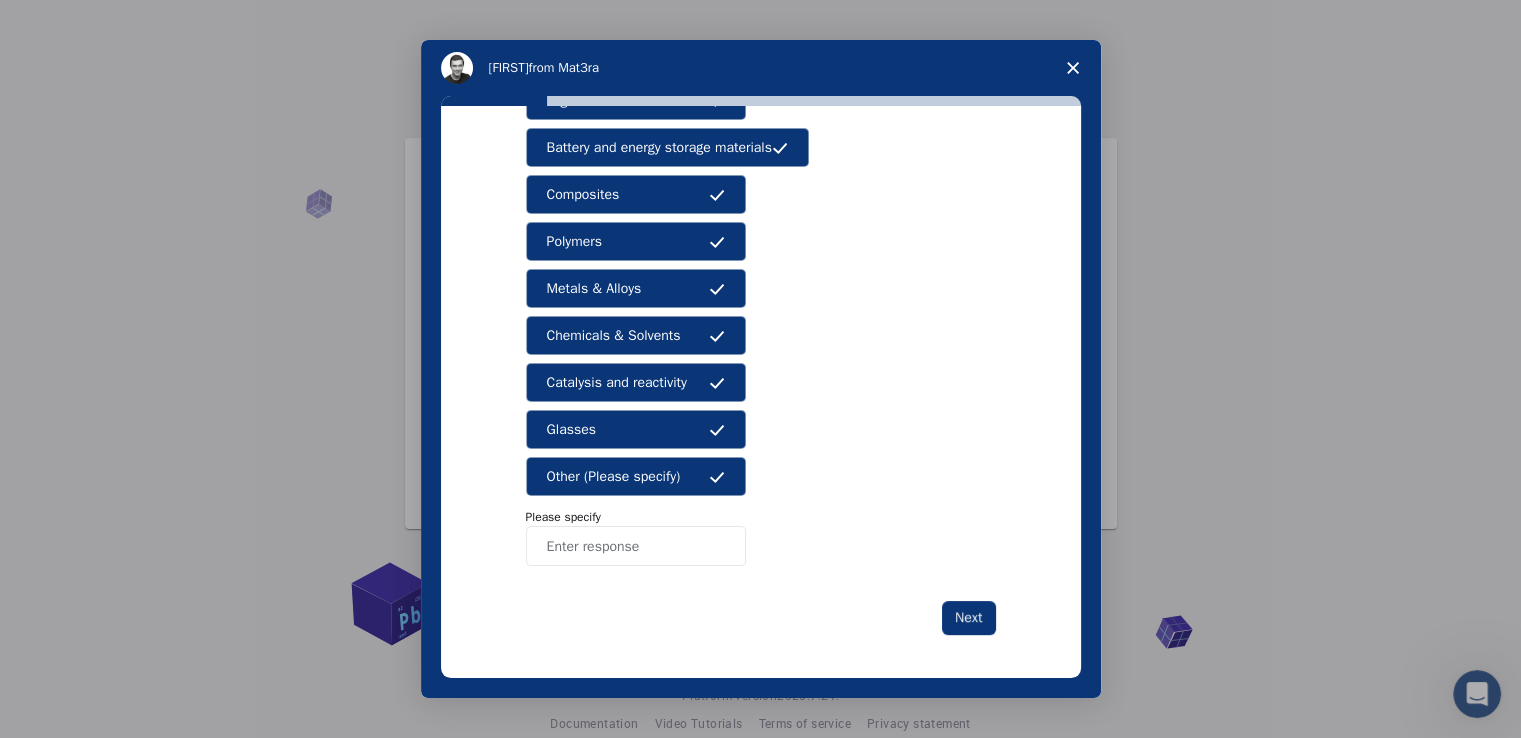 drag, startPoint x: 693, startPoint y: 471, endPoint x: 772, endPoint y: 515, distance: 90.426765 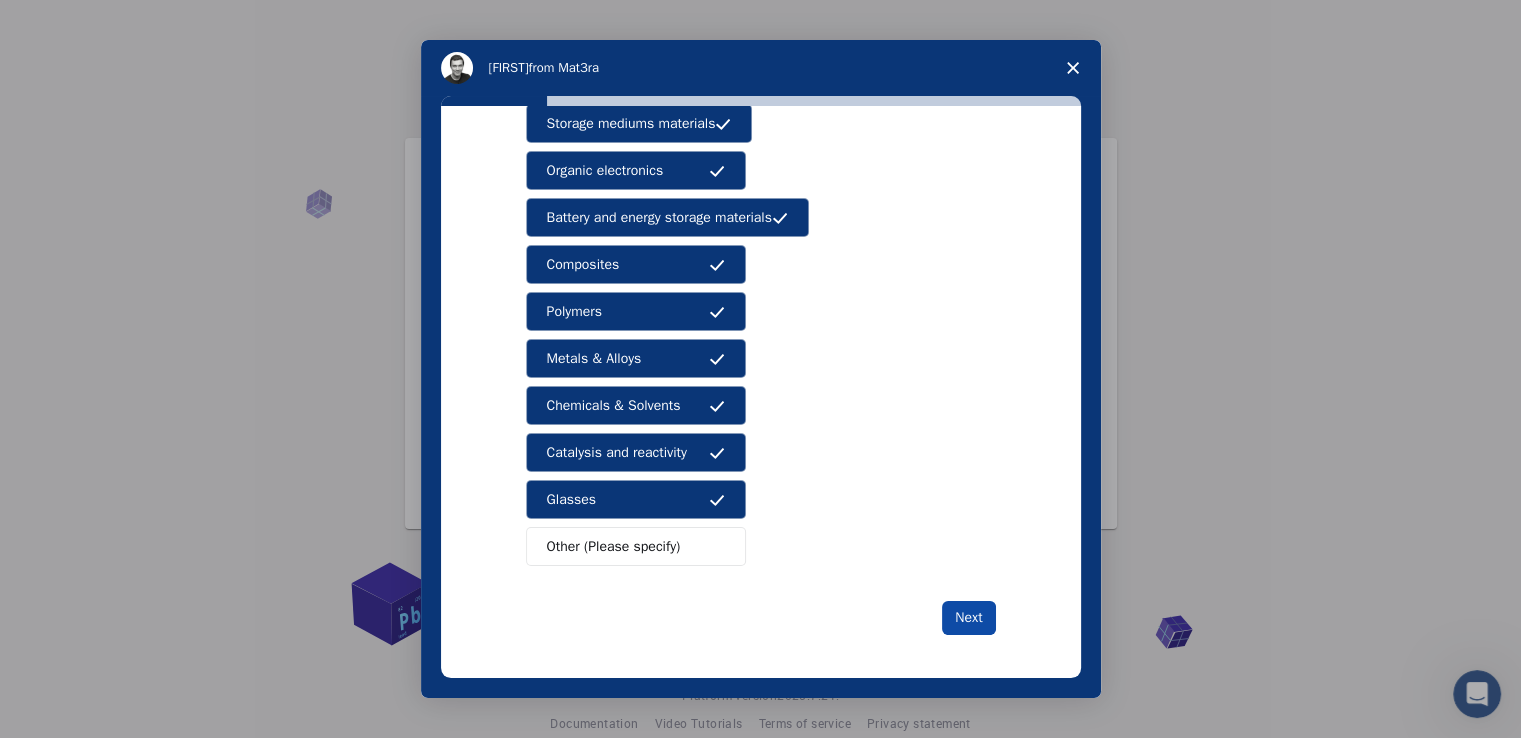 click on "Next" at bounding box center (968, 618) 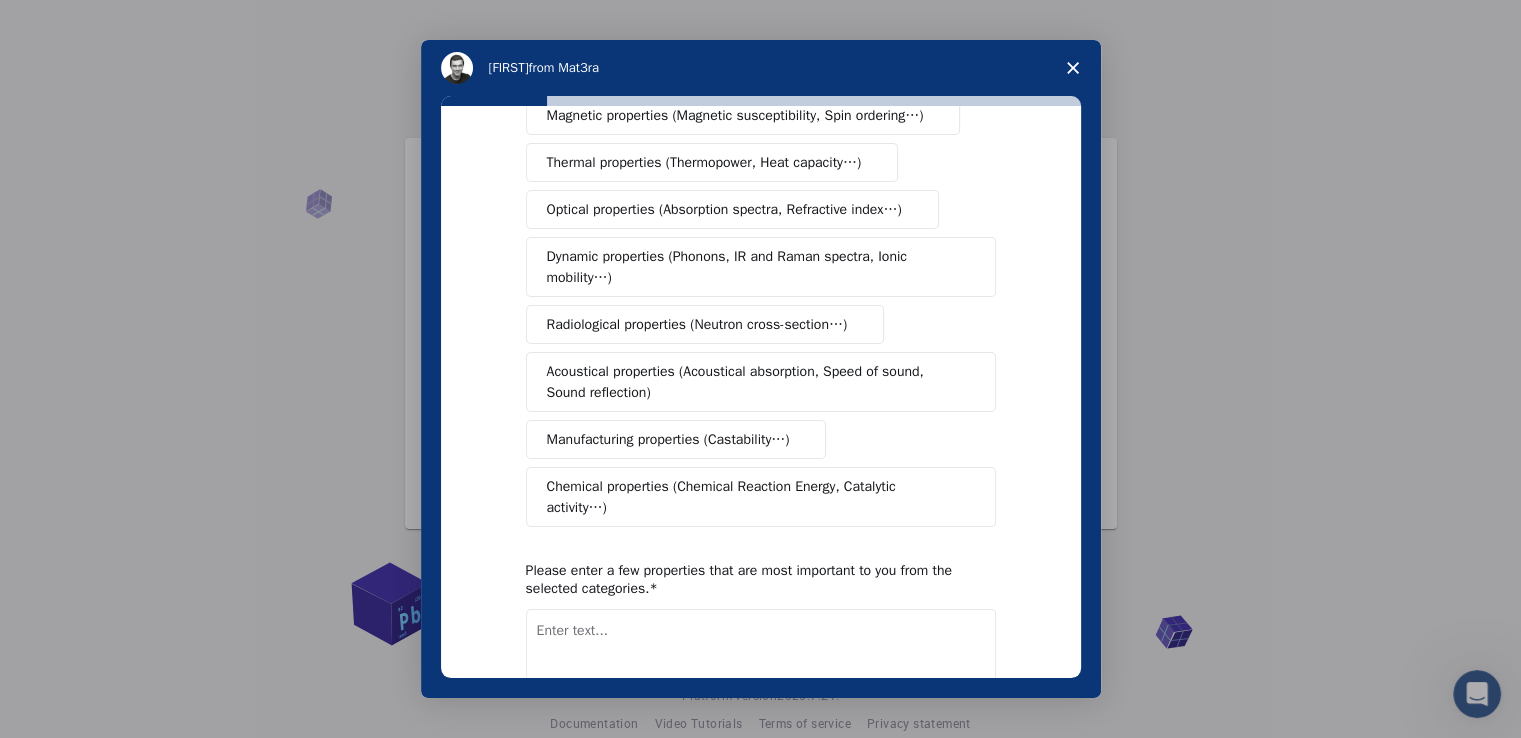 scroll, scrollTop: 0, scrollLeft: 0, axis: both 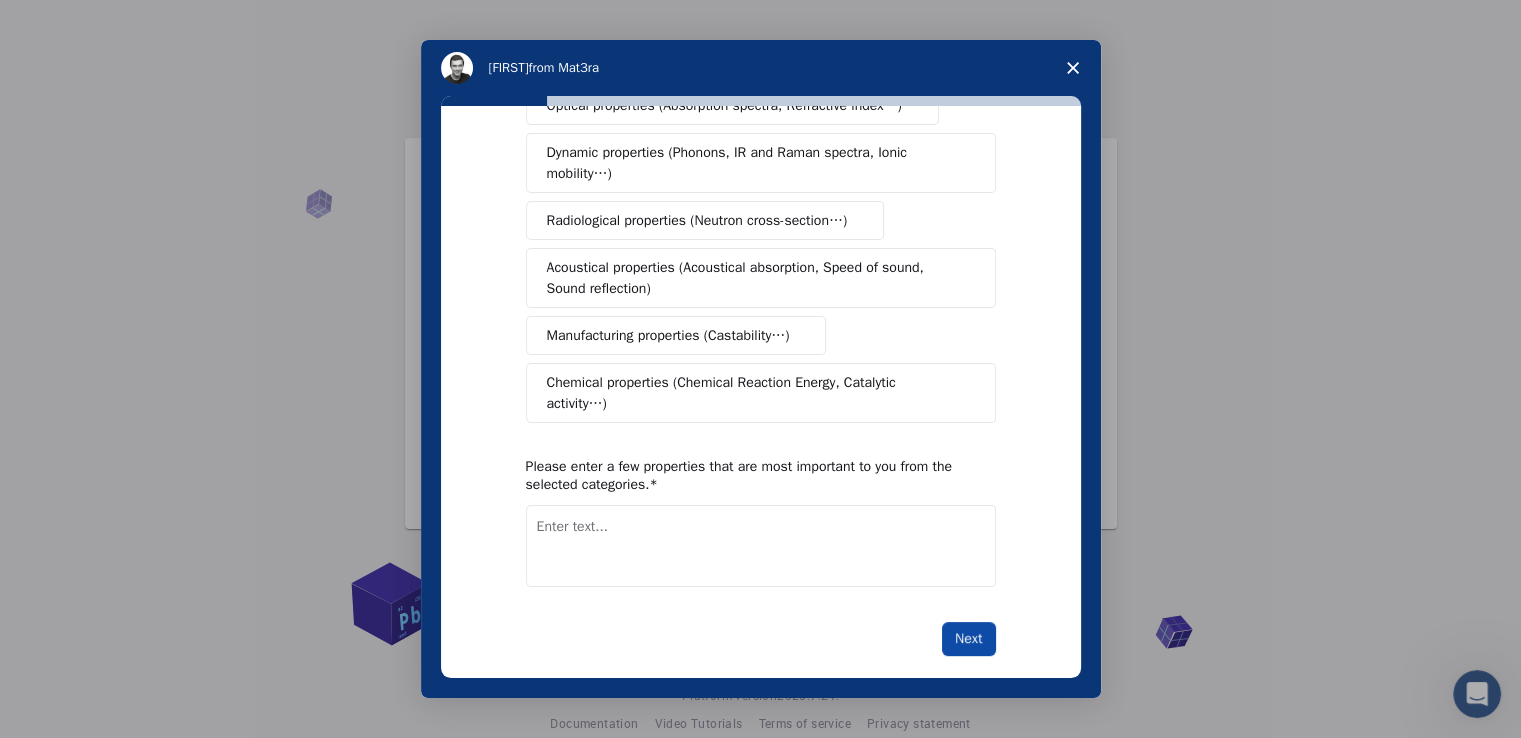 click on "Next" at bounding box center [968, 639] 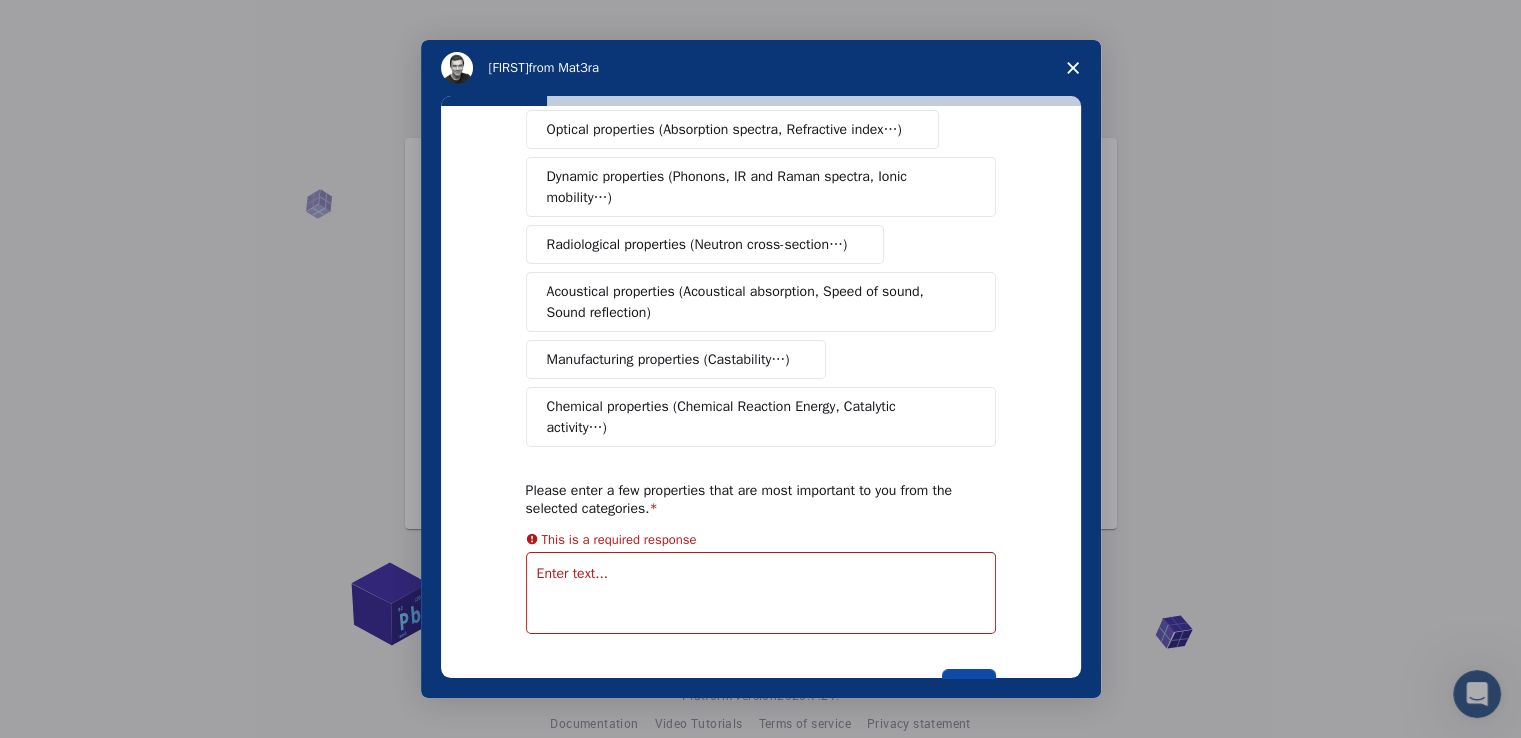 scroll, scrollTop: 70, scrollLeft: 0, axis: vertical 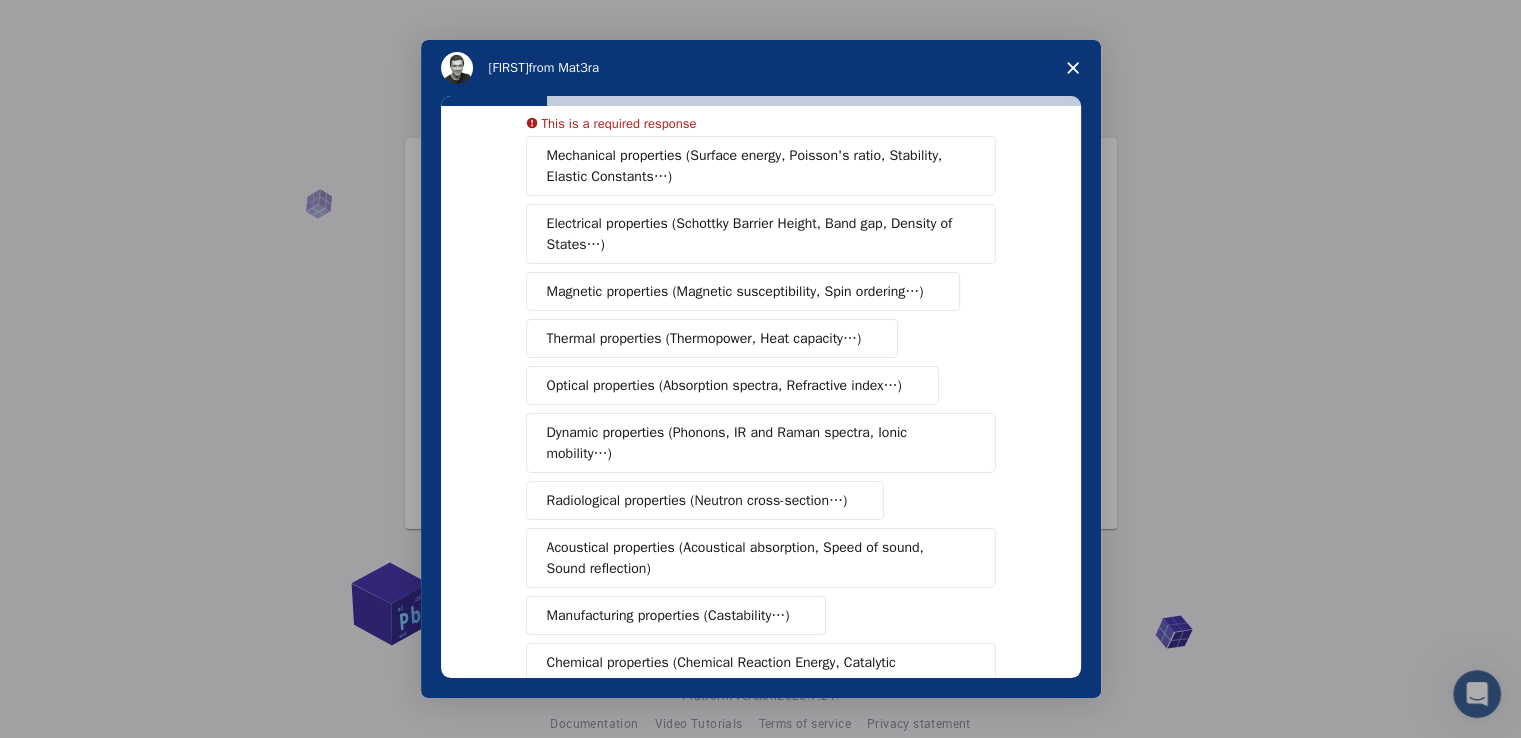 click on "Mechanical properties (Surface energy, Poisson's ratio, Stability, Elastic Constants…)" at bounding box center (754, 166) 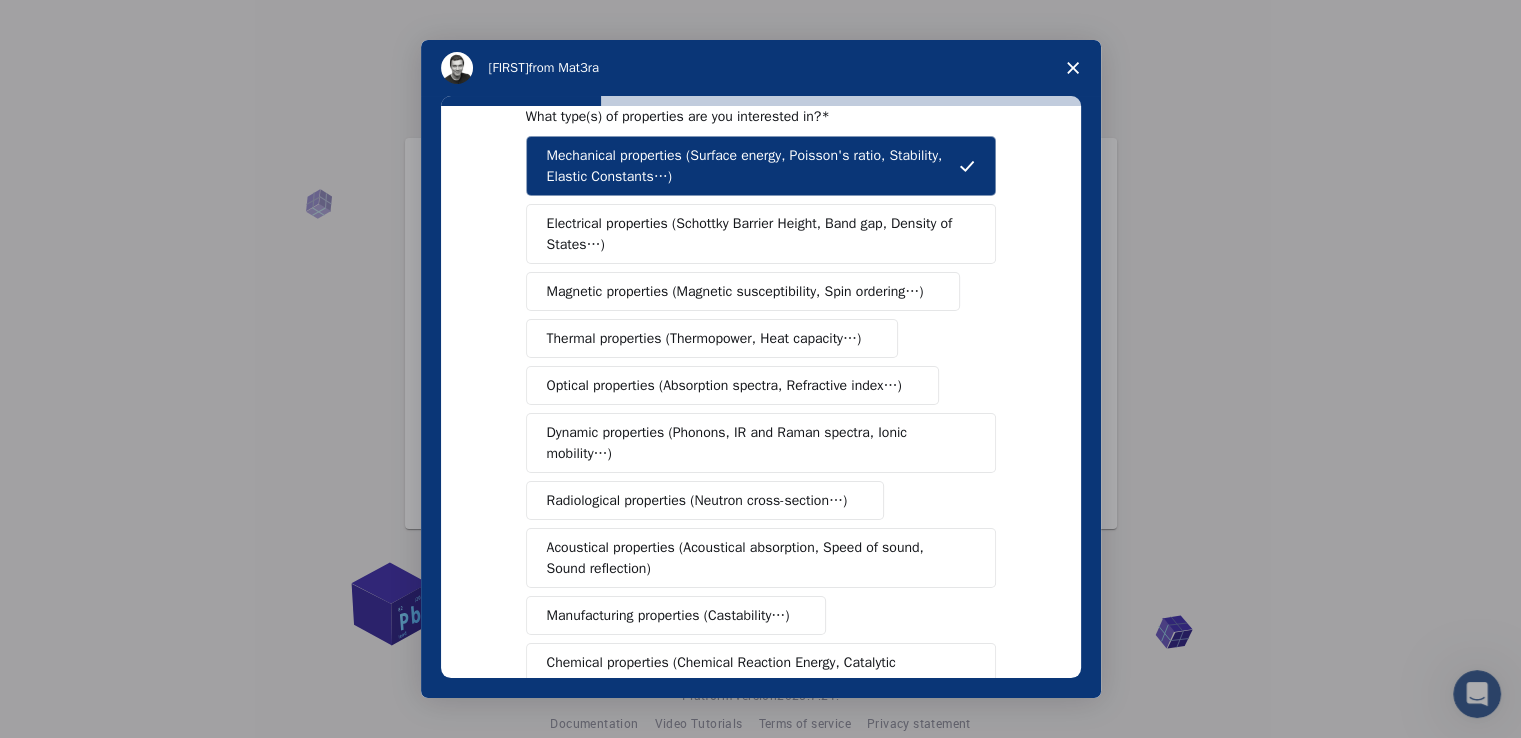 click on "Electrical properties (Schottky Barrier Height, Band gap, Density of States…)" at bounding box center [754, 234] 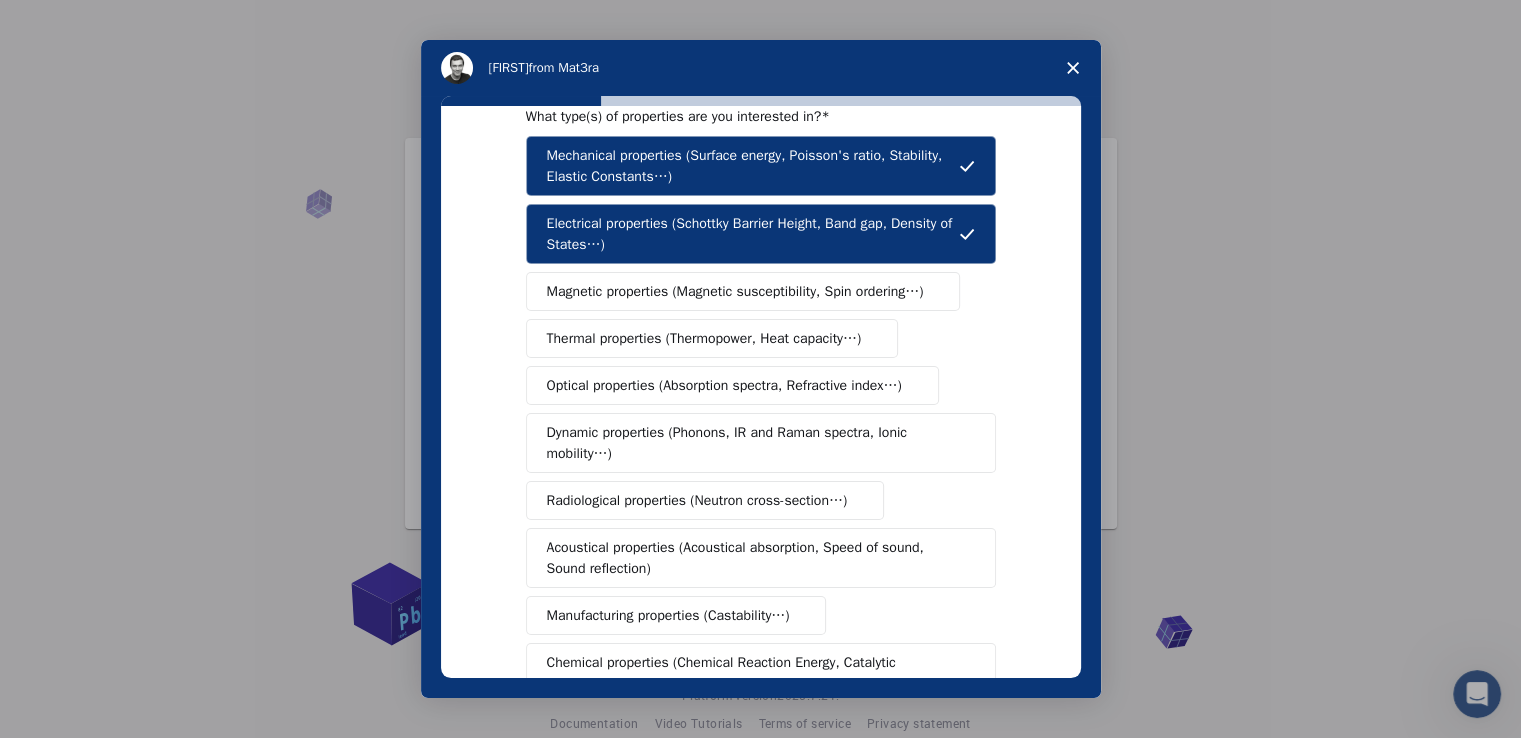 click on "Magnetic properties (Magnetic susceptibility, Spin ordering…)" at bounding box center [735, 291] 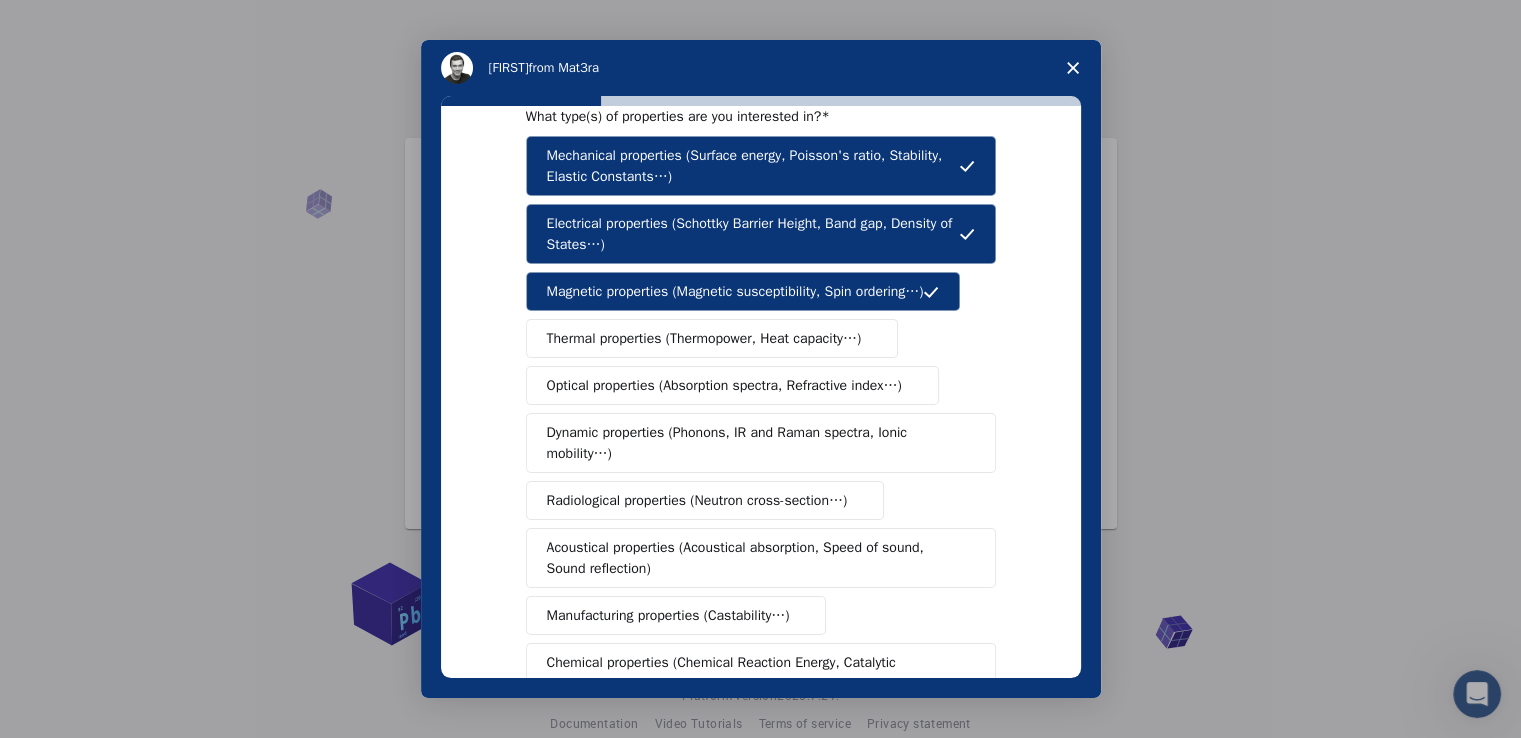 click on "Thermal properties (Thermopower, Heat capacity…)" at bounding box center [704, 338] 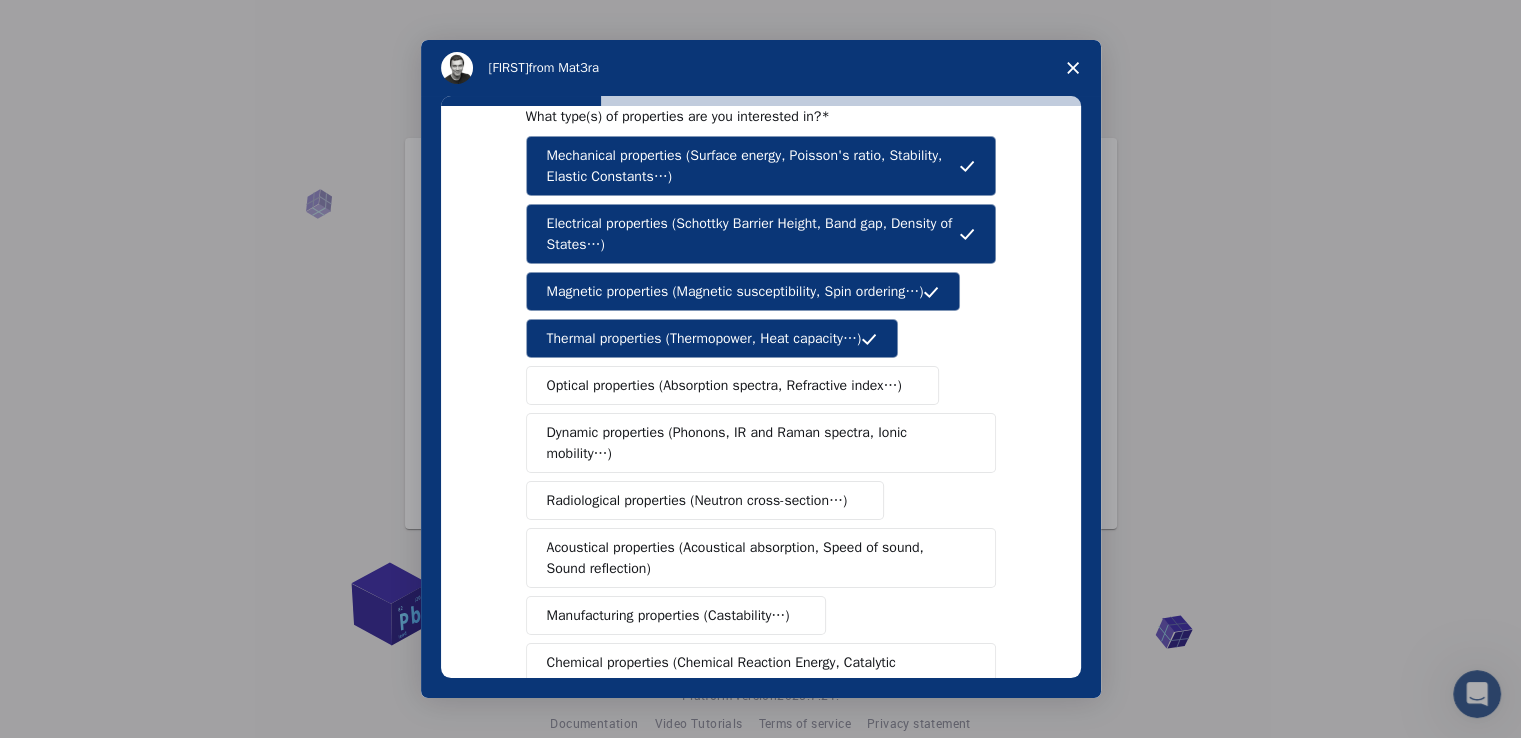 click on "Optical properties (Absorption spectra, Refractive index…)" at bounding box center (724, 385) 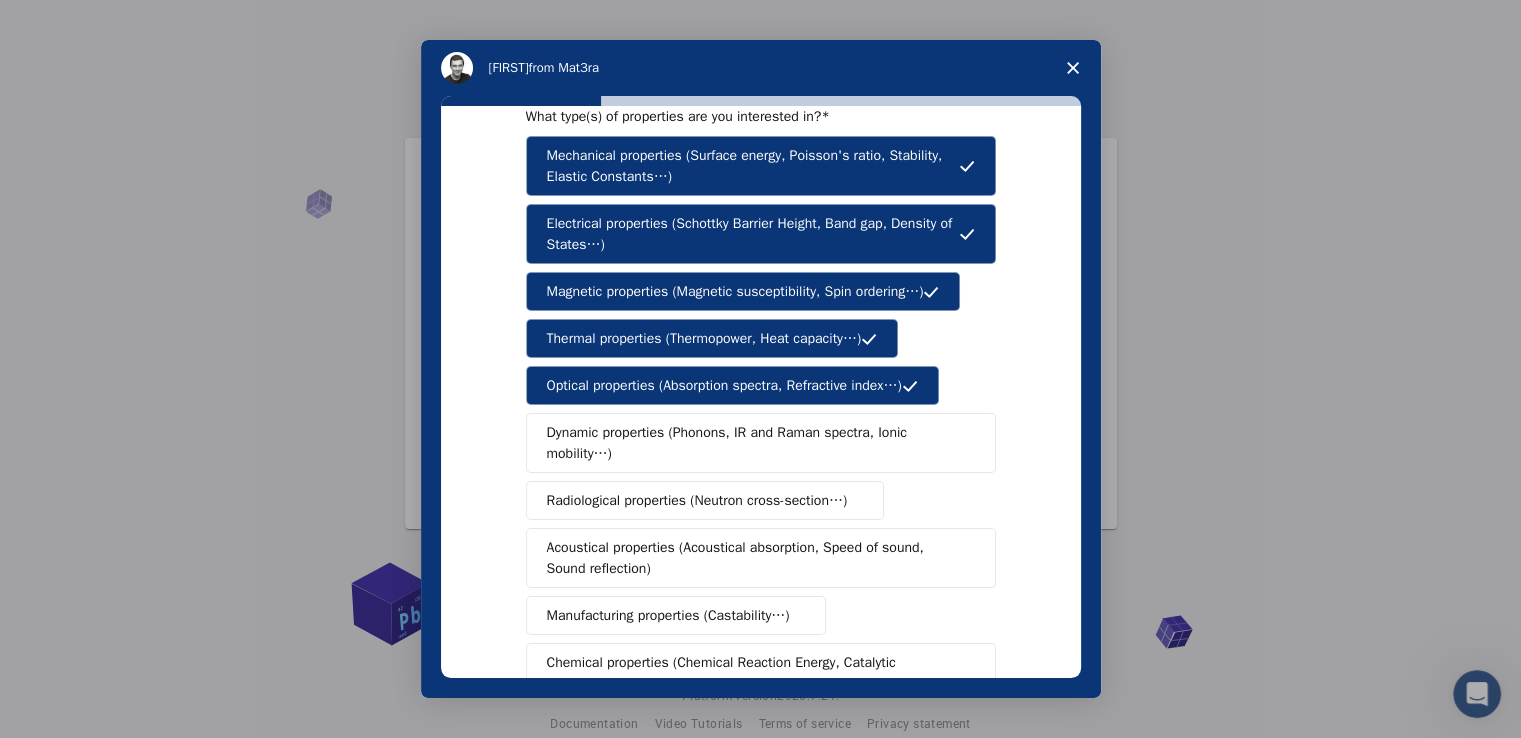 click on "Dynamic properties (Phonons, IR and Raman spectra, Ionic mobility…)" at bounding box center [753, 443] 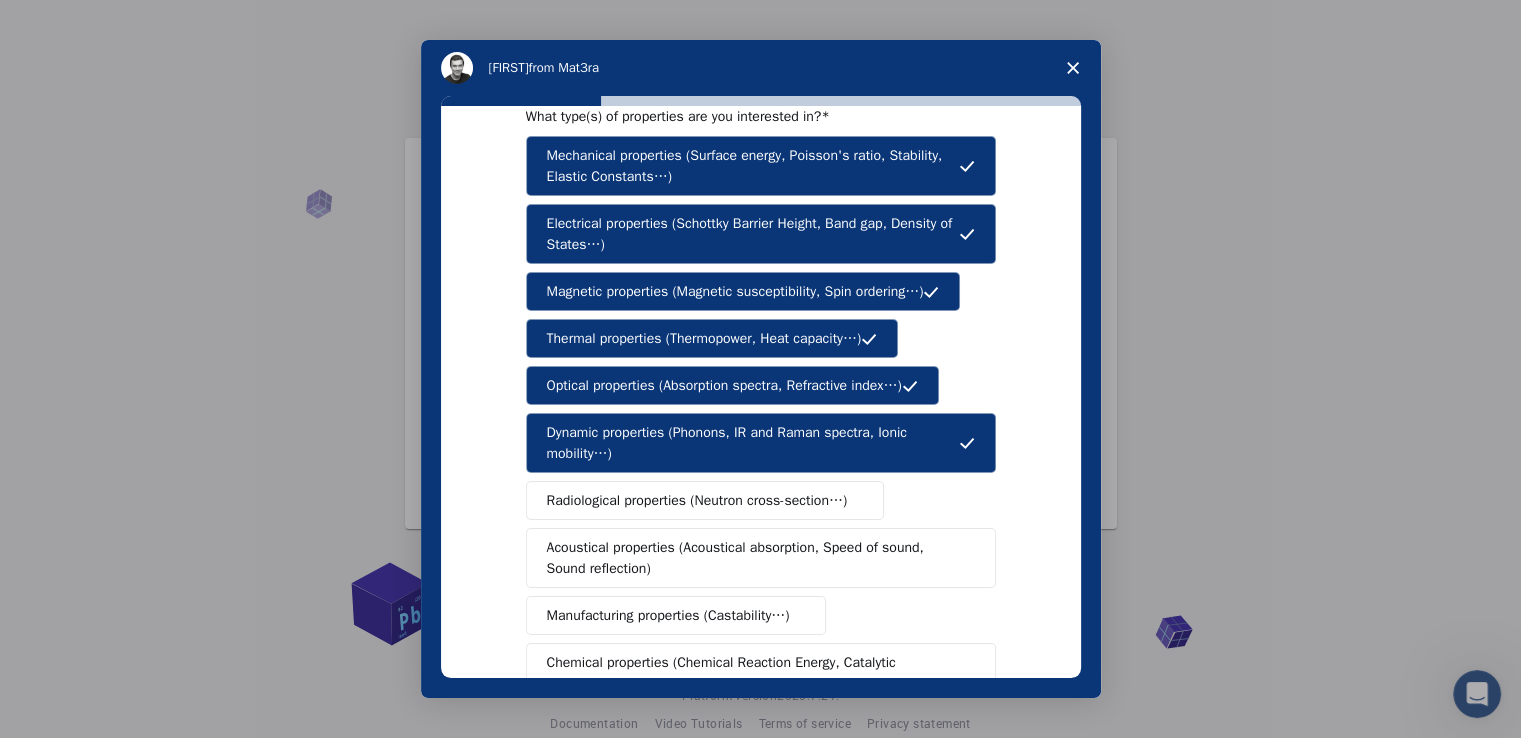 click on "Radiological properties (Neutron cross-section…)" at bounding box center [697, 500] 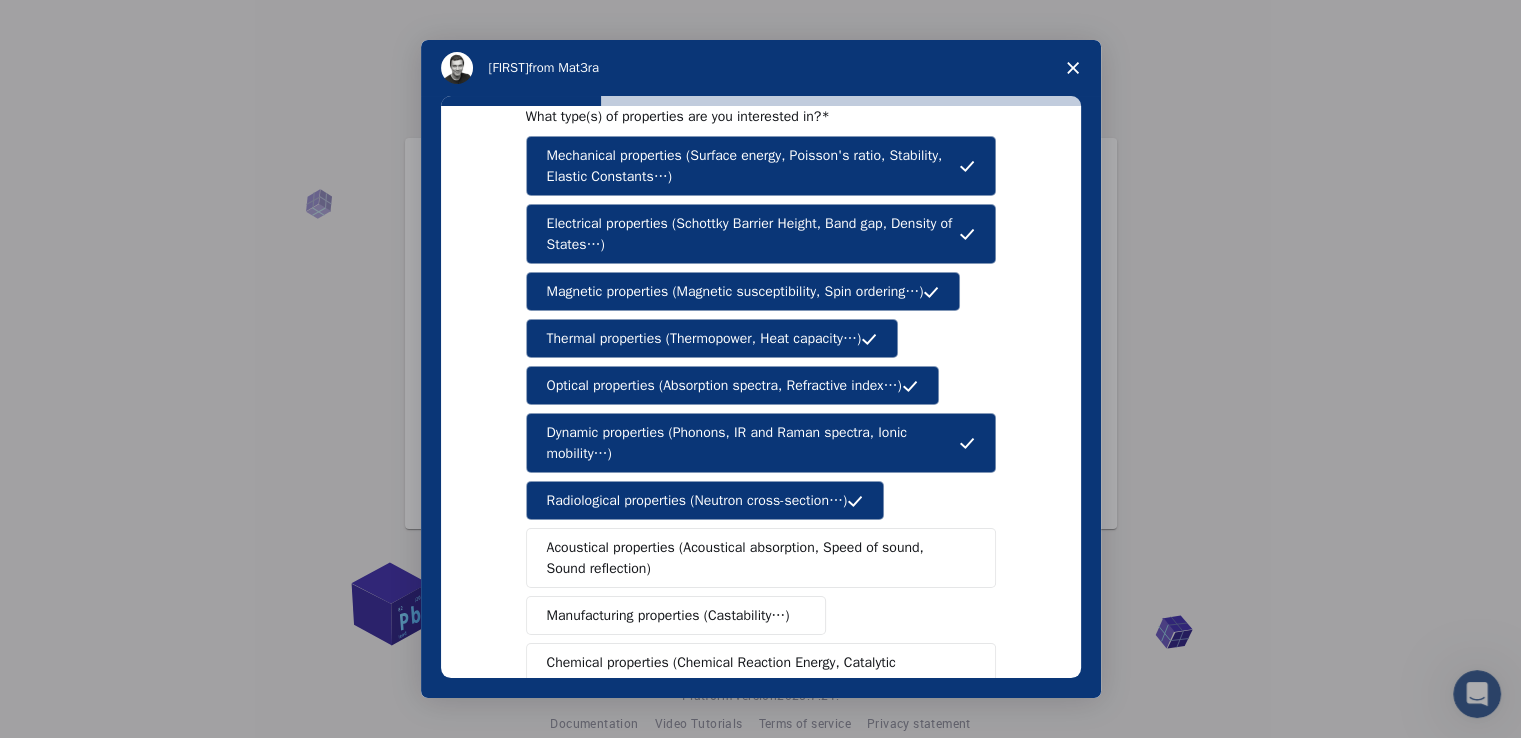 click on "Acoustical properties (Acoustical absorption, Speed of sound, Sound reflection)" at bounding box center (754, 558) 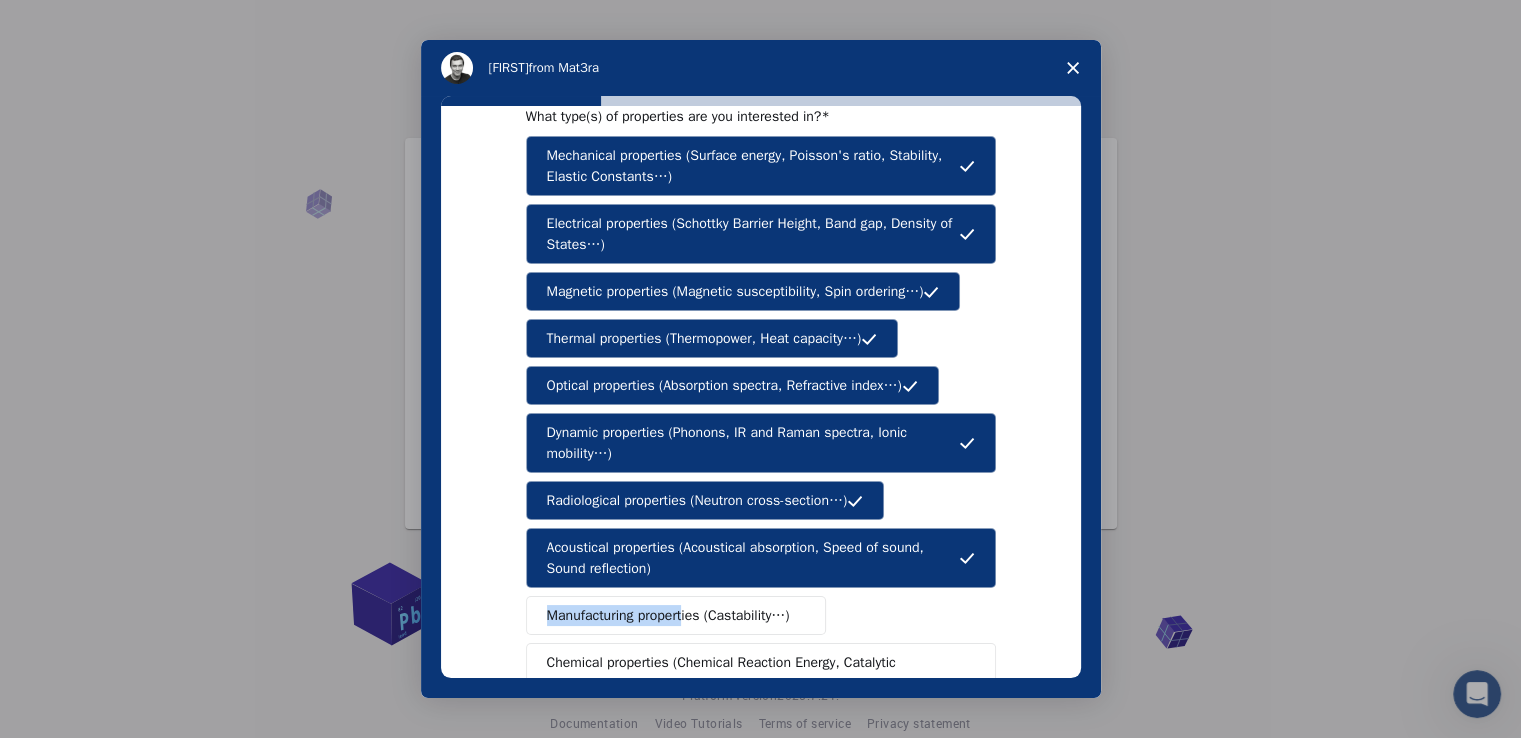 click on "Mechanical properties (Surface energy, Poisson's ratio, Stability, Elastic Constants…) Electrical properties (Schottky Barrier Height, Band gap, Density of States…) Magnetic properties (Magnetic susceptibility, Spin ordering…) Thermal properties (Thermopower, Heat capacity…) Optical properties (Absorption spectra, Refractive index…) Dynamic properties (Phonons, IR and Raman spectra, Ionic mobility…) Radiological properties (Neutron cross-section…) Acoustical properties (Acoustical absorption, Speed of sound, Sound reflection) Manufacturing properties (Castability…) Chemical properties (Chemical Reaction Energy, Catalytic activity…)" at bounding box center (761, 419) 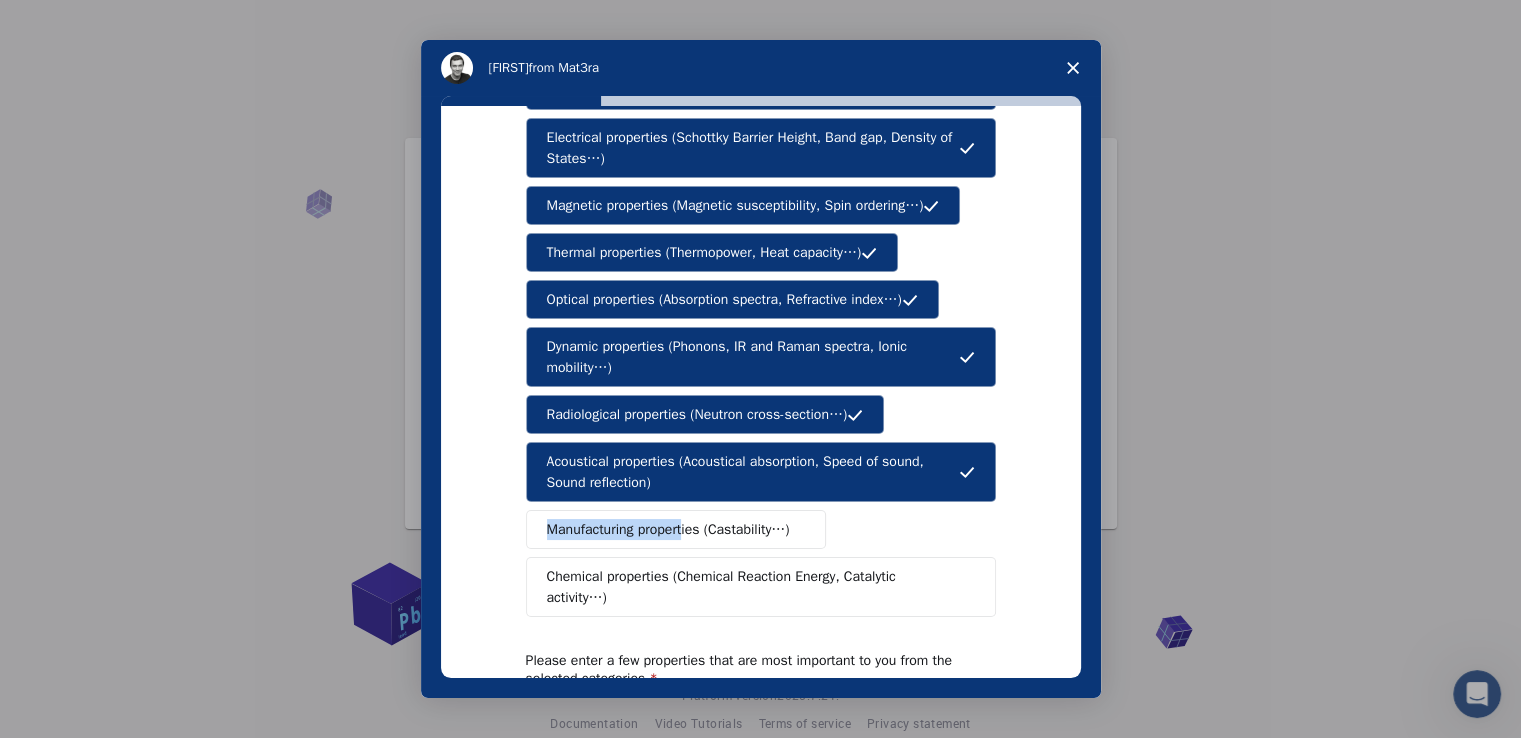 scroll, scrollTop: 350, scrollLeft: 0, axis: vertical 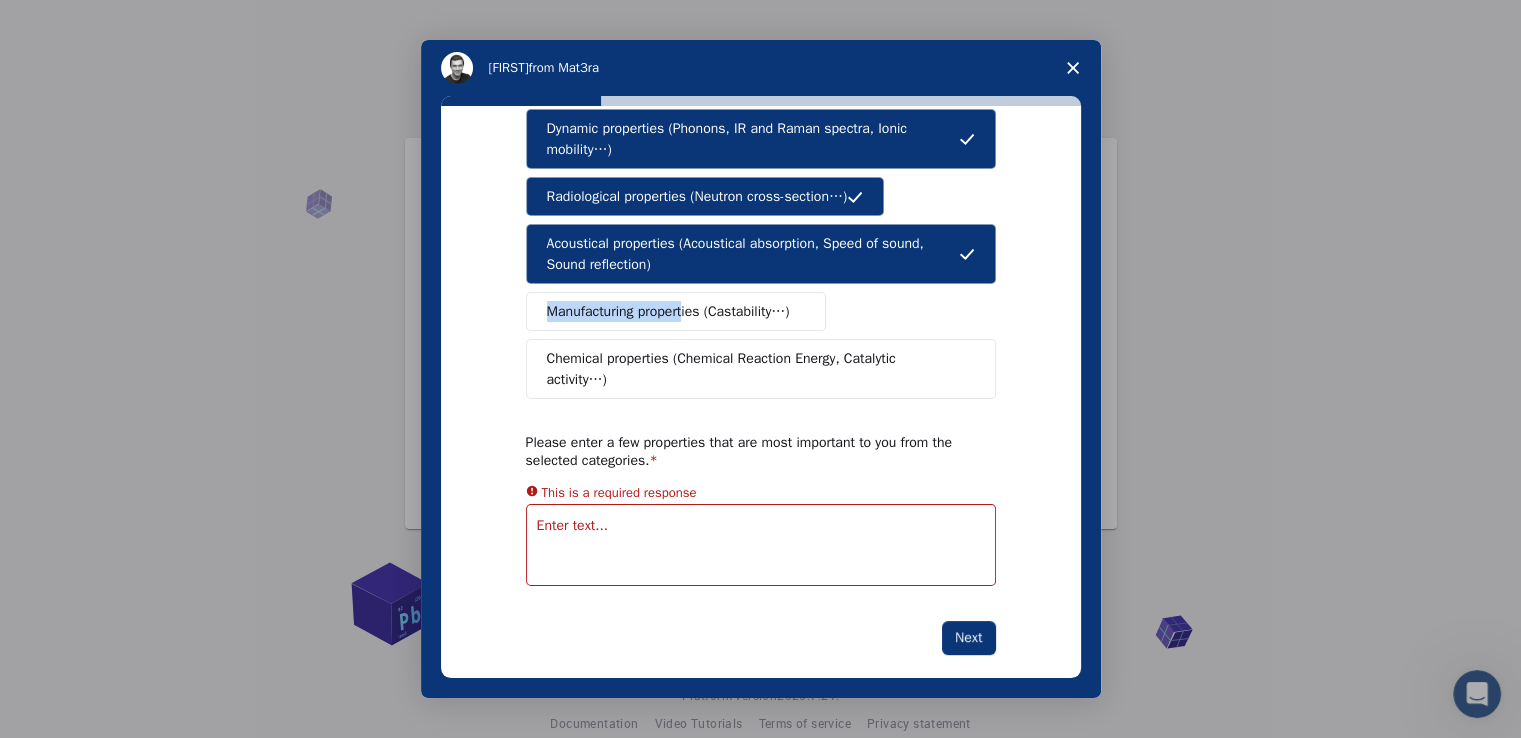 click on "Manufacturing properties (Castability…)" at bounding box center [676, 311] 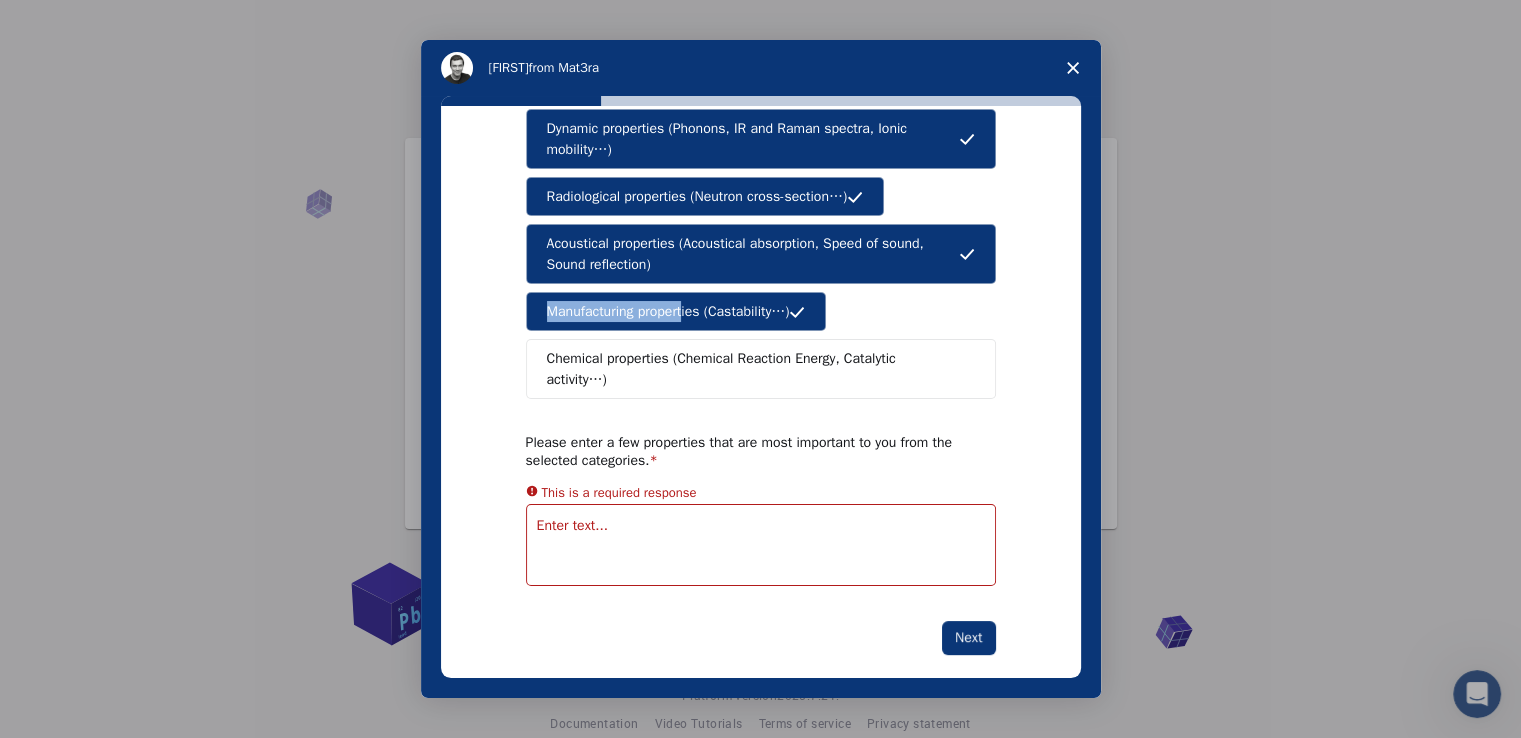 click on "Chemical properties (Chemical Reaction Energy, Catalytic activity…)" at bounding box center (753, 369) 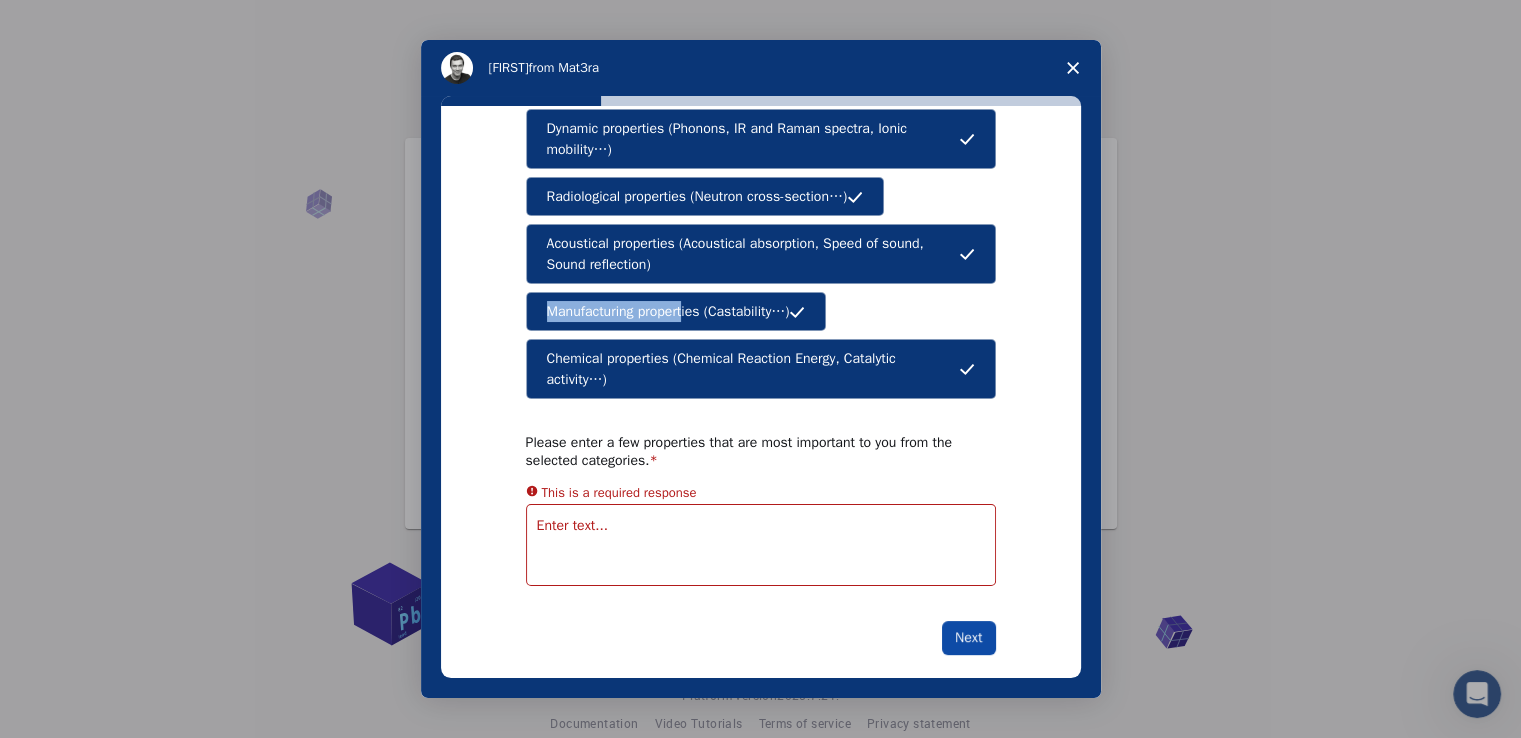 click on "Next" at bounding box center [968, 638] 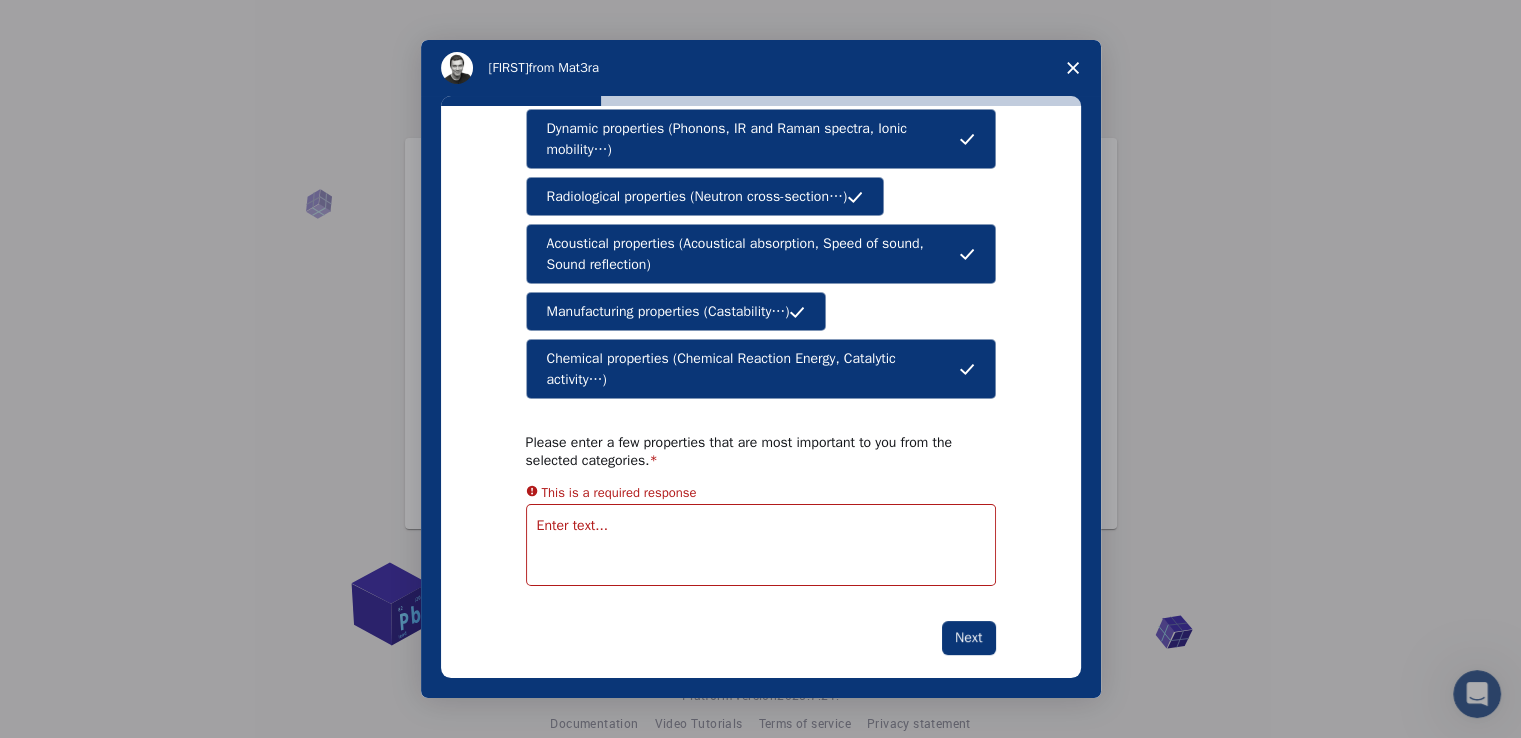 click on "Please enter a few properties that are most important to you from the selected categories." at bounding box center [746, 452] 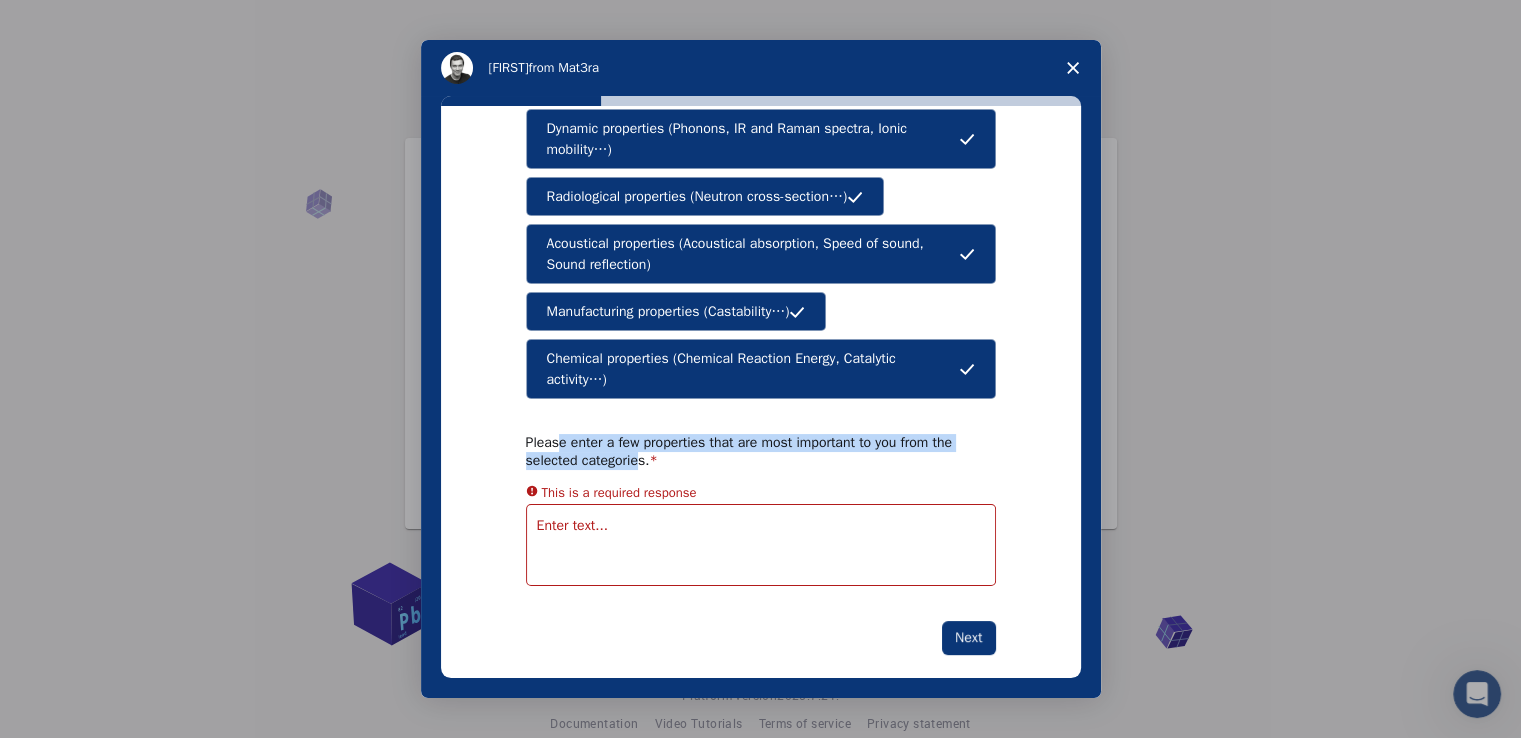 drag, startPoint x: 553, startPoint y: 420, endPoint x: 634, endPoint y: 441, distance: 83.677956 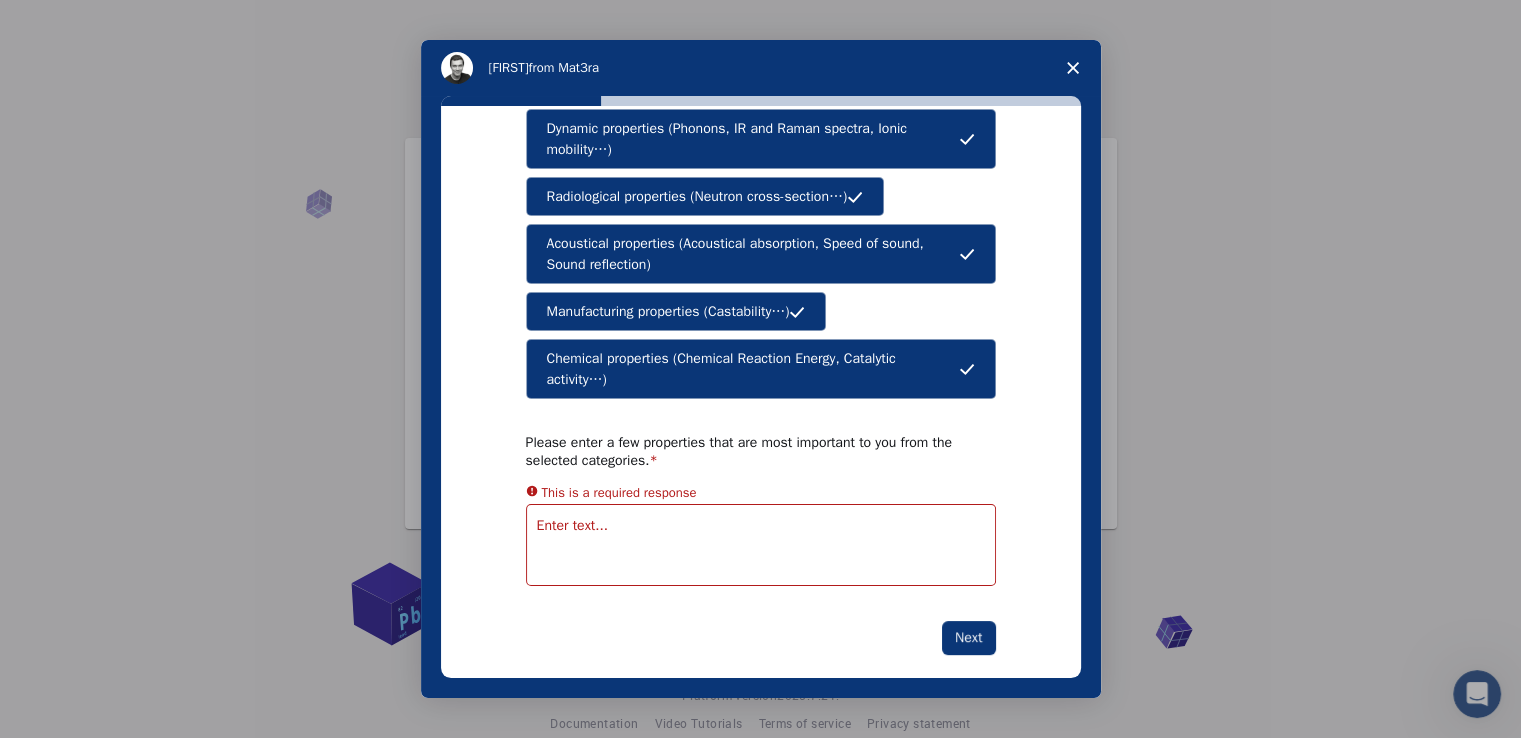 click at bounding box center (761, 545) 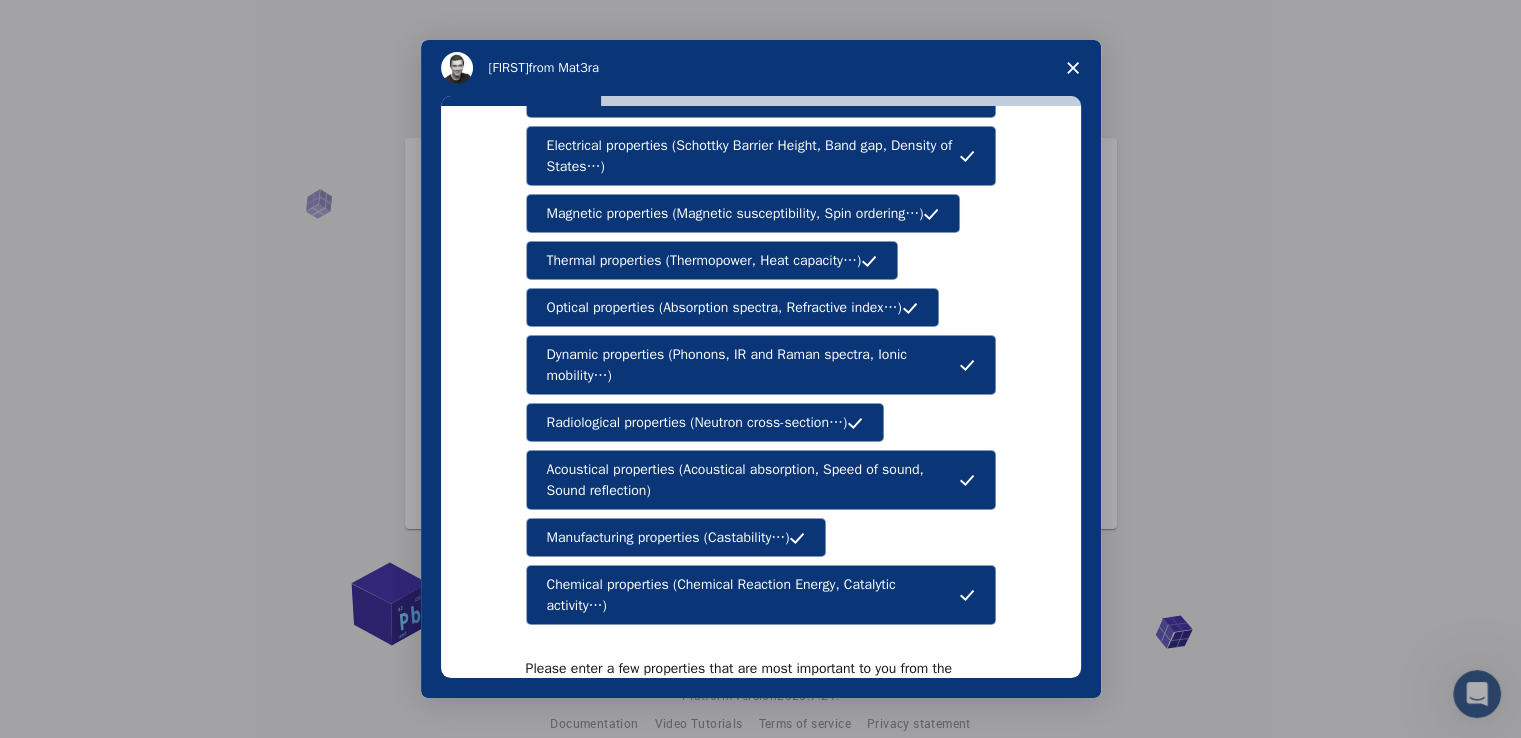 scroll, scrollTop: 326, scrollLeft: 0, axis: vertical 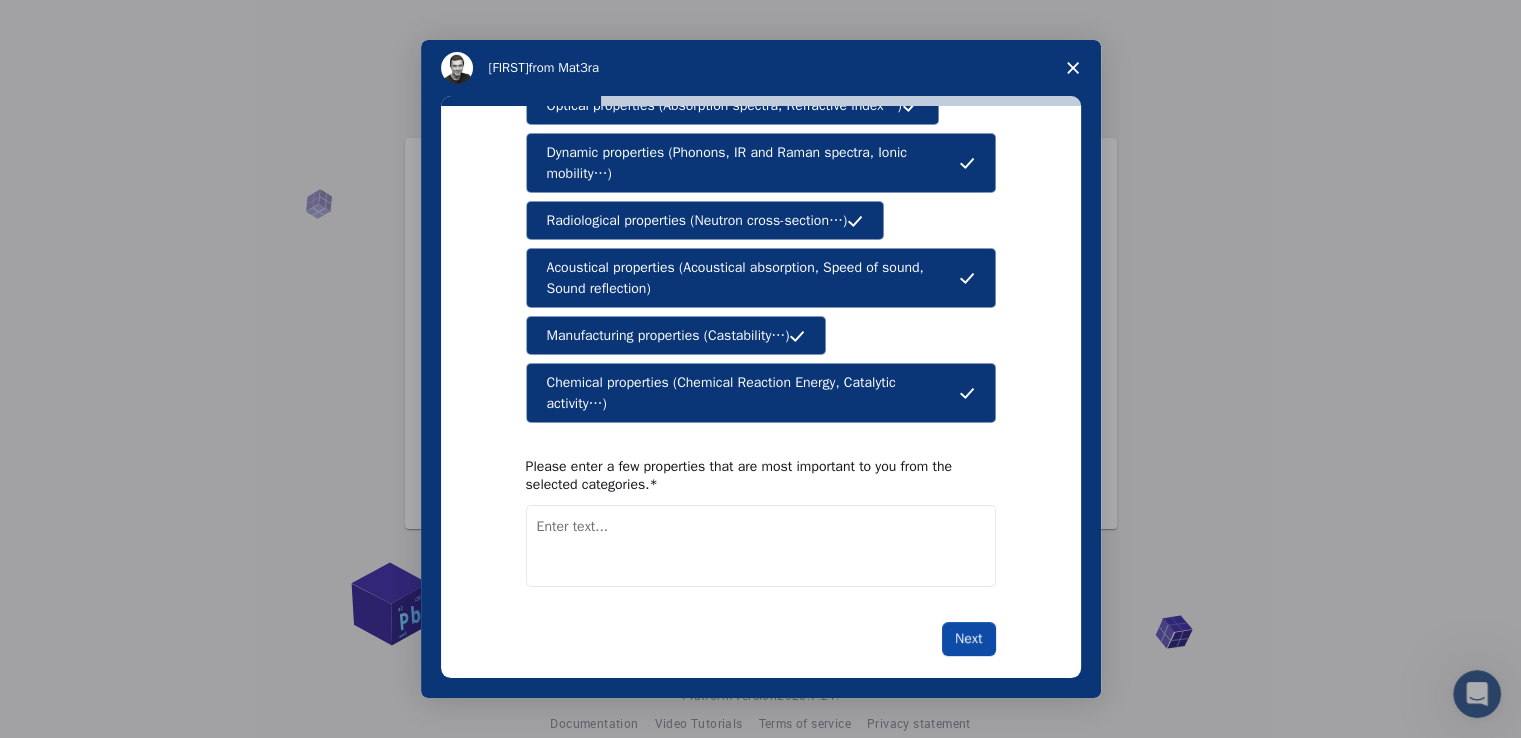click on "Next" at bounding box center (968, 639) 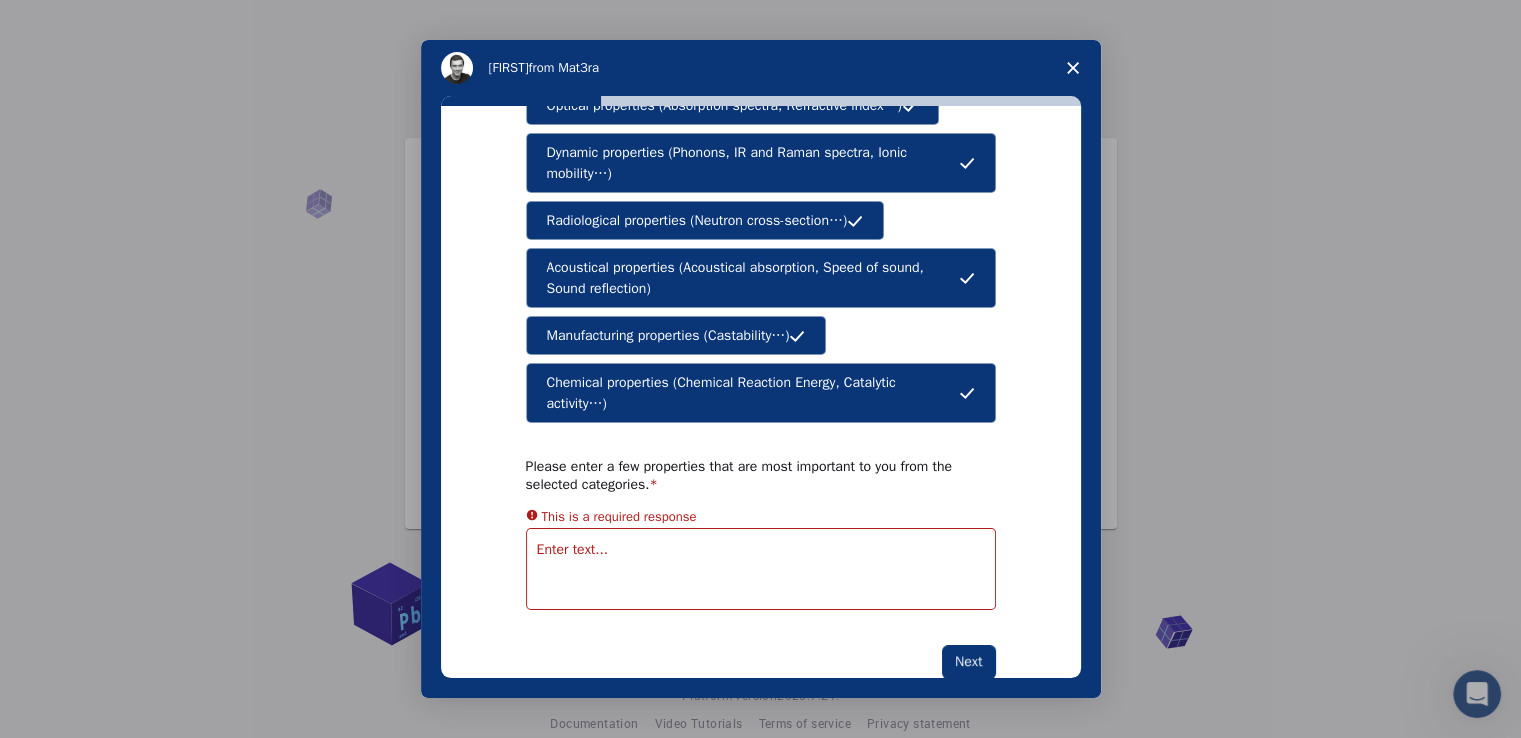 click at bounding box center [761, 569] 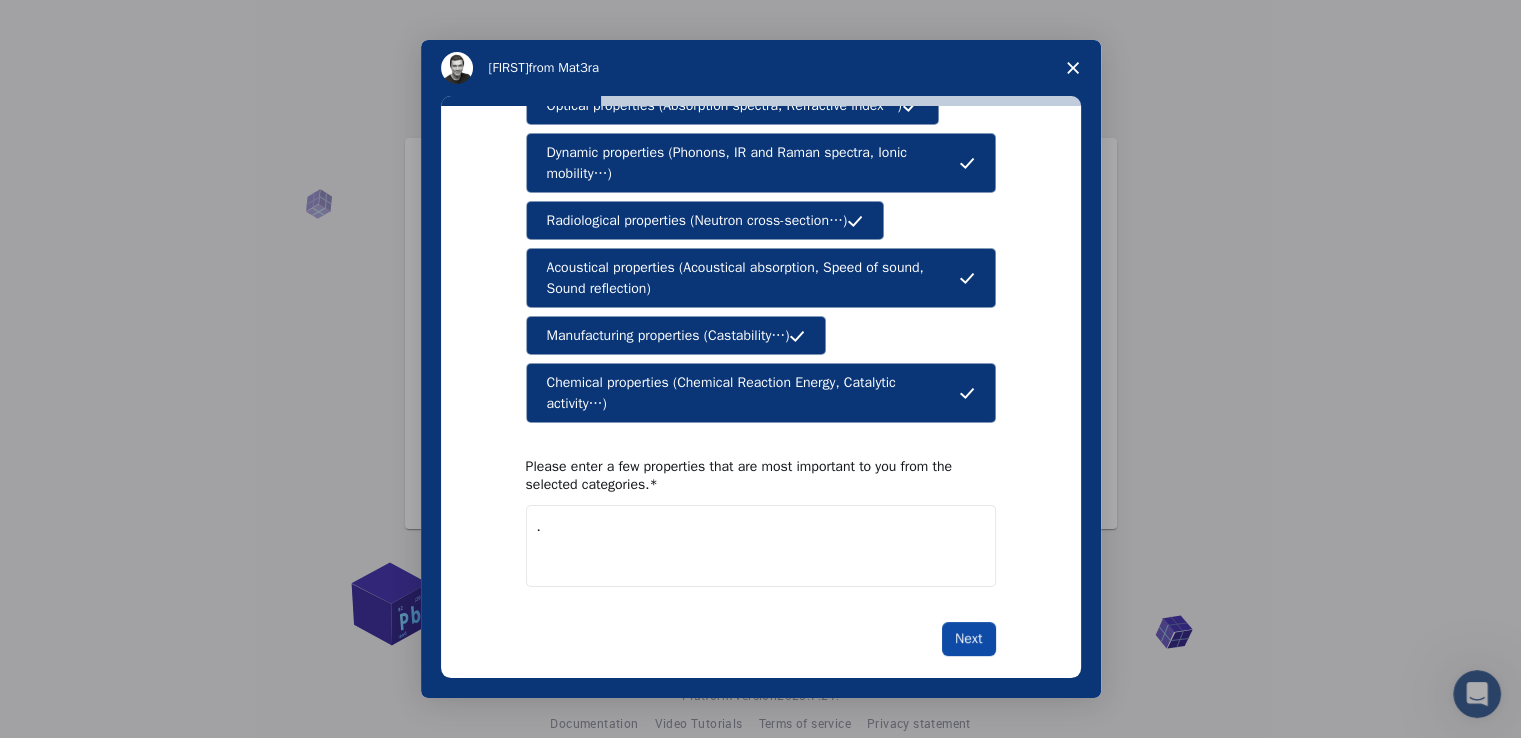type on "." 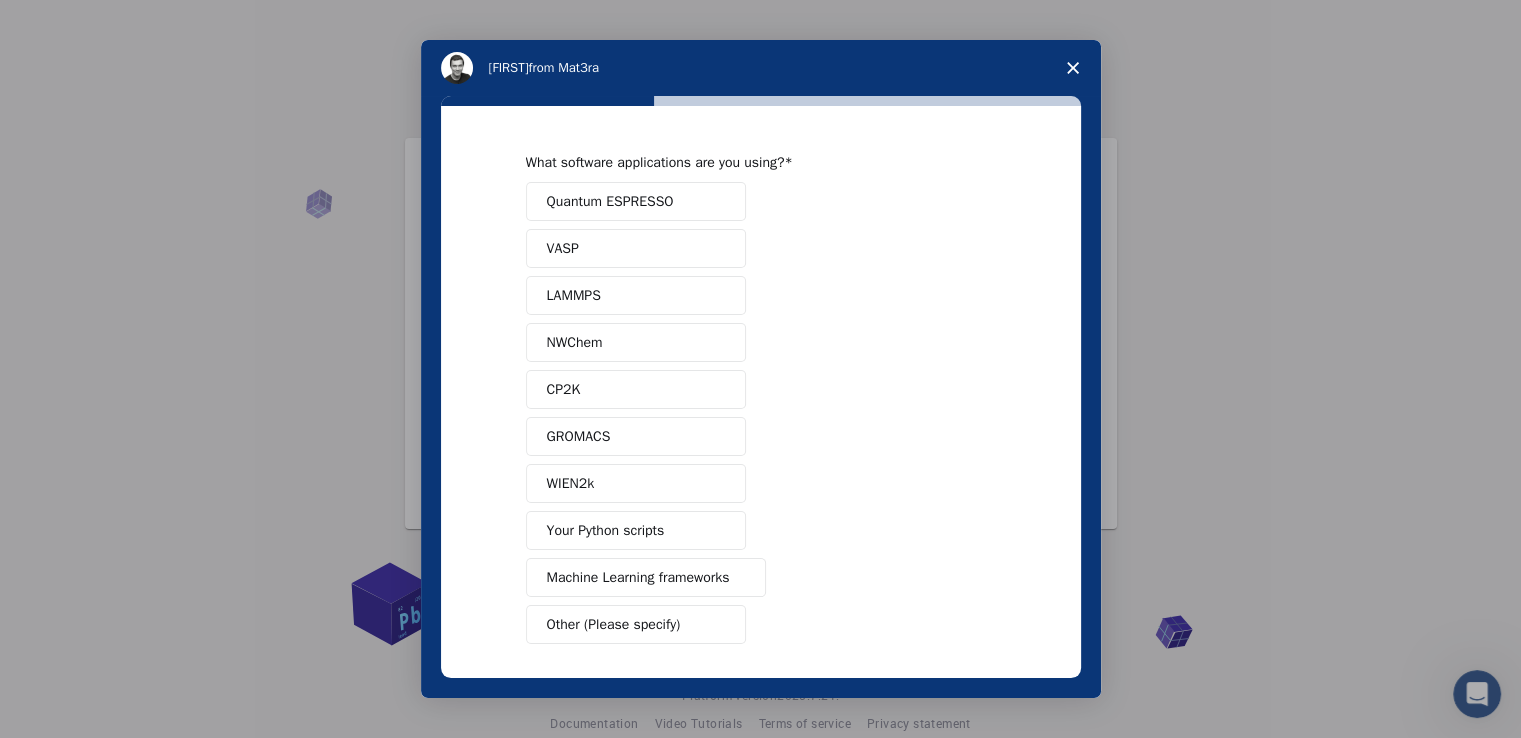 scroll, scrollTop: 79, scrollLeft: 0, axis: vertical 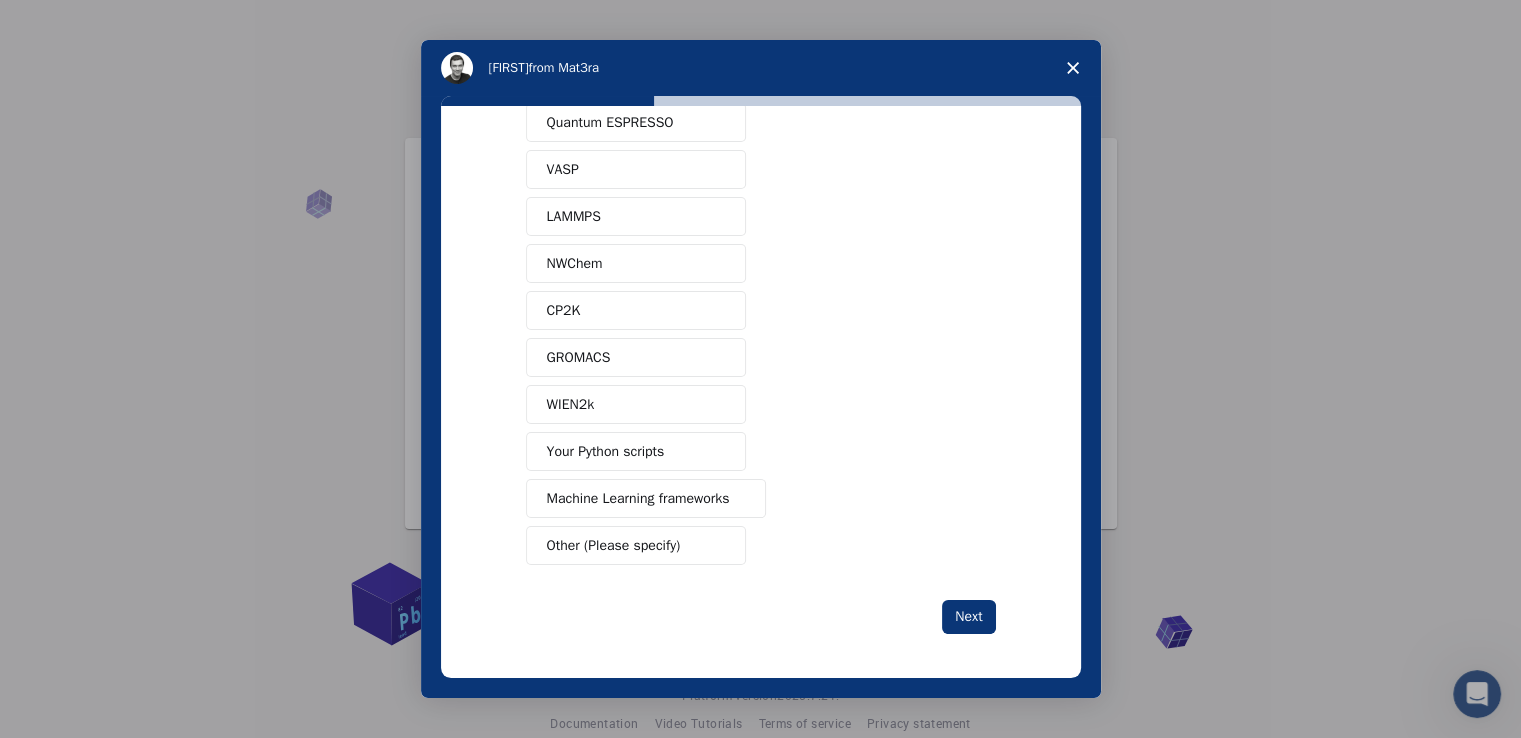 click on "Other (Please specify)" at bounding box center [614, 545] 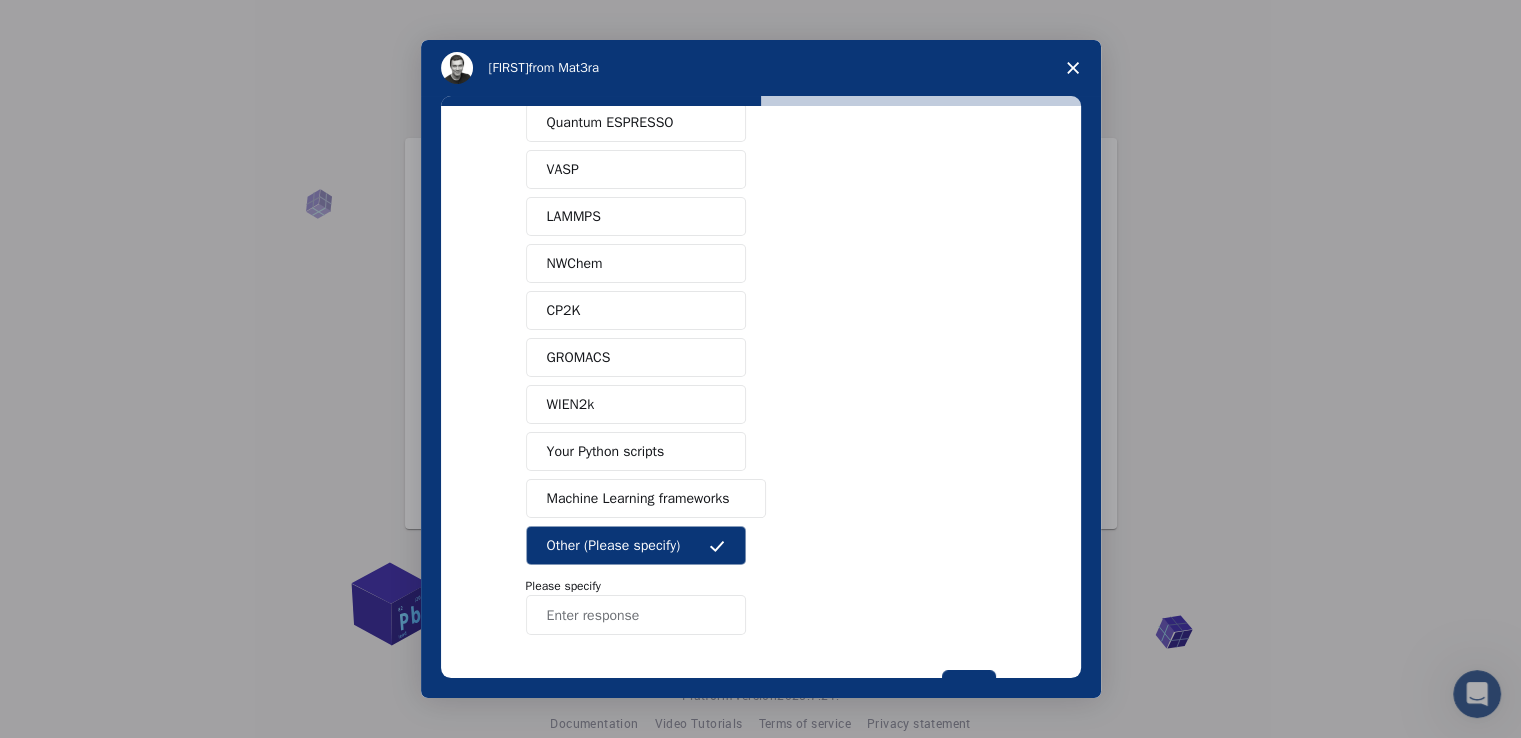 click on "Machine Learning frameworks" at bounding box center [638, 498] 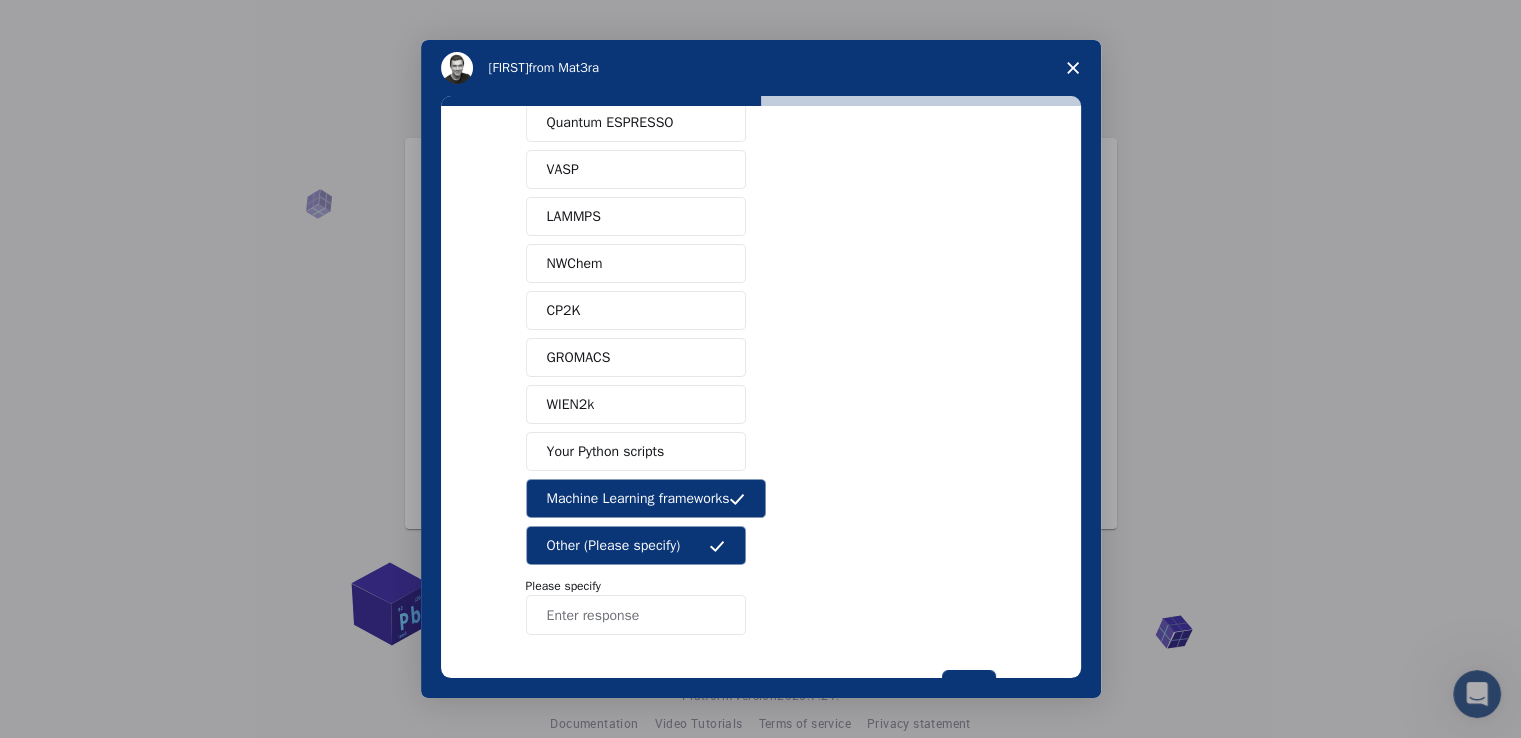 click on "Other (Please specify)" at bounding box center (614, 545) 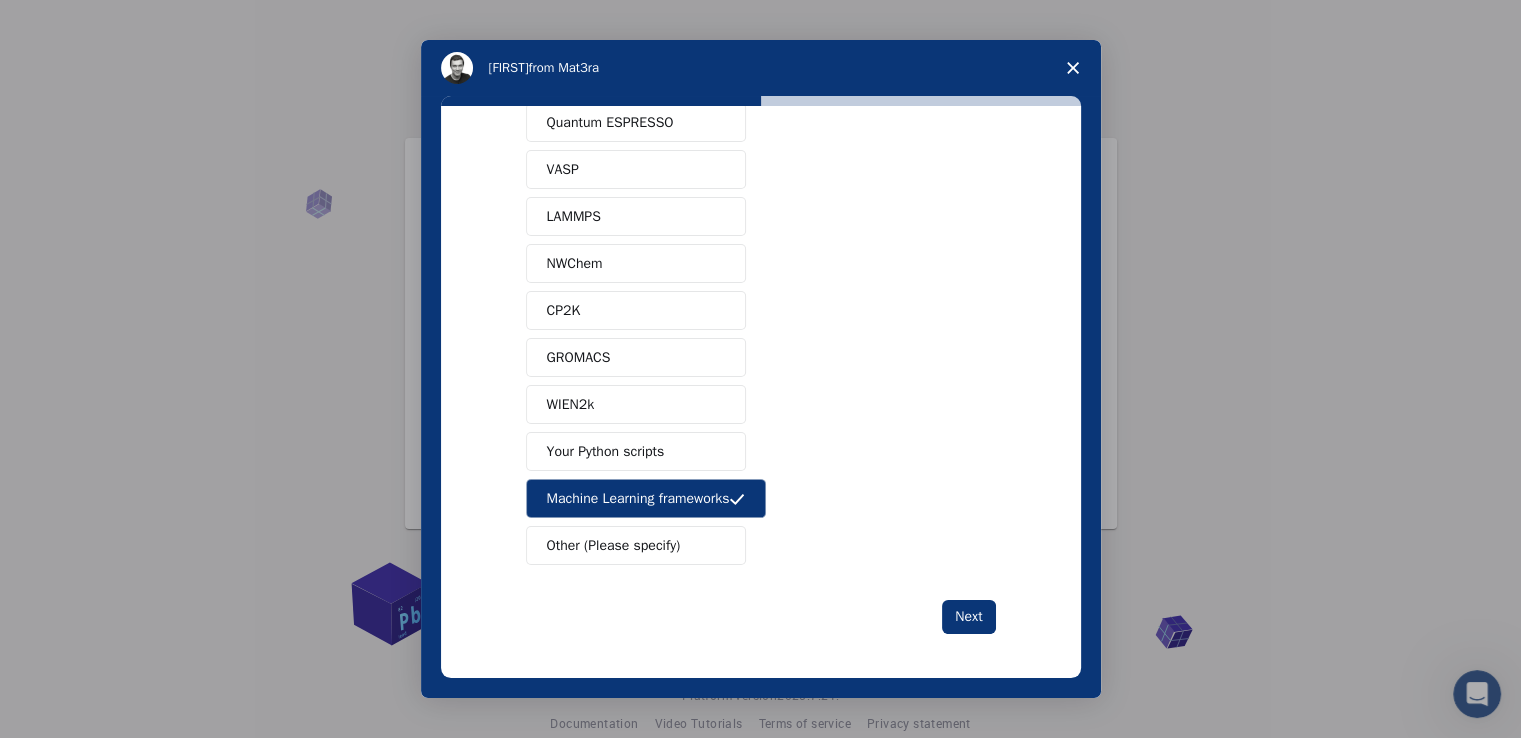 click on "Your Python scripts" at bounding box center (606, 451) 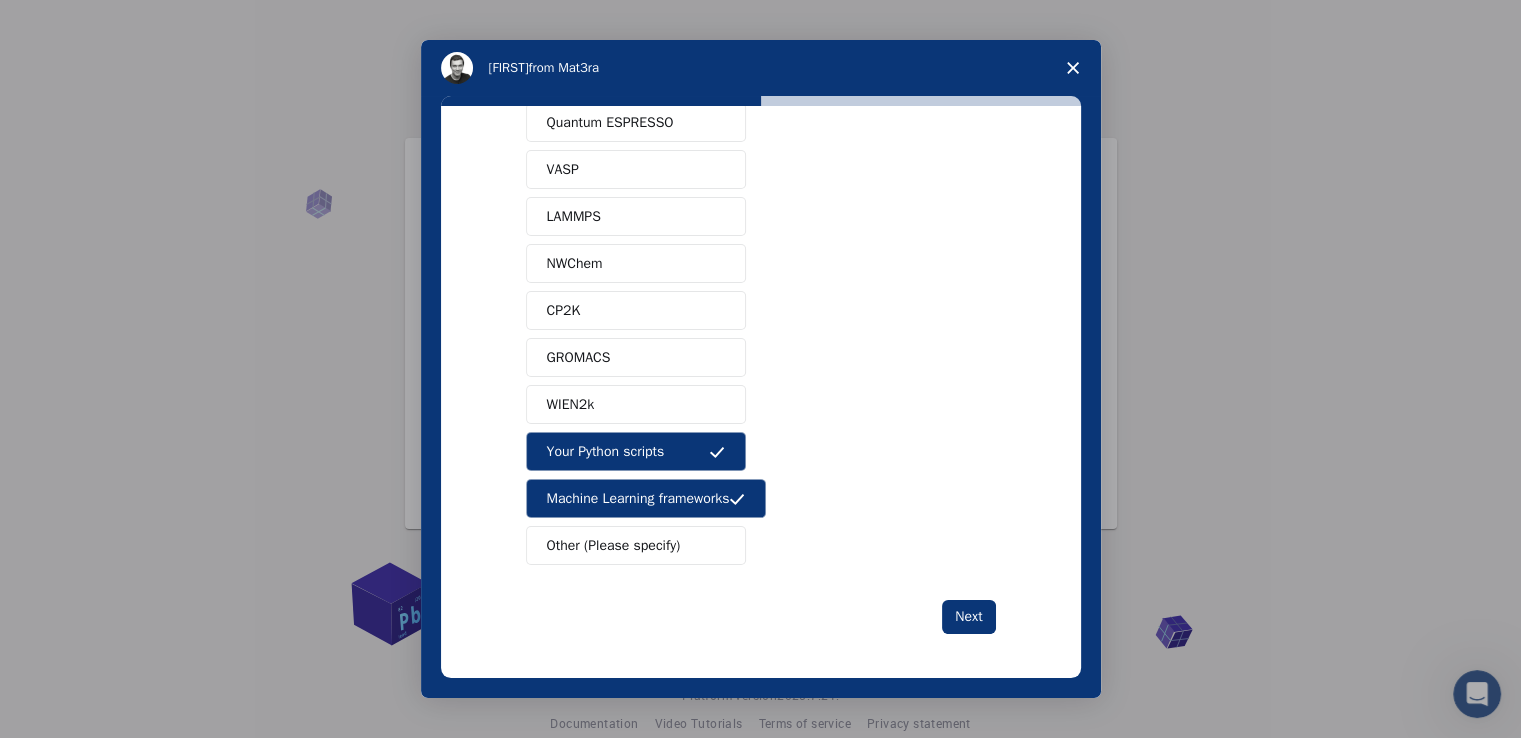 click on "WIEN2k" at bounding box center (636, 404) 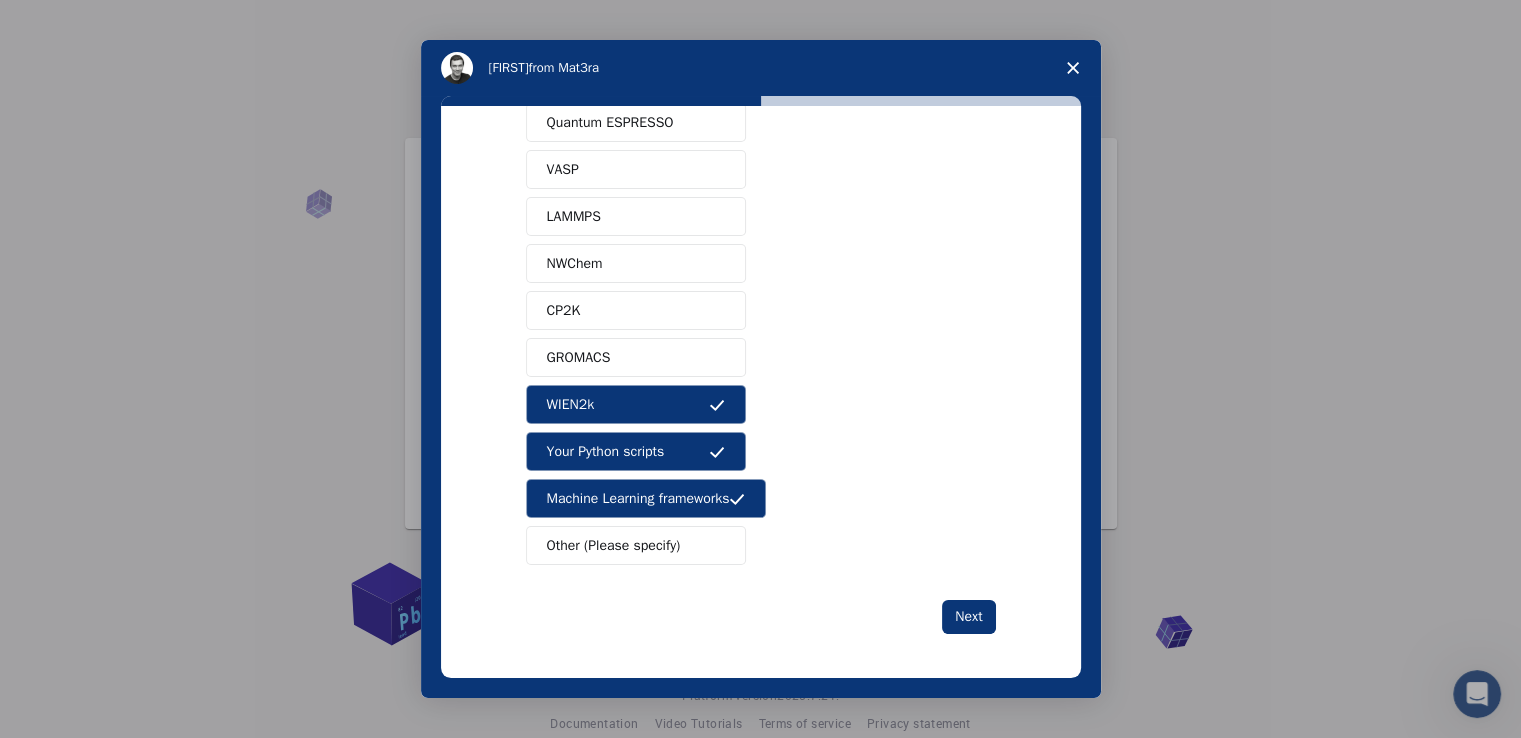 click on "GROMACS" at bounding box center (636, 357) 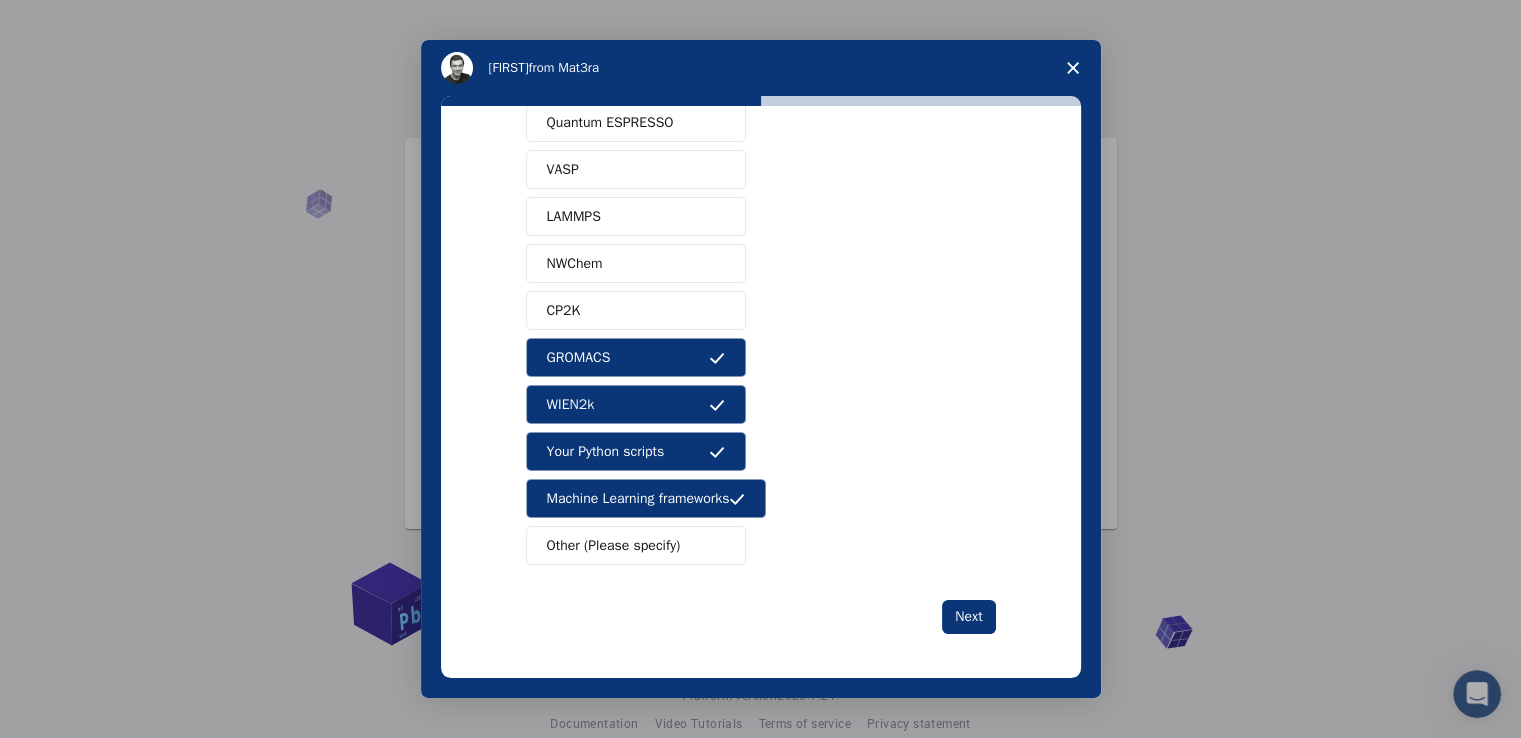 click on "CP2K" at bounding box center (636, 310) 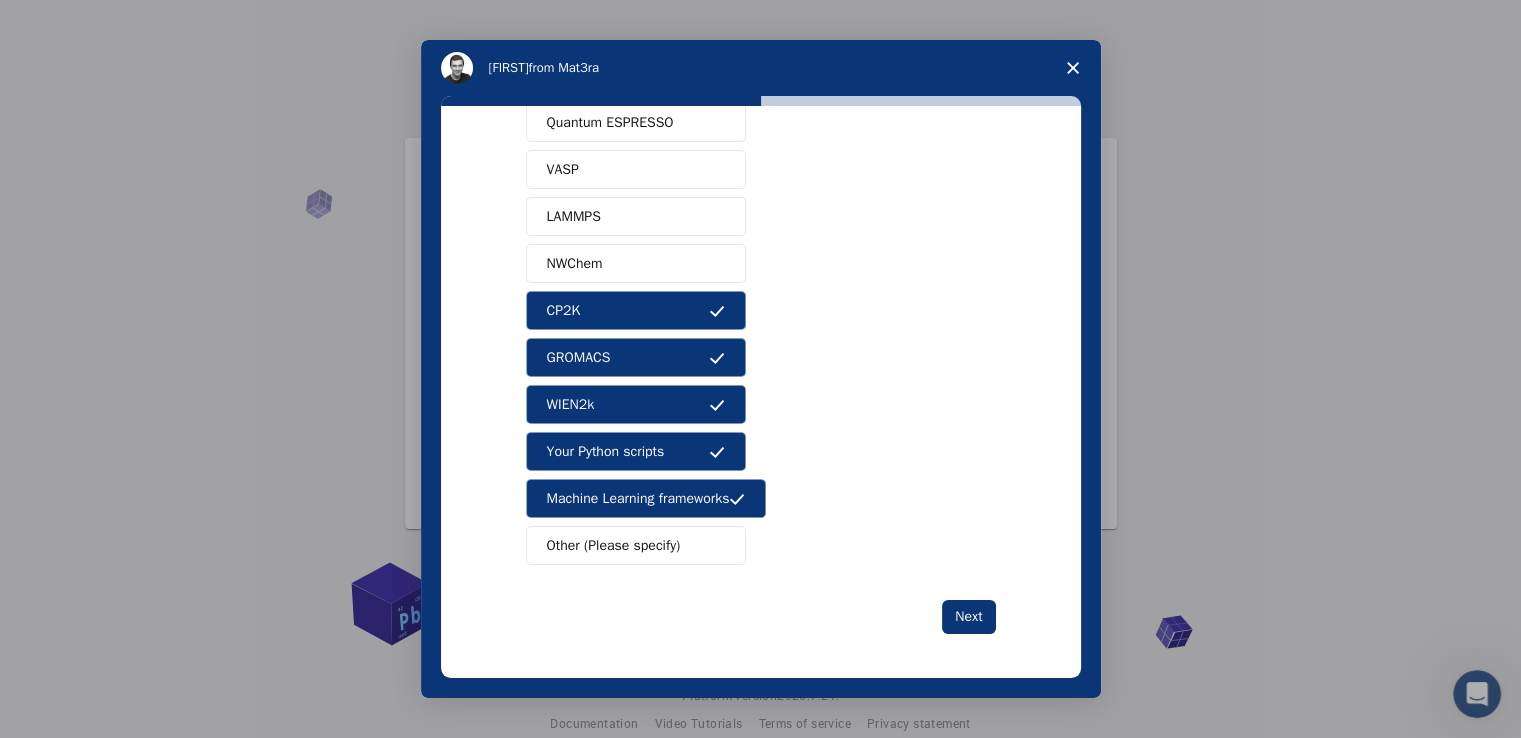click on "NWChem" at bounding box center [636, 263] 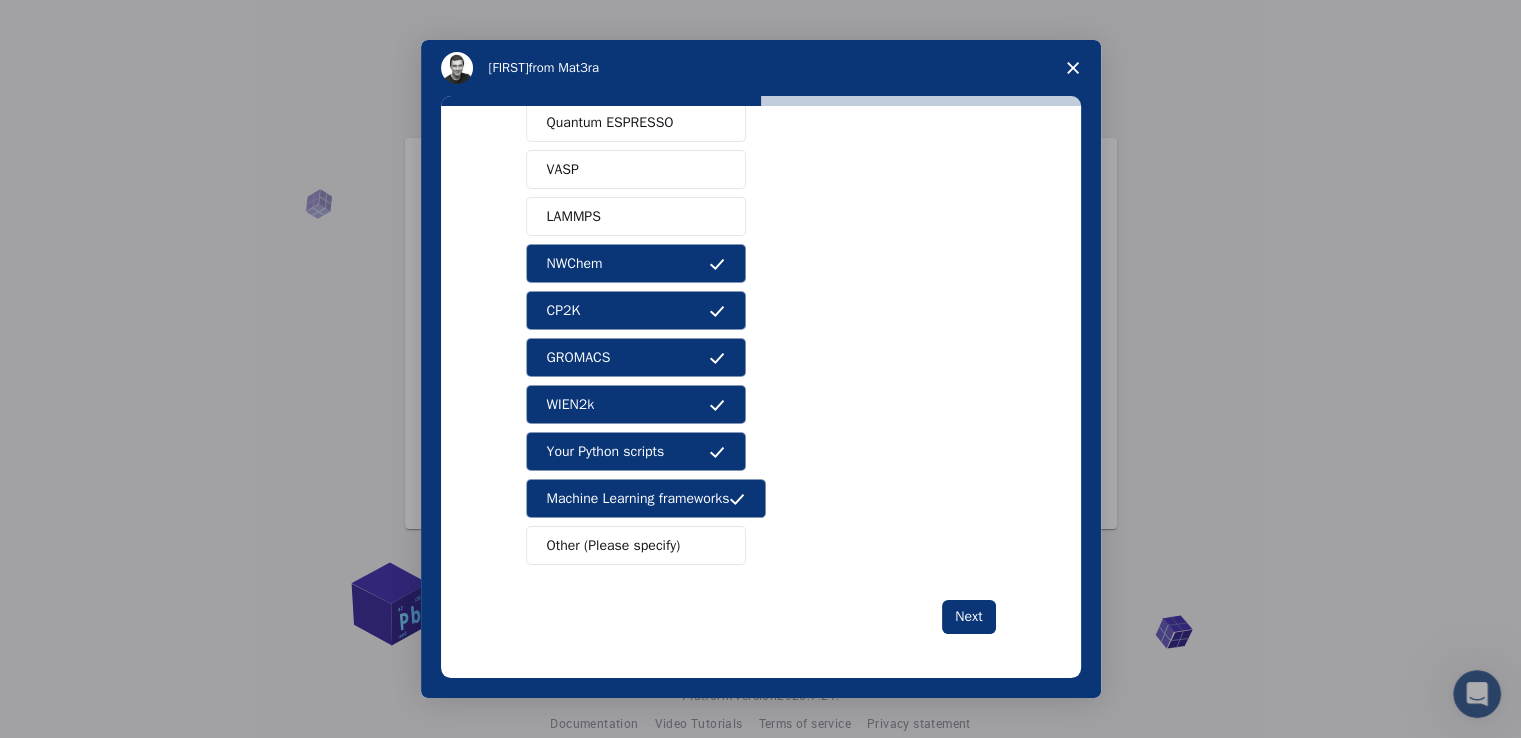 click on "LAMMPS" at bounding box center [636, 216] 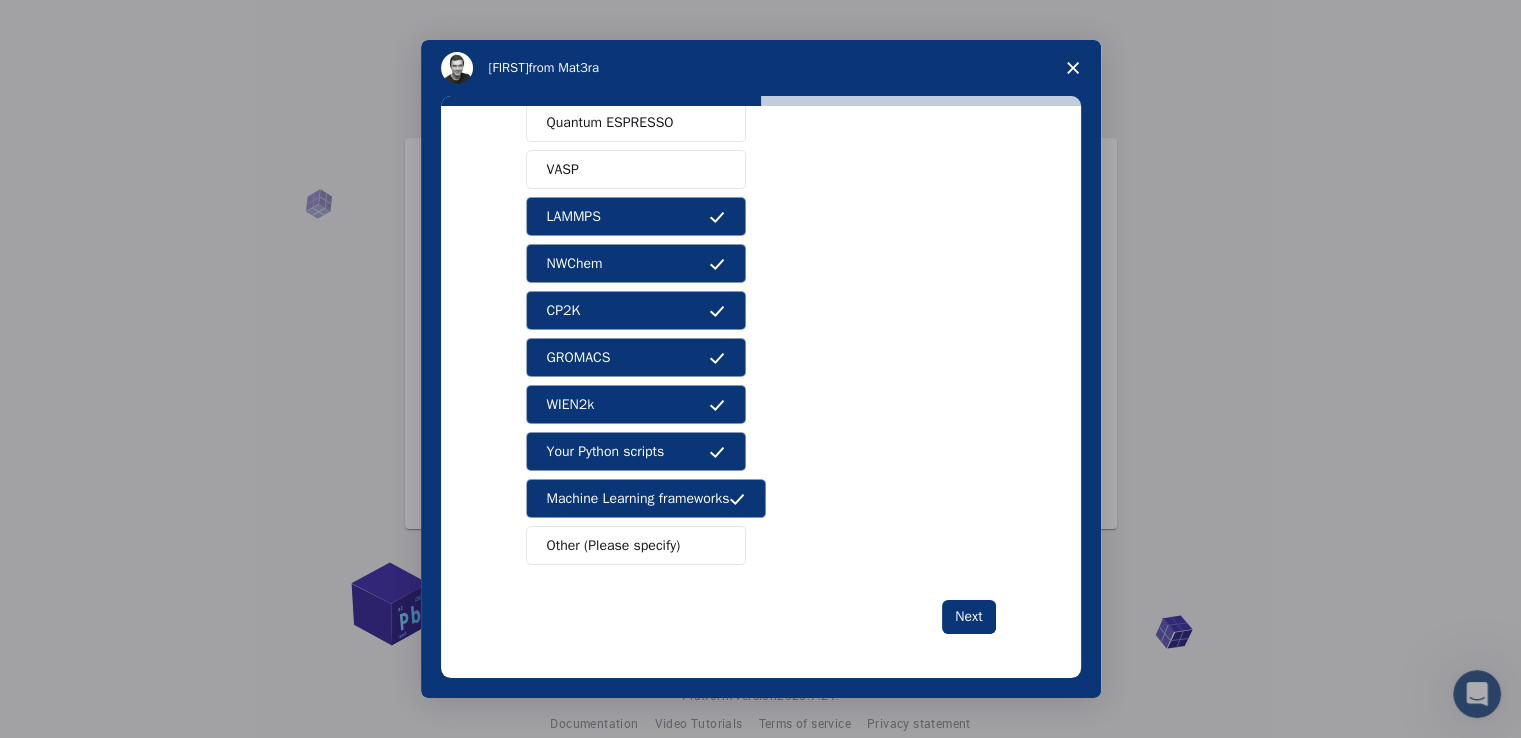 click on "VASP" at bounding box center (636, 169) 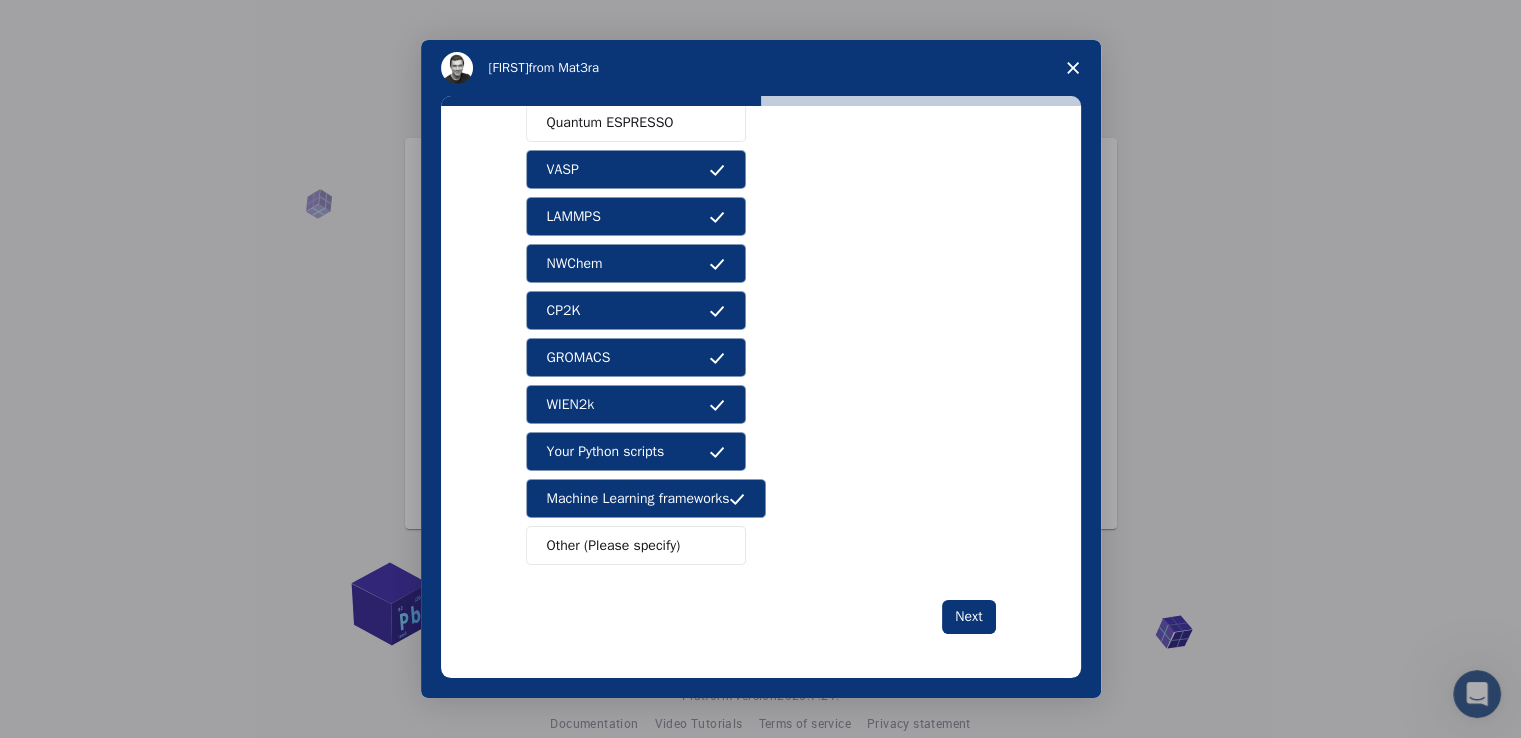 click on "Quantum ESPRESSO" at bounding box center (610, 122) 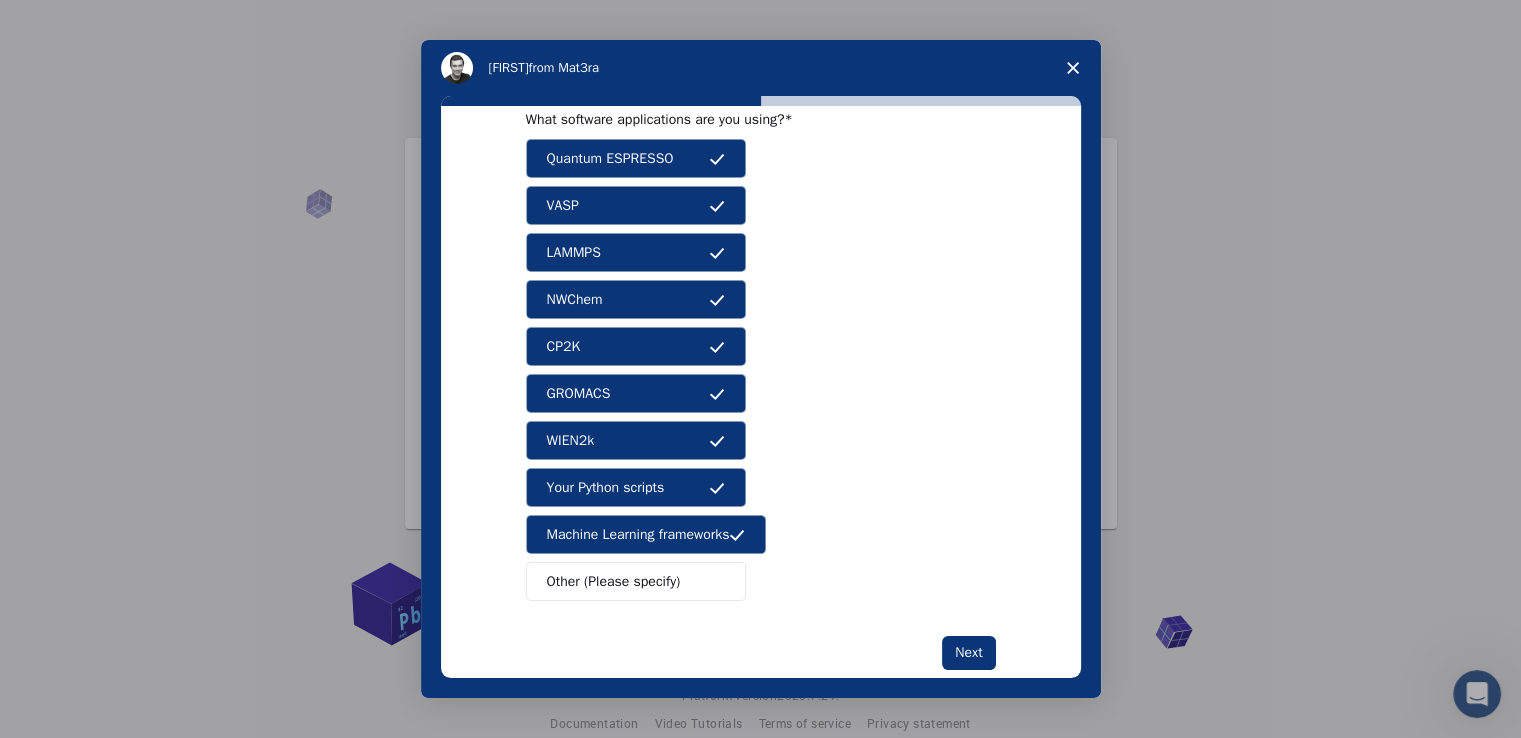 scroll, scrollTop: 79, scrollLeft: 0, axis: vertical 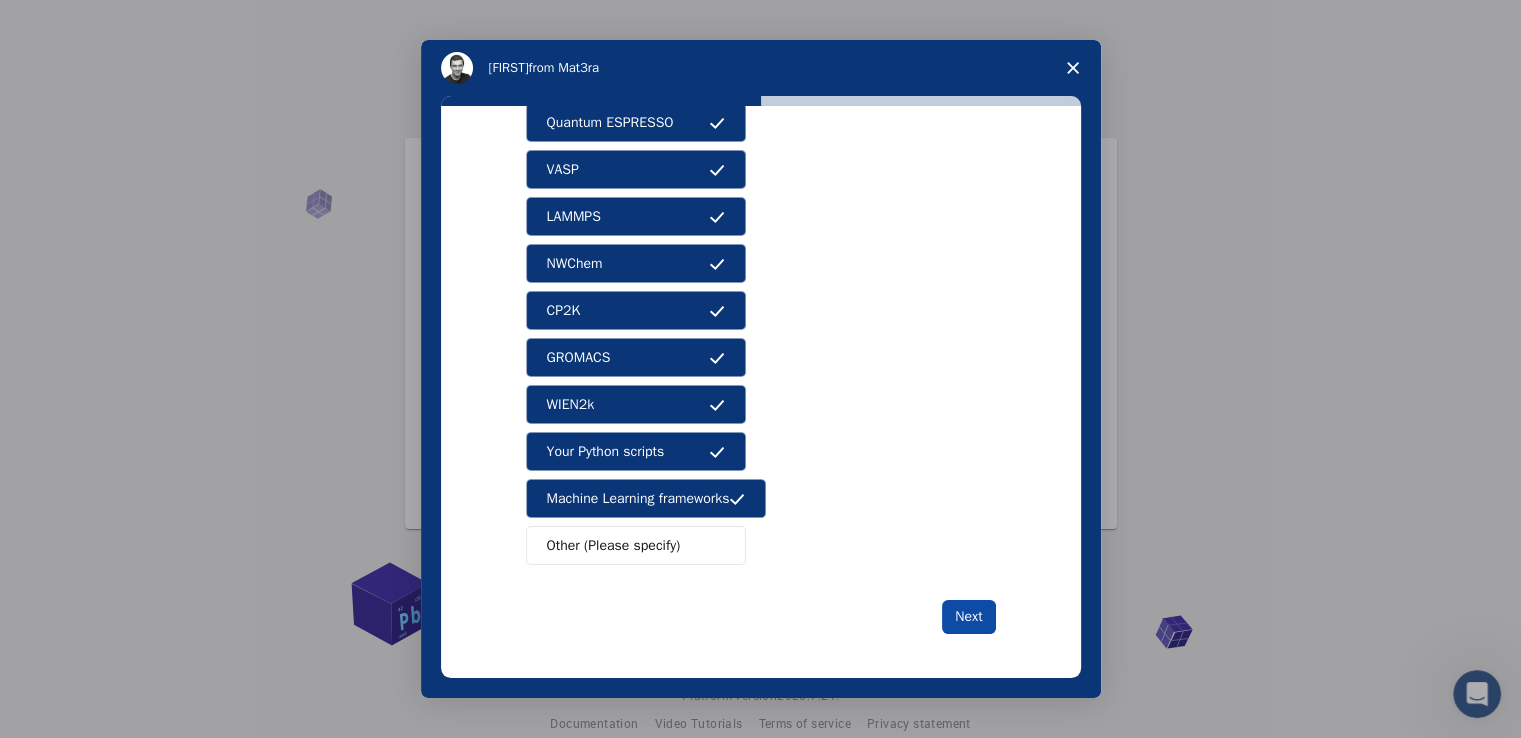 click on "Next" at bounding box center (968, 617) 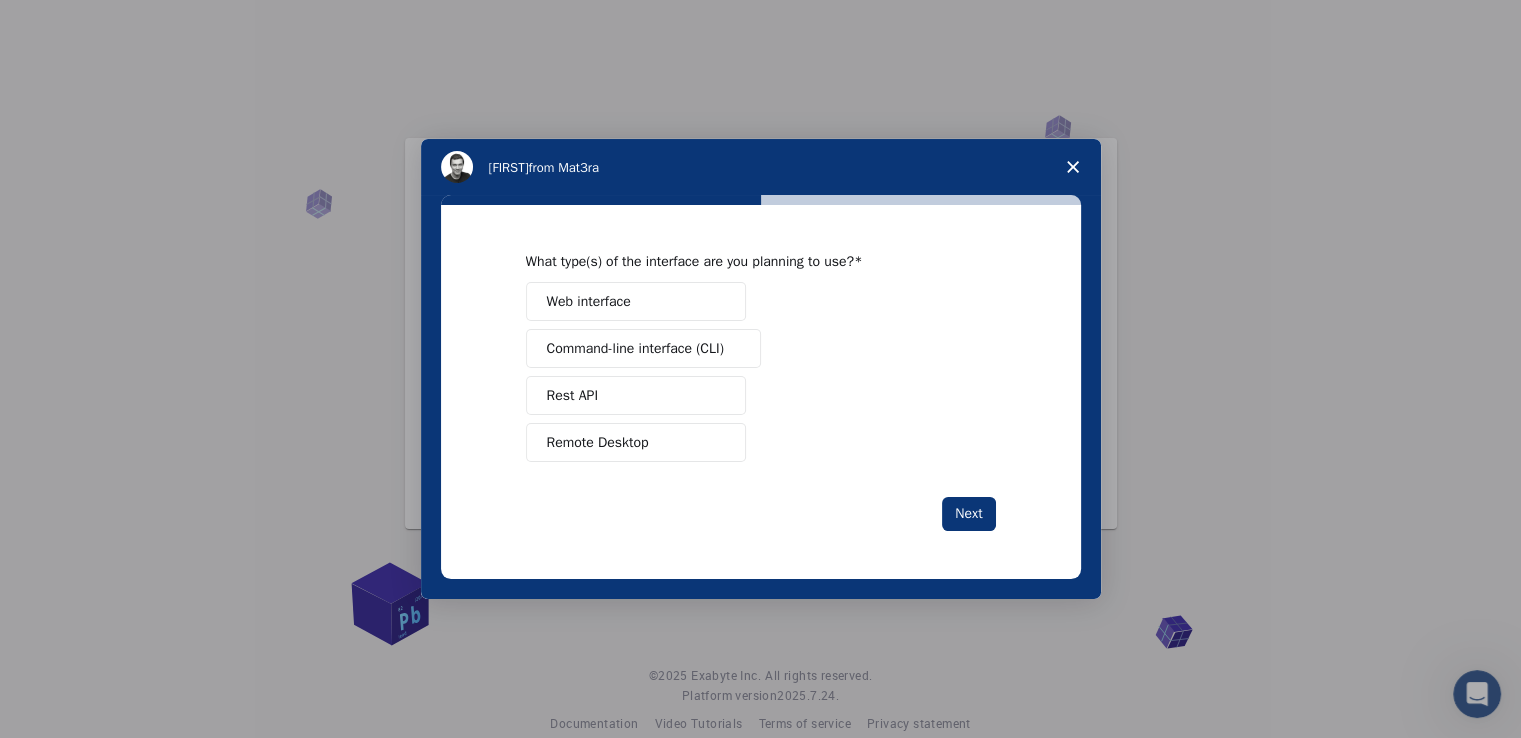 scroll, scrollTop: 0, scrollLeft: 0, axis: both 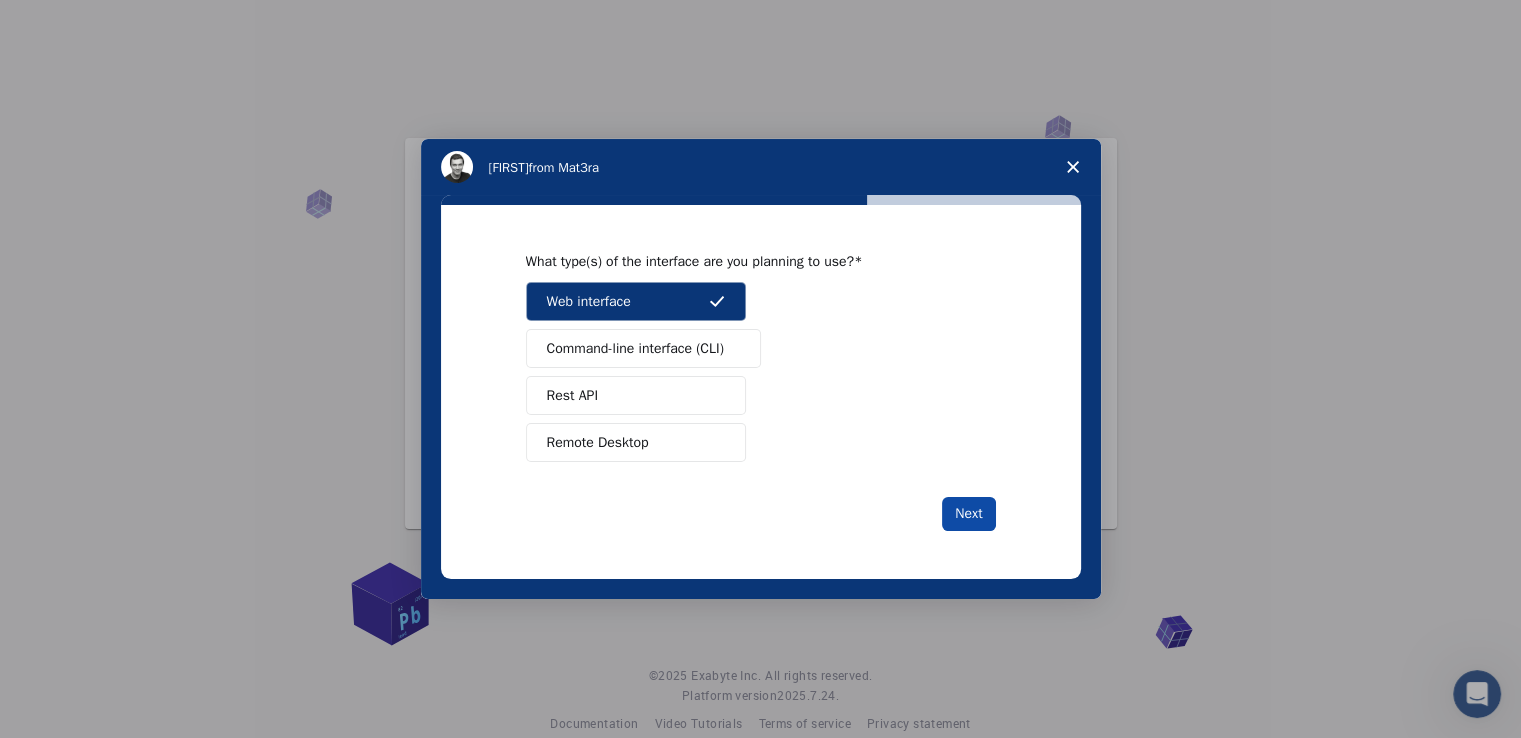 click on "Next" at bounding box center [968, 514] 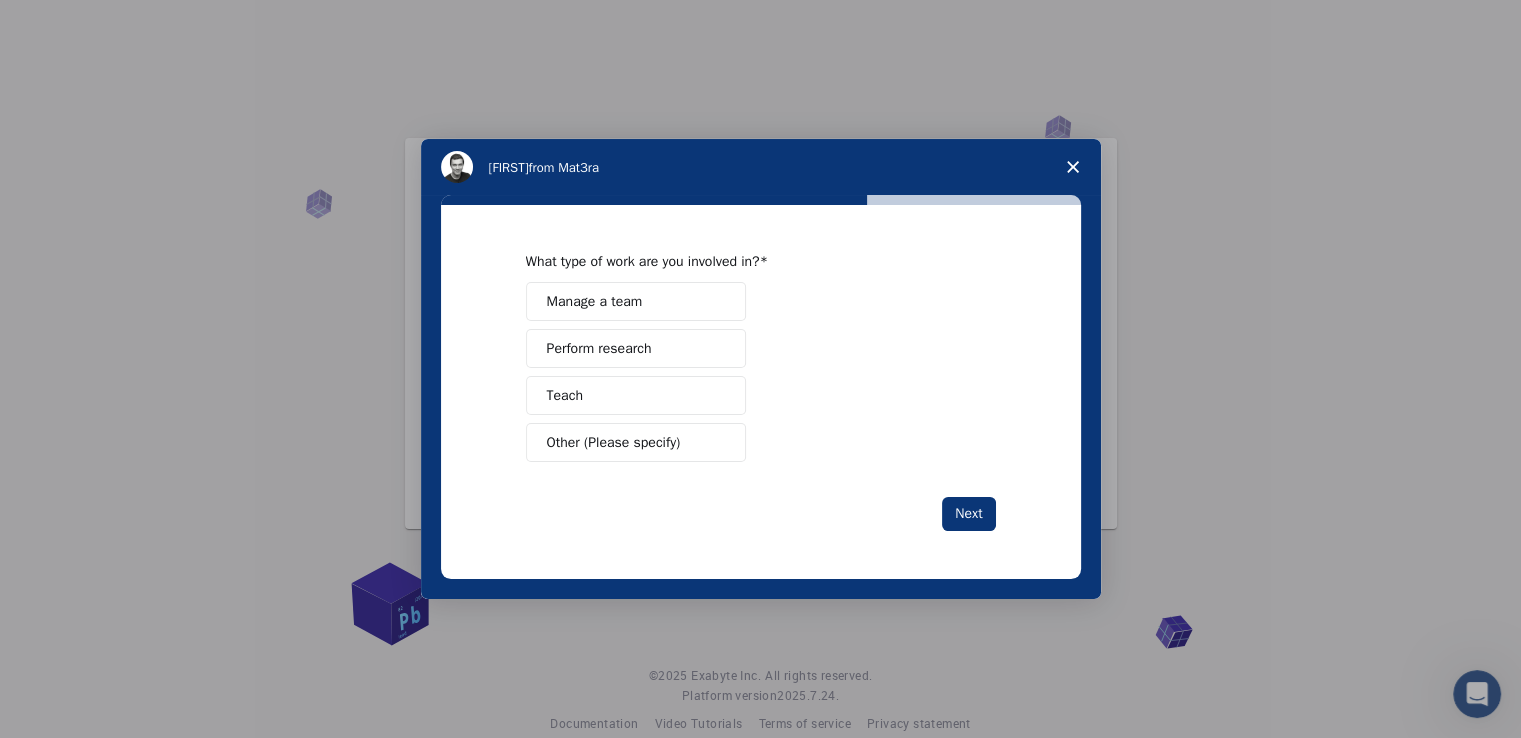 click on "Teach" at bounding box center (636, 395) 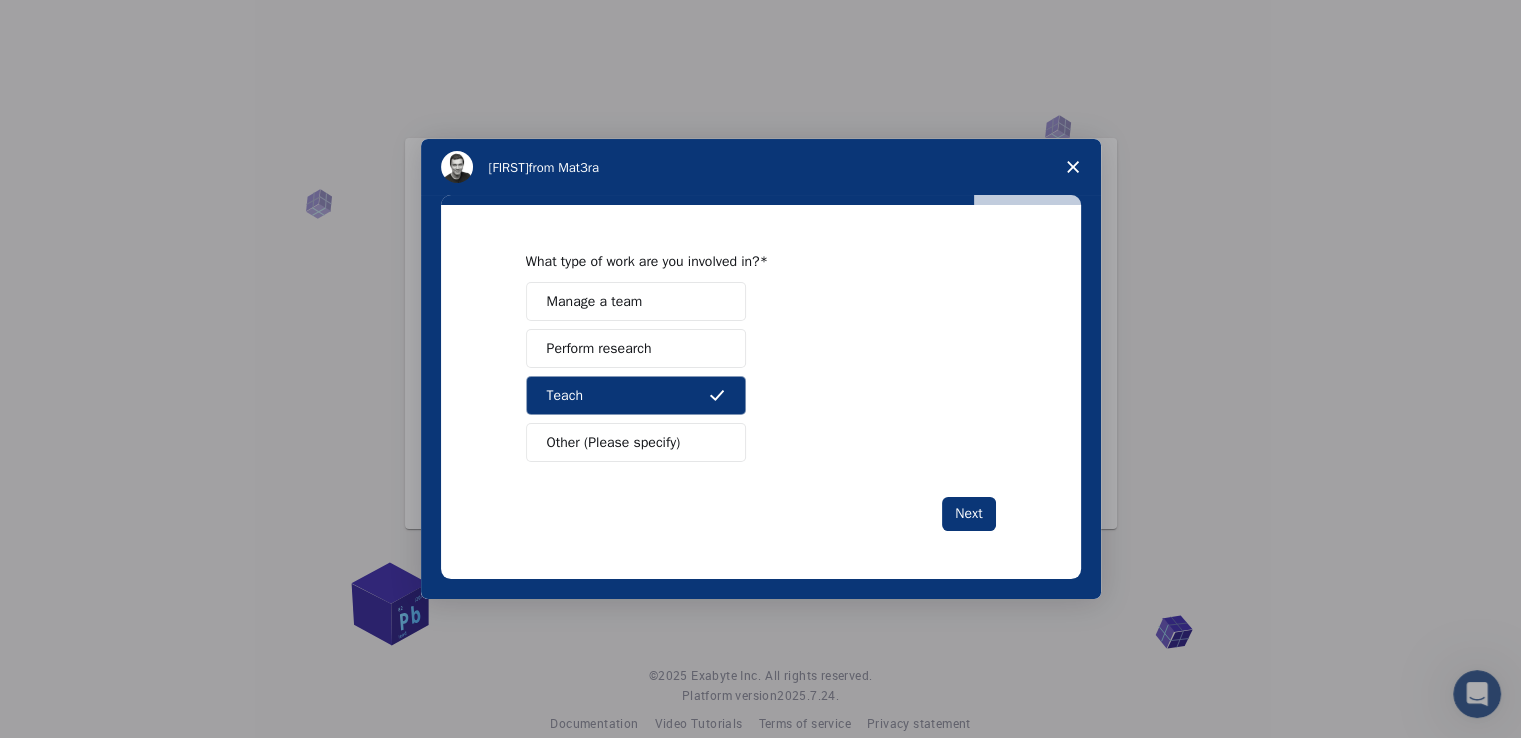 click on "Teach" at bounding box center (636, 395) 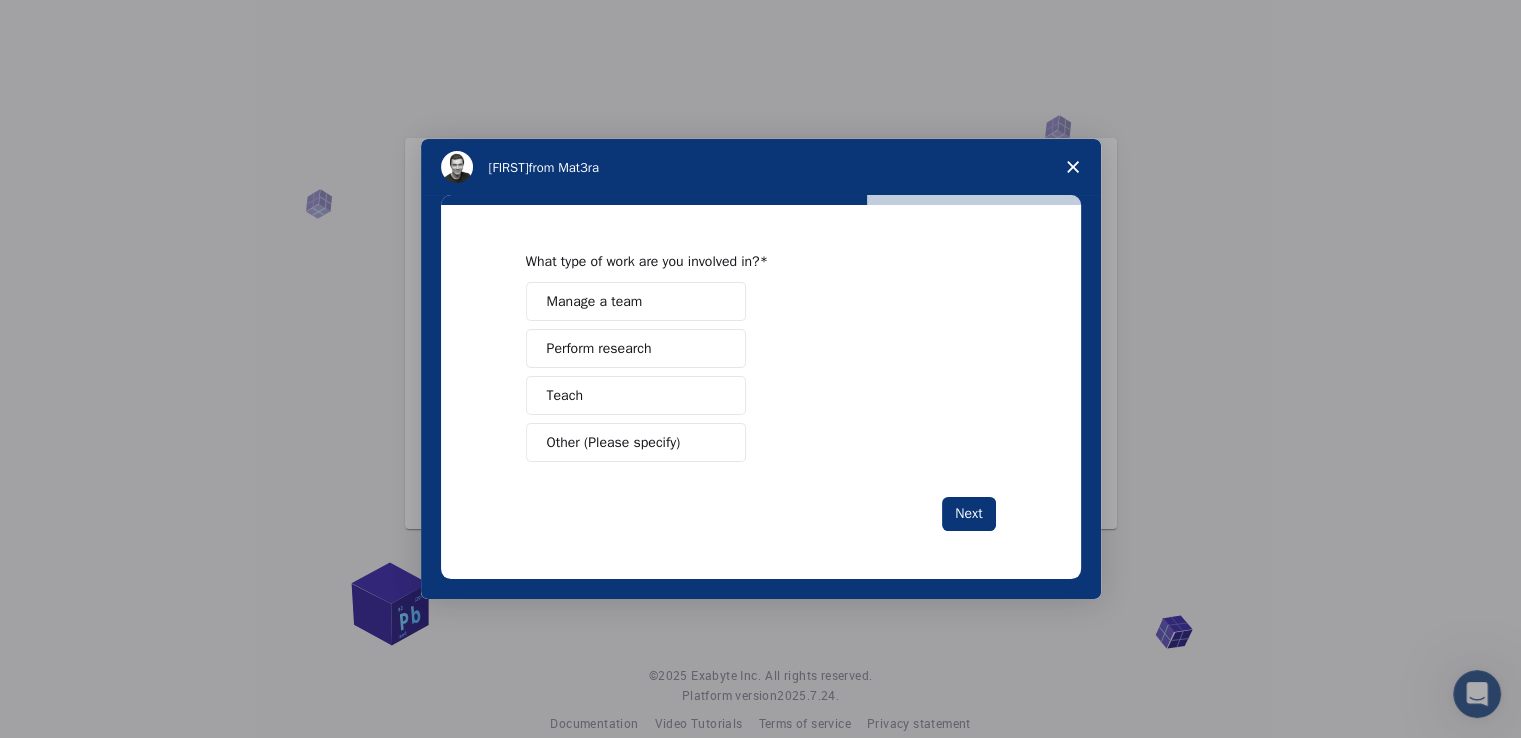 click on "Other (Please specify)" at bounding box center (614, 442) 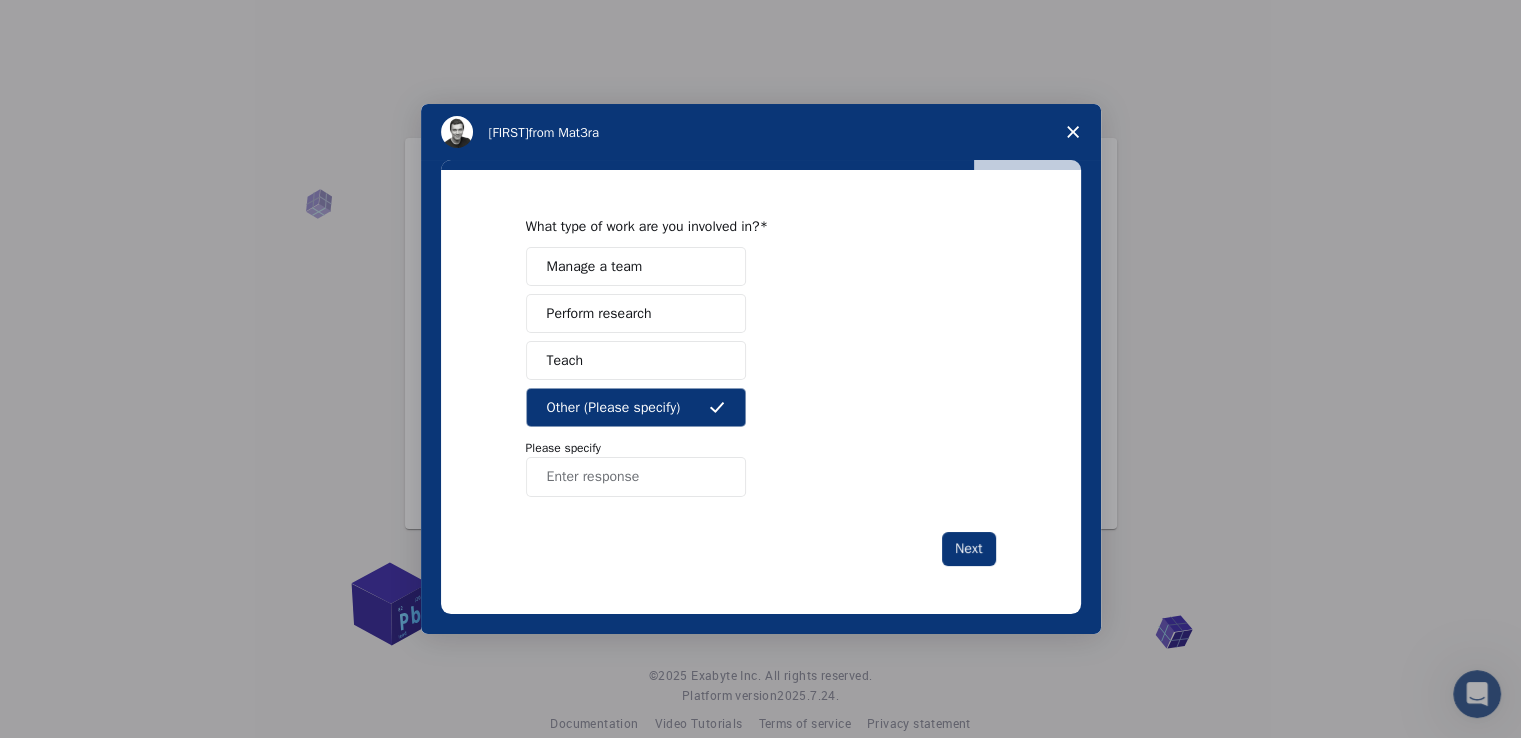 click at bounding box center [636, 477] 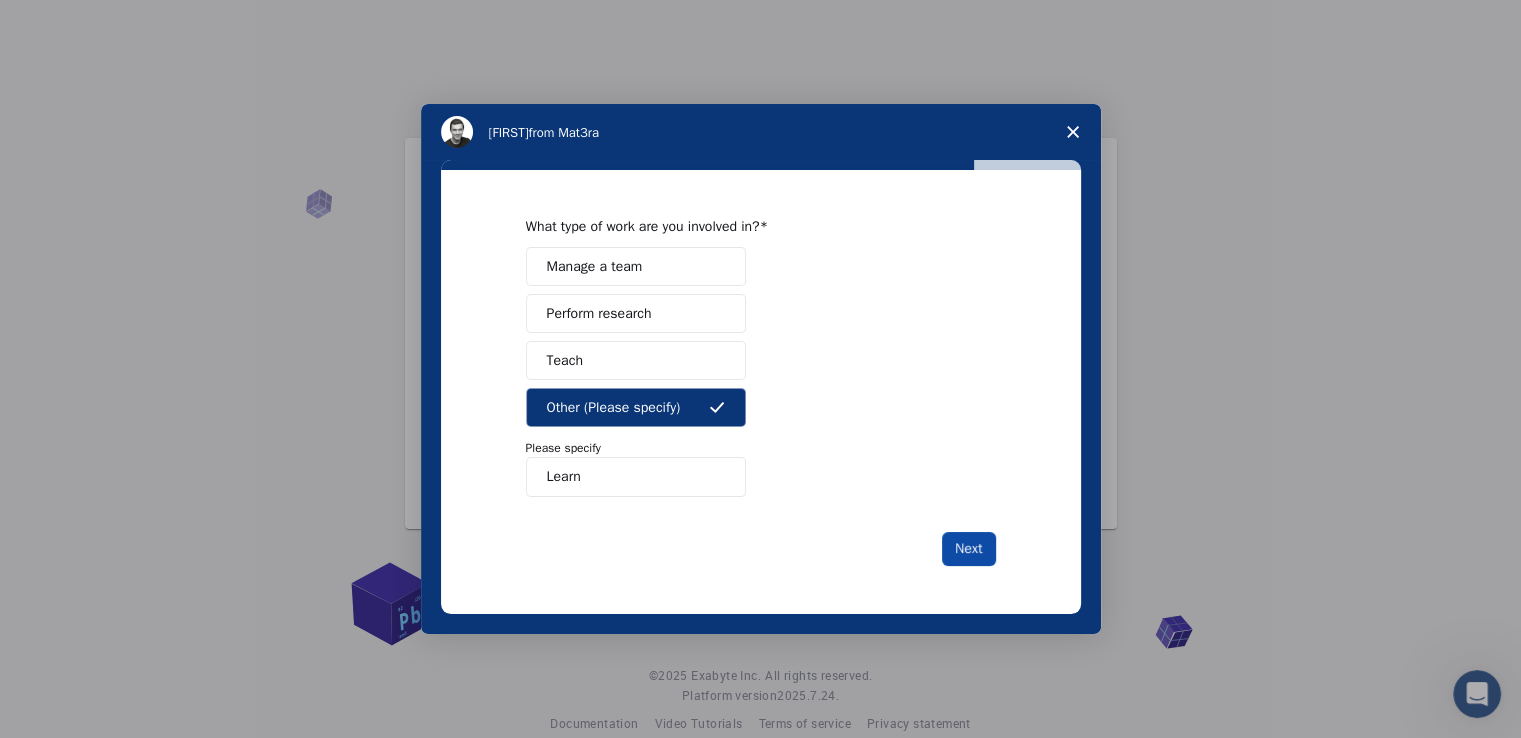 type on "Learn" 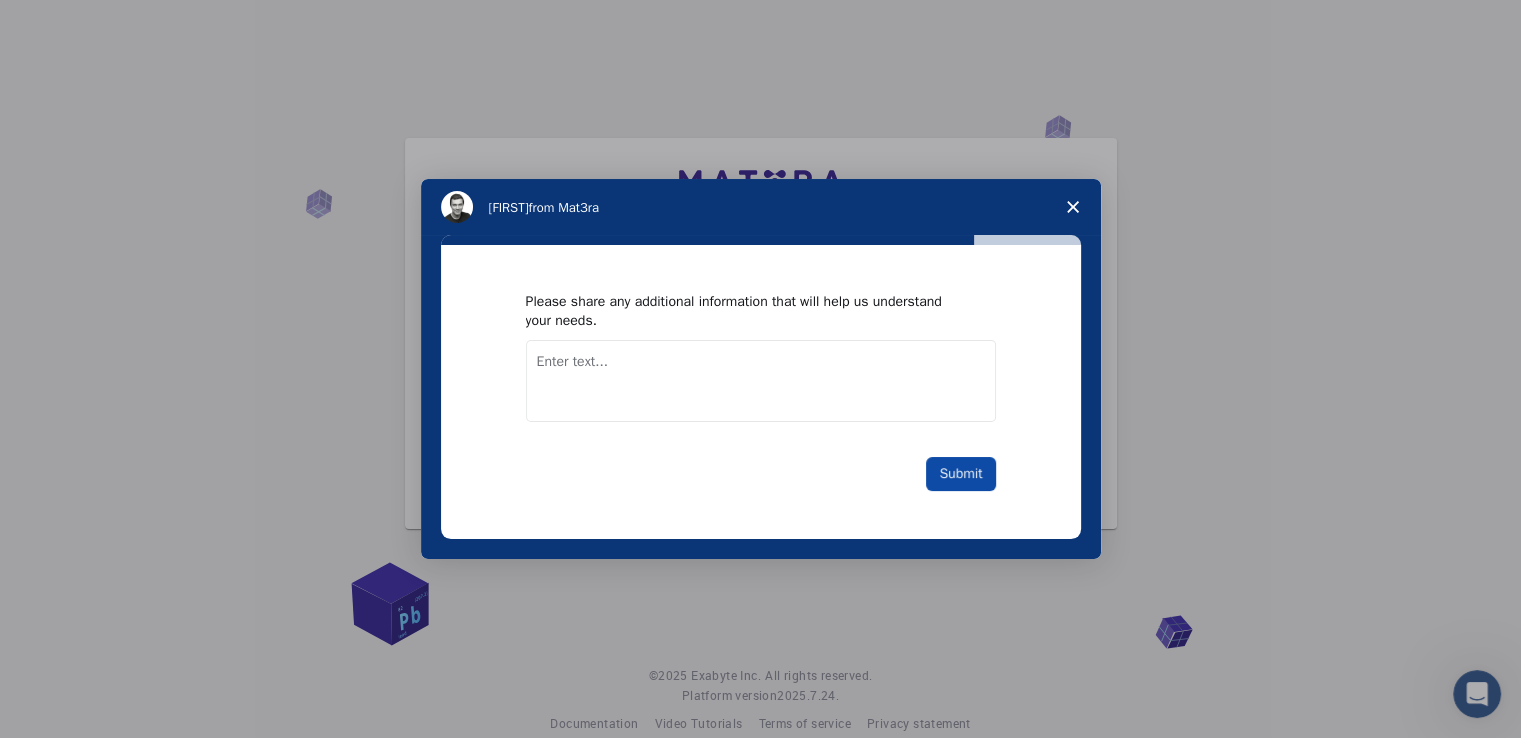 click on "Submit" at bounding box center [960, 474] 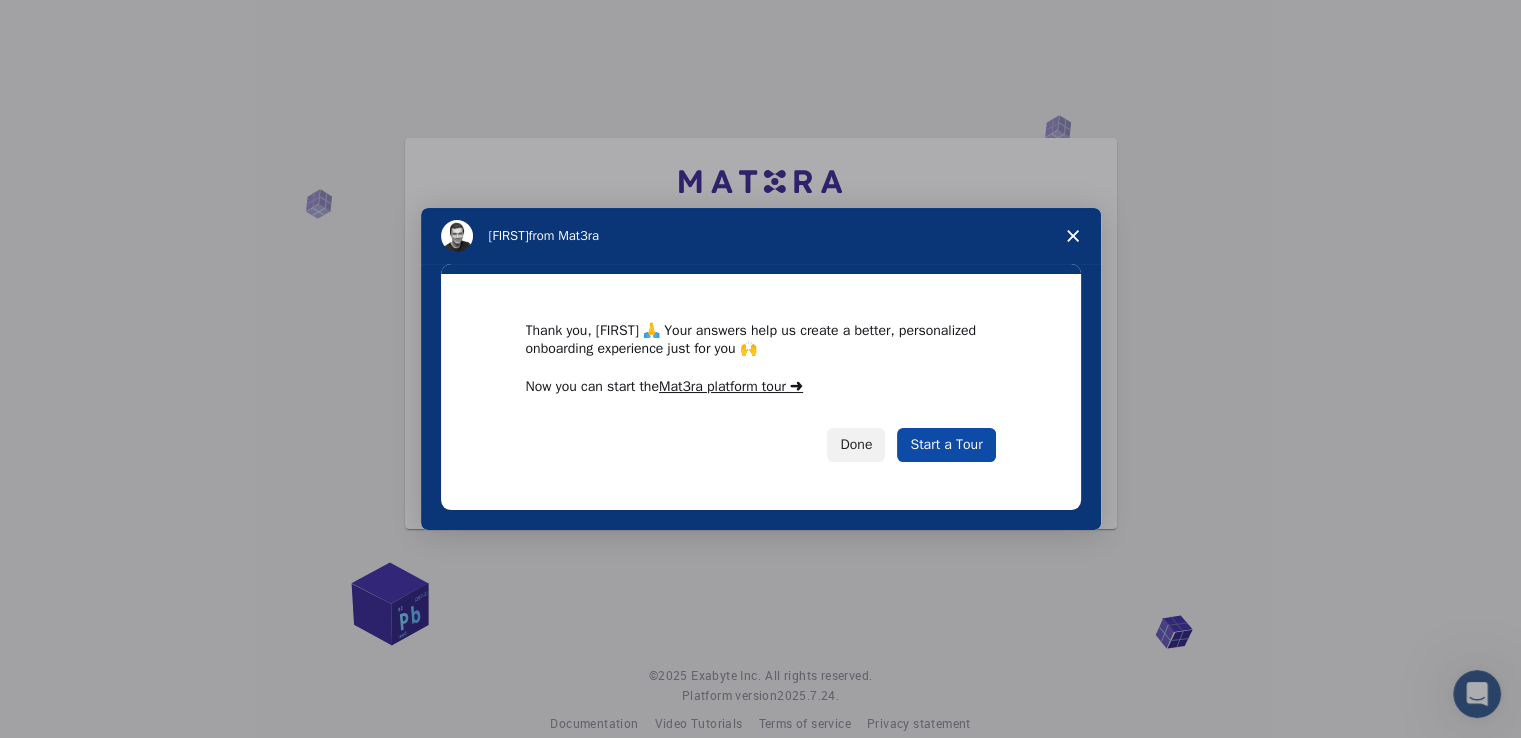 click on "Start a Tour" at bounding box center (946, 445) 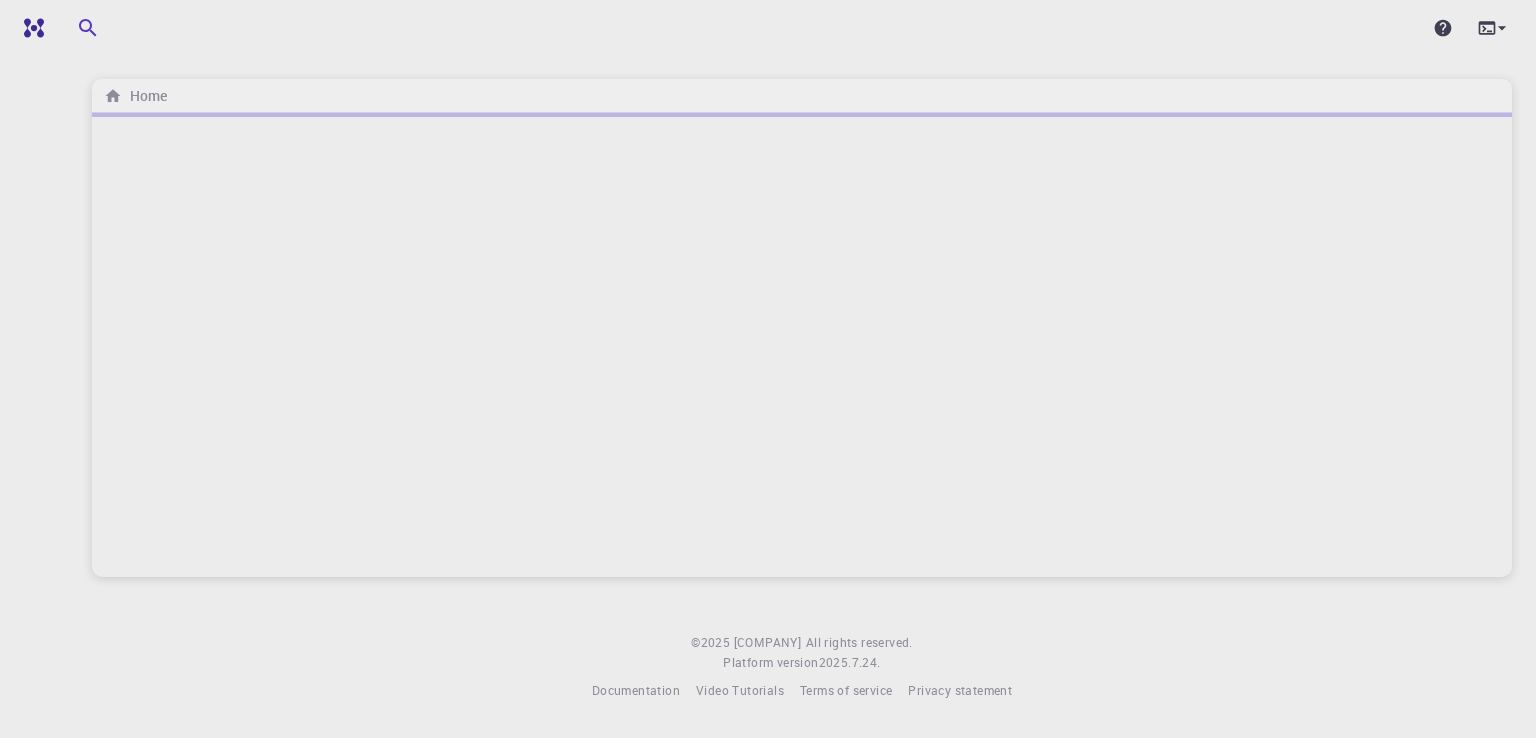 scroll, scrollTop: 0, scrollLeft: 0, axis: both 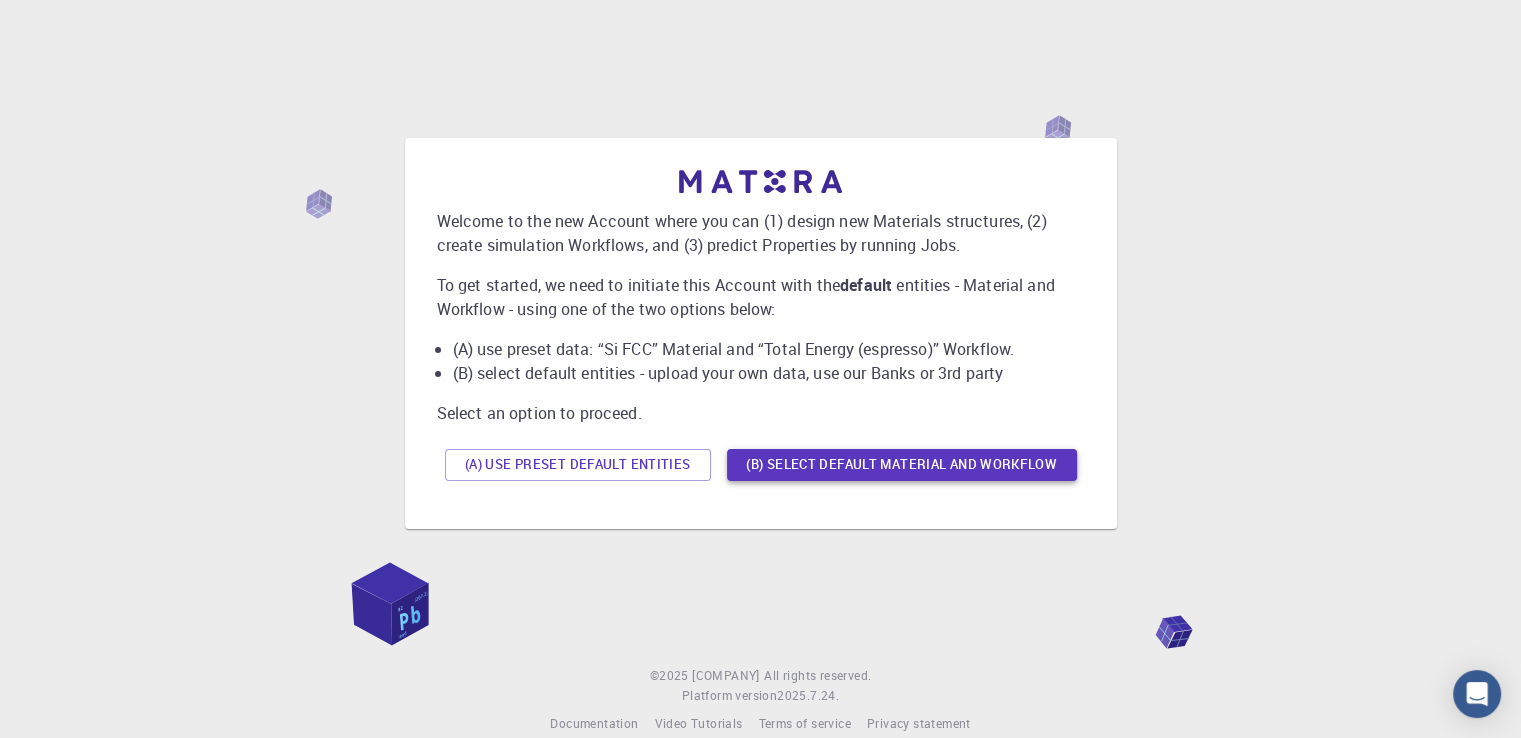 click on "(B) Select default material and workflow" at bounding box center (902, 465) 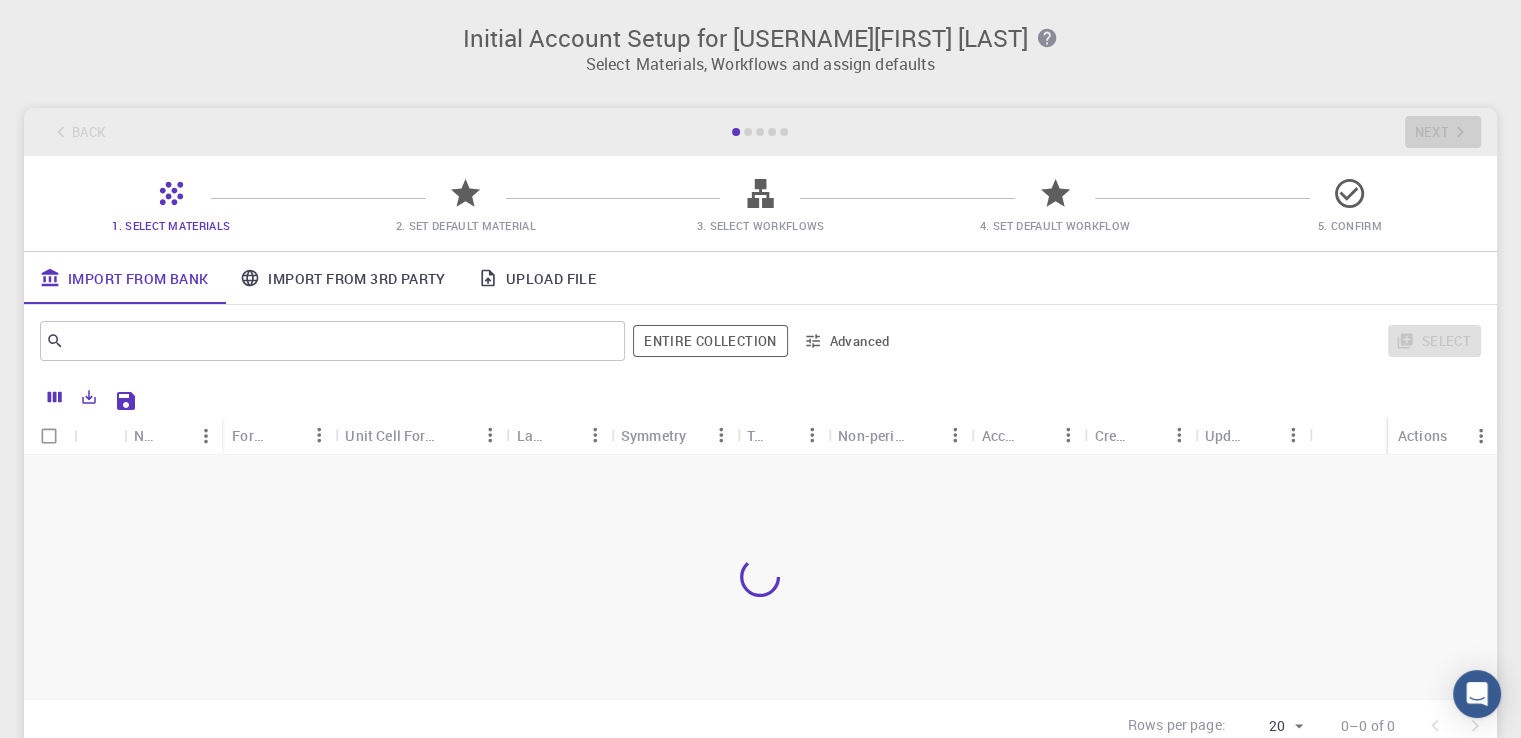 scroll, scrollTop: 170, scrollLeft: 0, axis: vertical 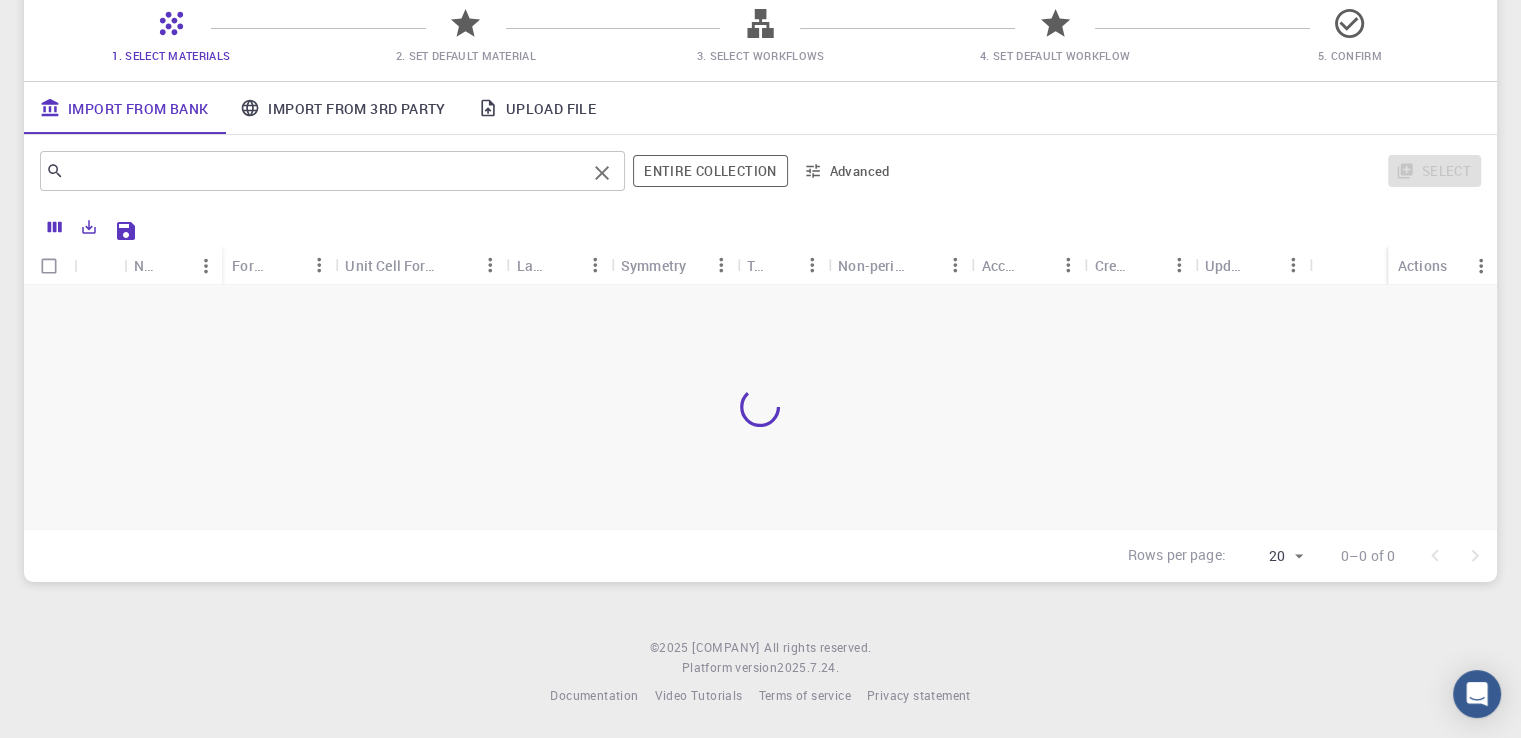 click at bounding box center [325, 171] 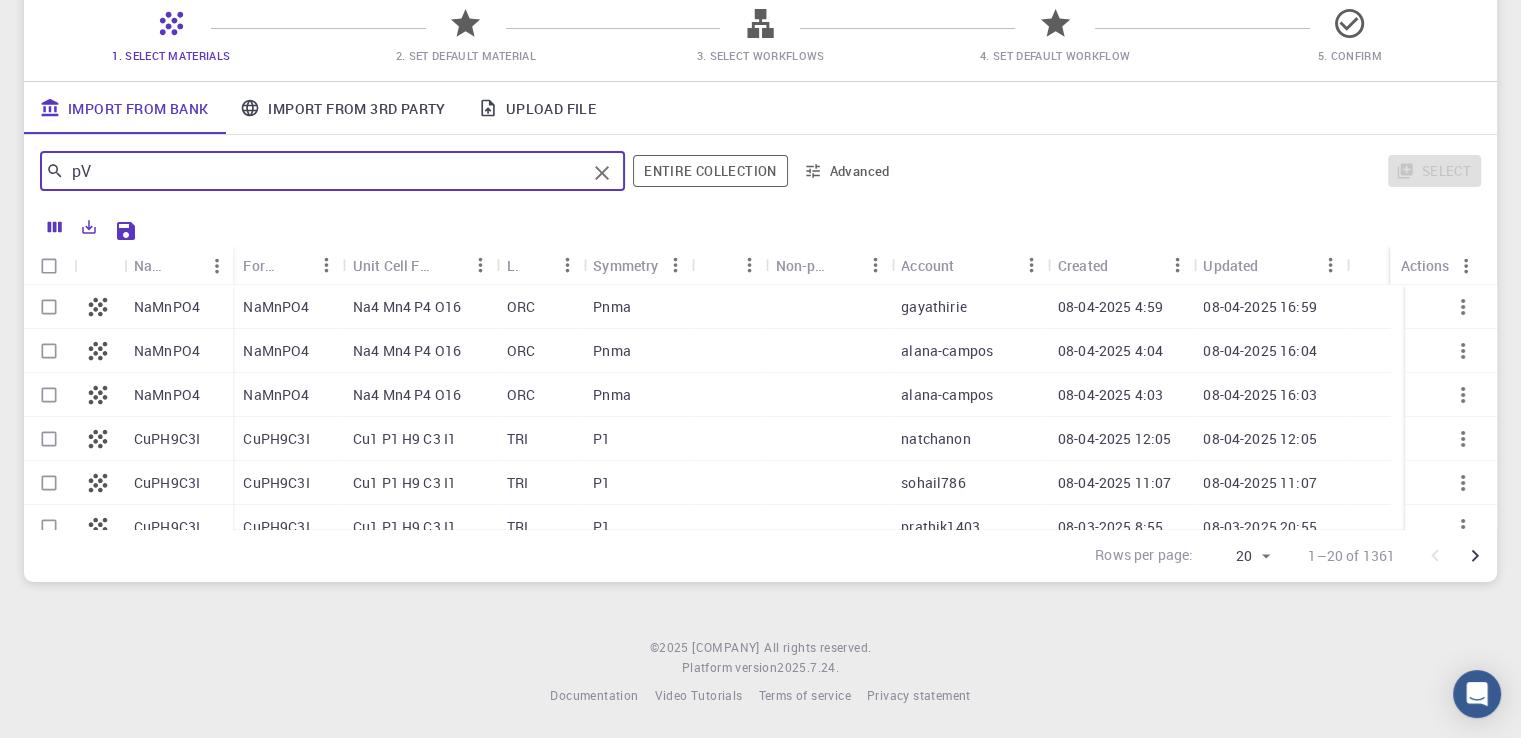 type on "p" 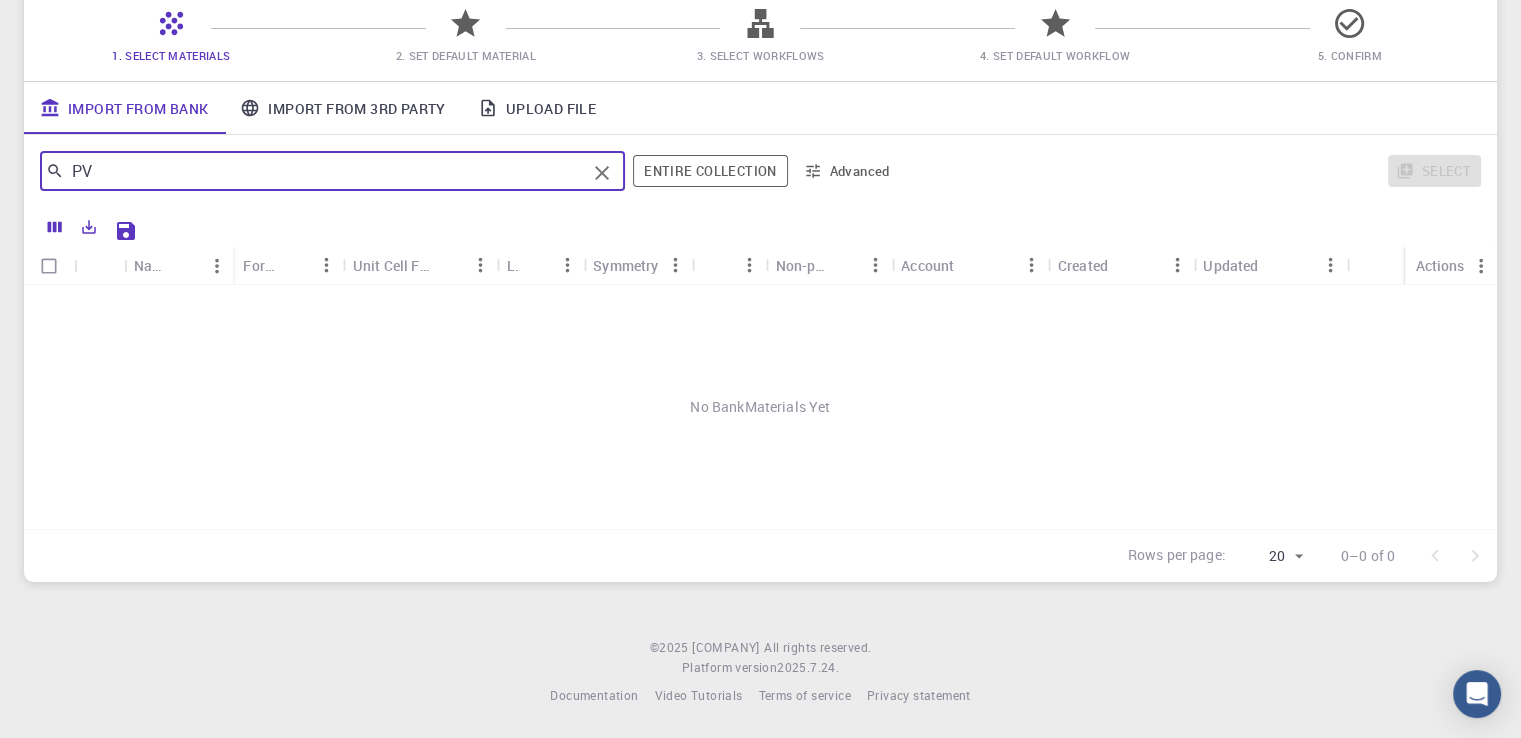 type on "P" 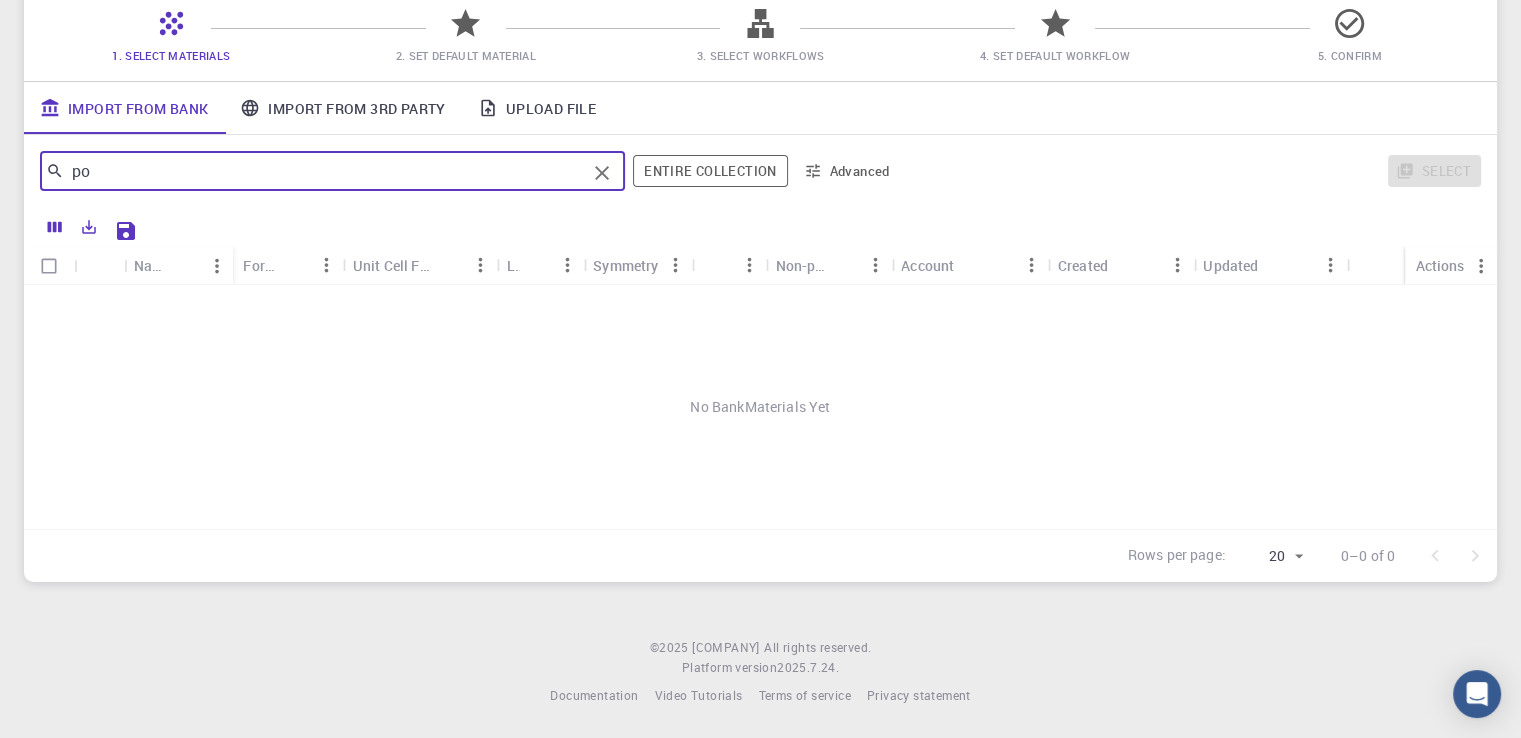 type on "p" 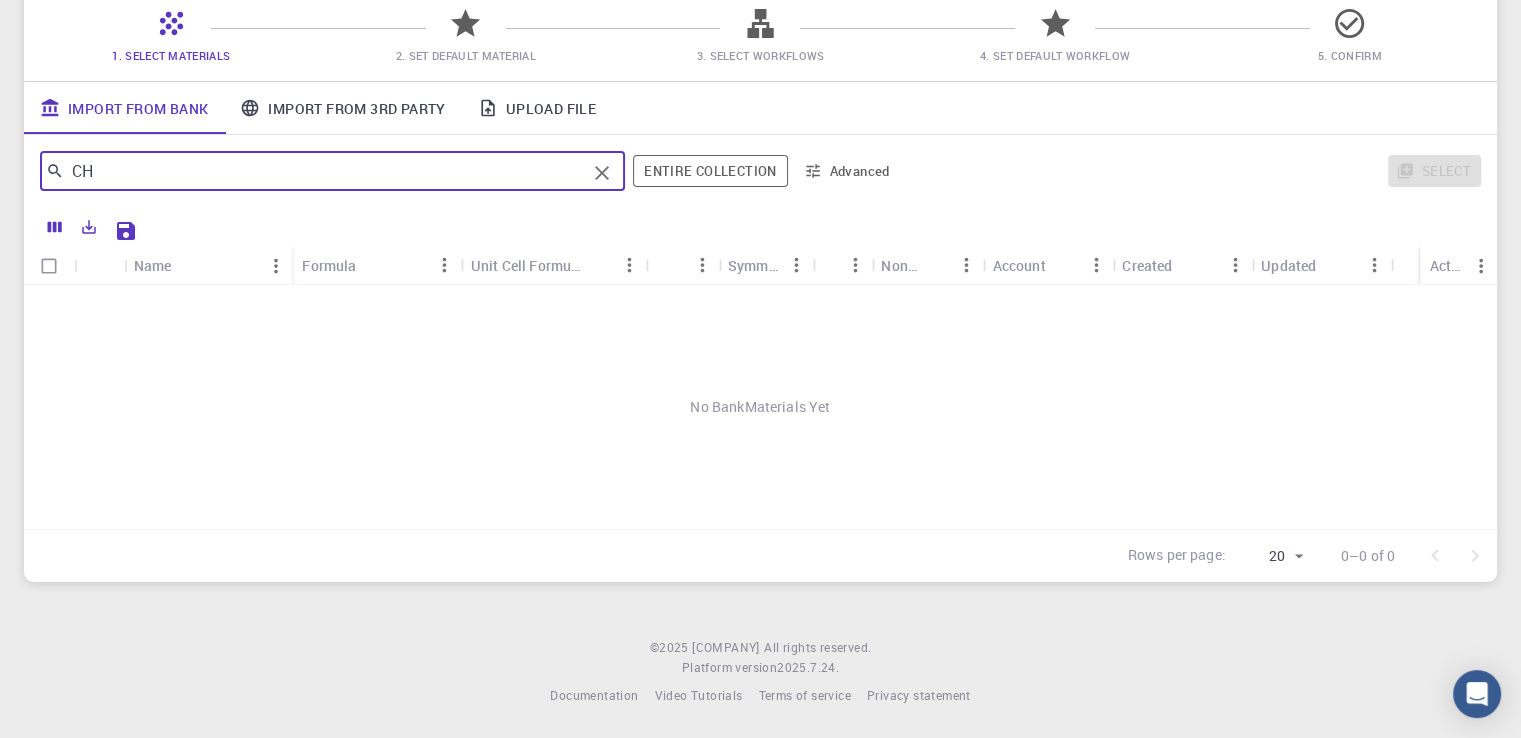 type on "C" 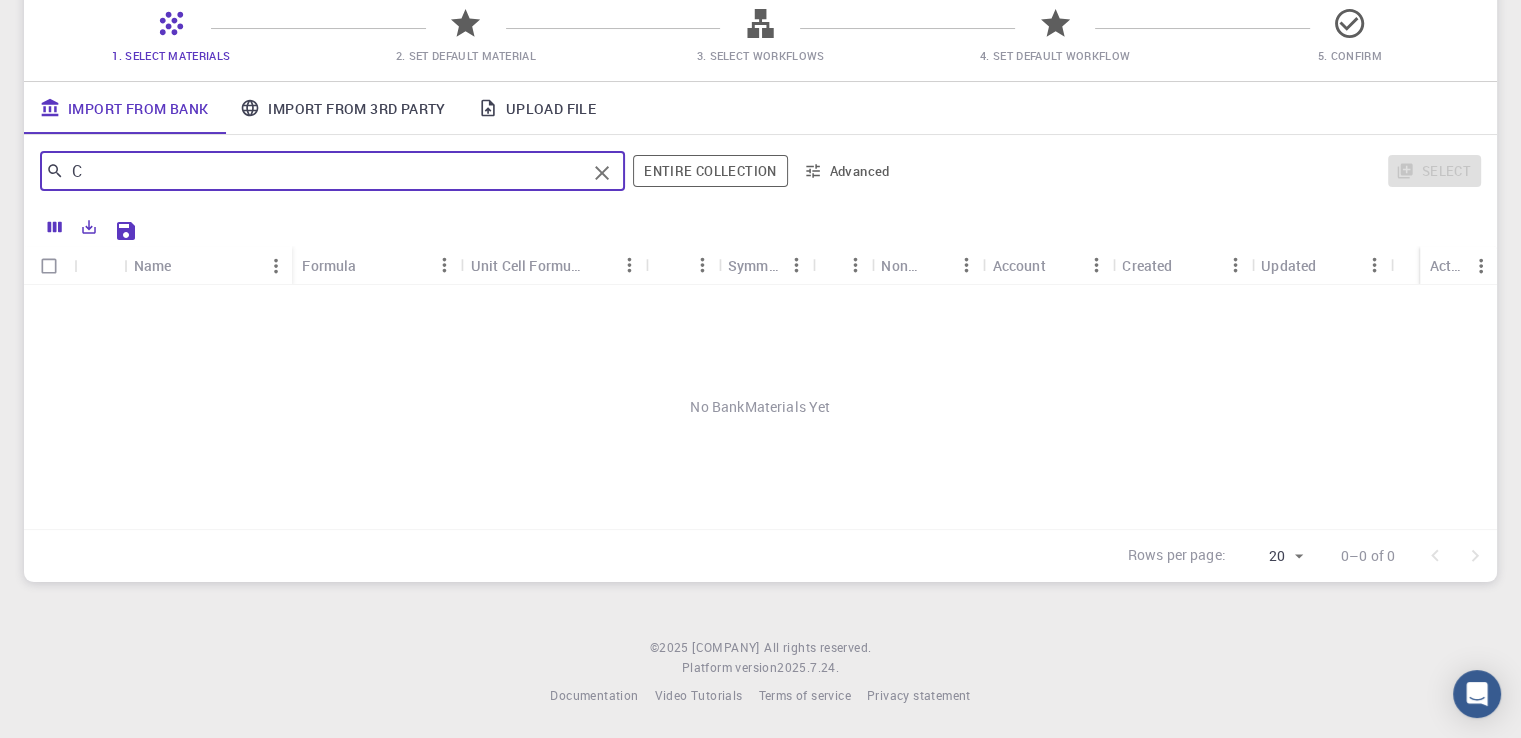 type 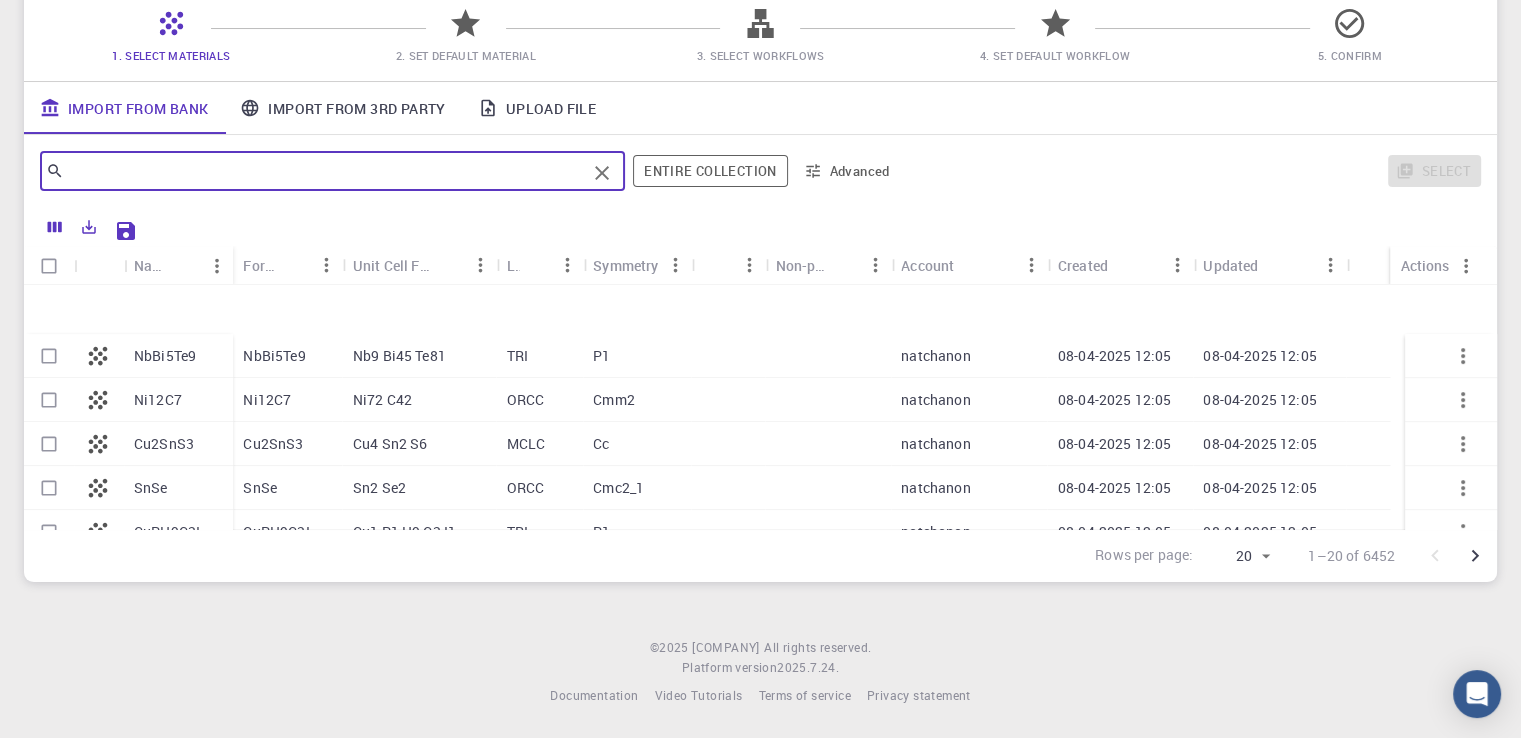 scroll, scrollTop: 635, scrollLeft: 0, axis: vertical 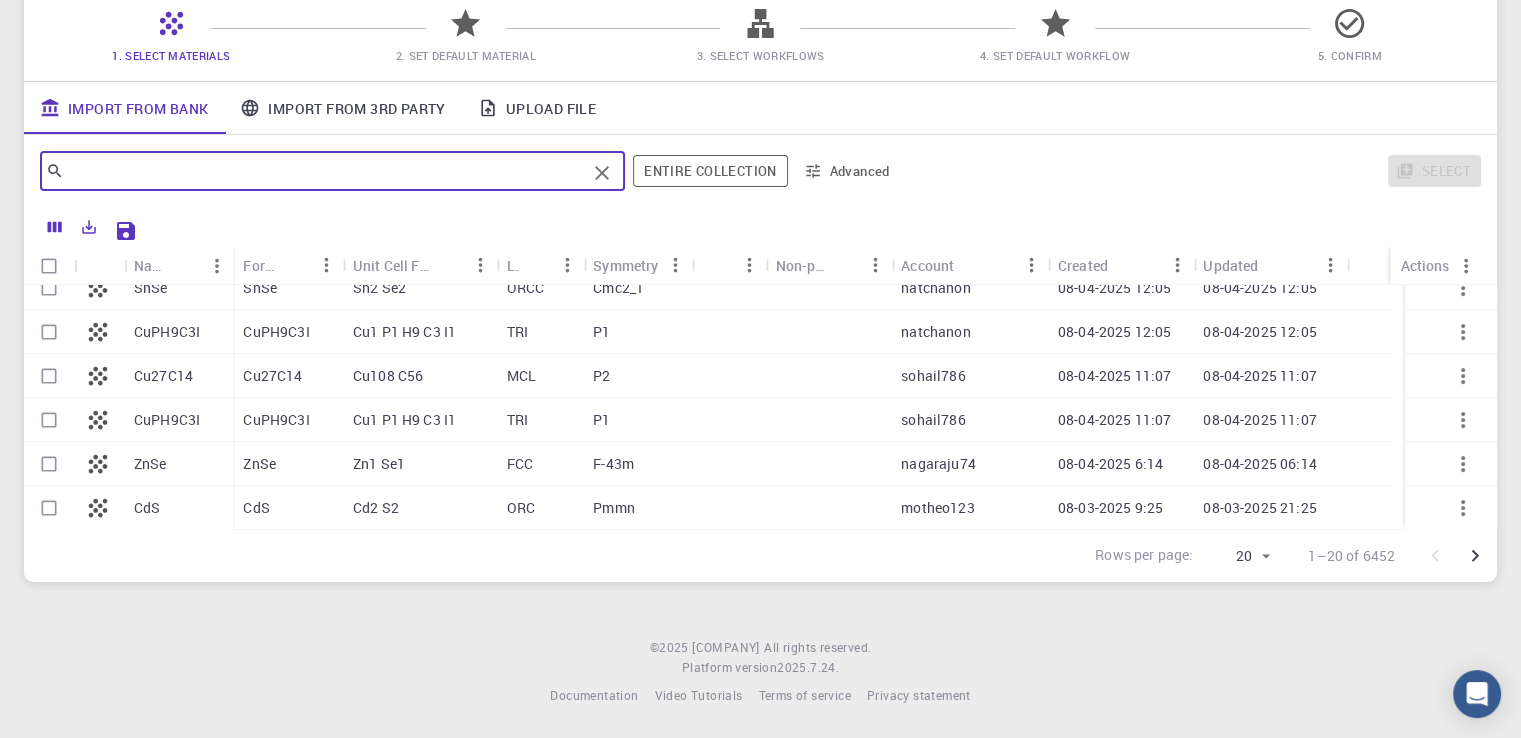 click on "NbBi5Te9 Ni12C7 Cu2SnS3 SnSe CuPH9C3I Cu27C14 CuPH9C3I ZnSe CdS NbBi5Te9 Nb9 Bi45 Te81 TRI P1 [USERNAME] 08-04-2025 12:05 08-04-2025 12:05 Ni12C7 Ni72 C42 ORCC Cmm2 [USERNAME] 08-04-2025 12:05 08-04-2025 12:05 Cu2SnS3 Cu4 Sn2 S6 MCLC Cc [USERNAME] 08-04-2025 12:05 08-04-2025 12:05 SnSe Sn2 Se2 ORCC Cmc2_1 [USERNAME] 08-04-2025 12:05 08-04-2025 12:05 CuPH9C3I Cu1 P1 H9 C3 I1 TRI P1 [USERNAME] 08-04-2025 12:05 08-04-2025 12:05 Cu27C14 Cu108 C56 MCL P2 [USERNAME] 08-04-2025 11:07 08-04-2025 11:07 CuPH9C3I Cu1 P1 H9 C3 I1 TRI P1 [USERNAME] 08-04-2025 11:07 08-04-2025 11:07 ZnSe Zn1 Se1 FCC F-43m [USERNAME] 08-04-2025 6:14 08-04-2025 06:14 20" at bounding box center [760, 218] 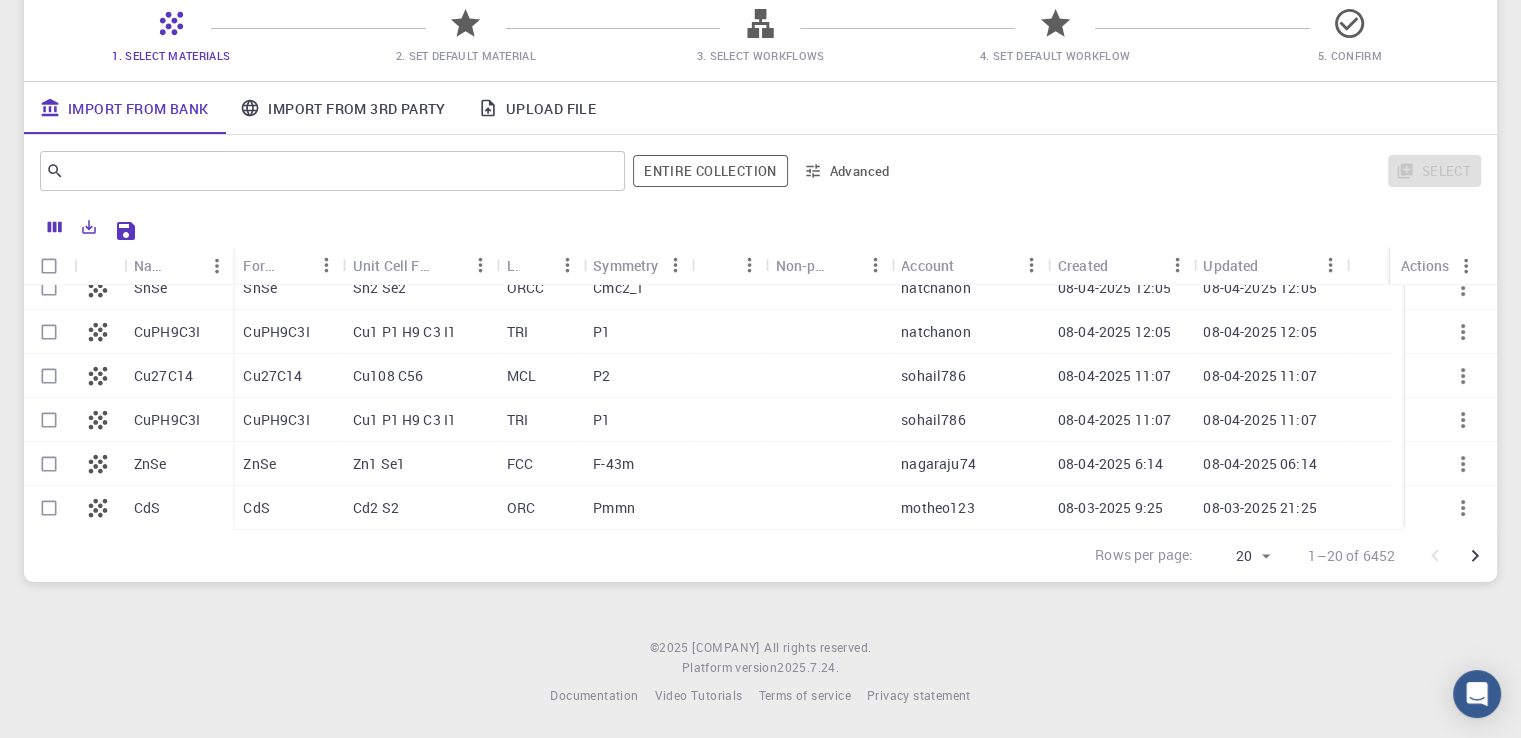 click on "NbBi5Te9 Ni12C7 Cu2SnS3 SnSe CuPH9C3I Cu27C14 CuPH9C3I ZnSe CdS NbBi5Te9 Nb9 Bi45 Te81 TRI P1 [USERNAME] 08-04-2025 12:05 08-04-2025 12:05 Ni12C7 Ni72 C42 ORCC Cmm2 [USERNAME] 08-04-2025 12:05 08-04-2025 12:05 Cu2SnS3 Cu4 Sn2 S6 MCLC Cc [USERNAME] 08-04-2025 12:05 08-04-2025 12:05 SnSe Sn2 Se2 ORCC Cmc2_1 [USERNAME] 08-04-2025 12:05 08-04-2025 12:05 CuPH9C3I Cu1 P1 H9 C3 I1 TRI P1 [USERNAME] 08-04-2025 12:05 08-04-2025 12:05 Cu27C14 Cu108 C56 MCL P2 [USERNAME] 08-04-2025 11:07 08-04-2025 11:07 CuPH9C3I Cu1 P1 H9 C3 I1 TRI P1 [USERNAME] 08-04-2025 11:07 08-04-2025 11:07 ZnSe Zn1 Se1 FCC F-43m [USERNAME] 08-04-2025 6:14 08-04-2025 06:14 20" at bounding box center (760, 284) 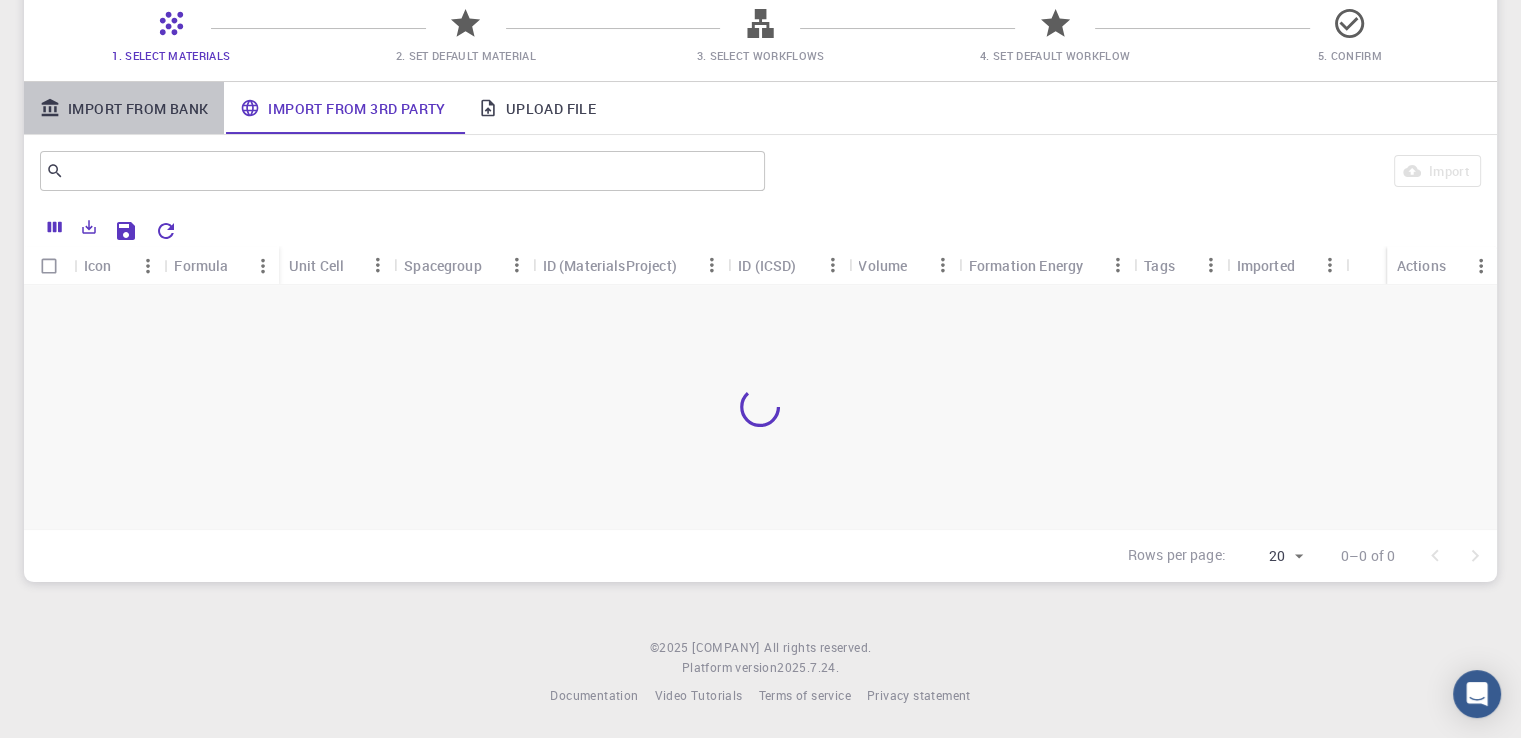 click on "Import From Bank" at bounding box center [124, 108] 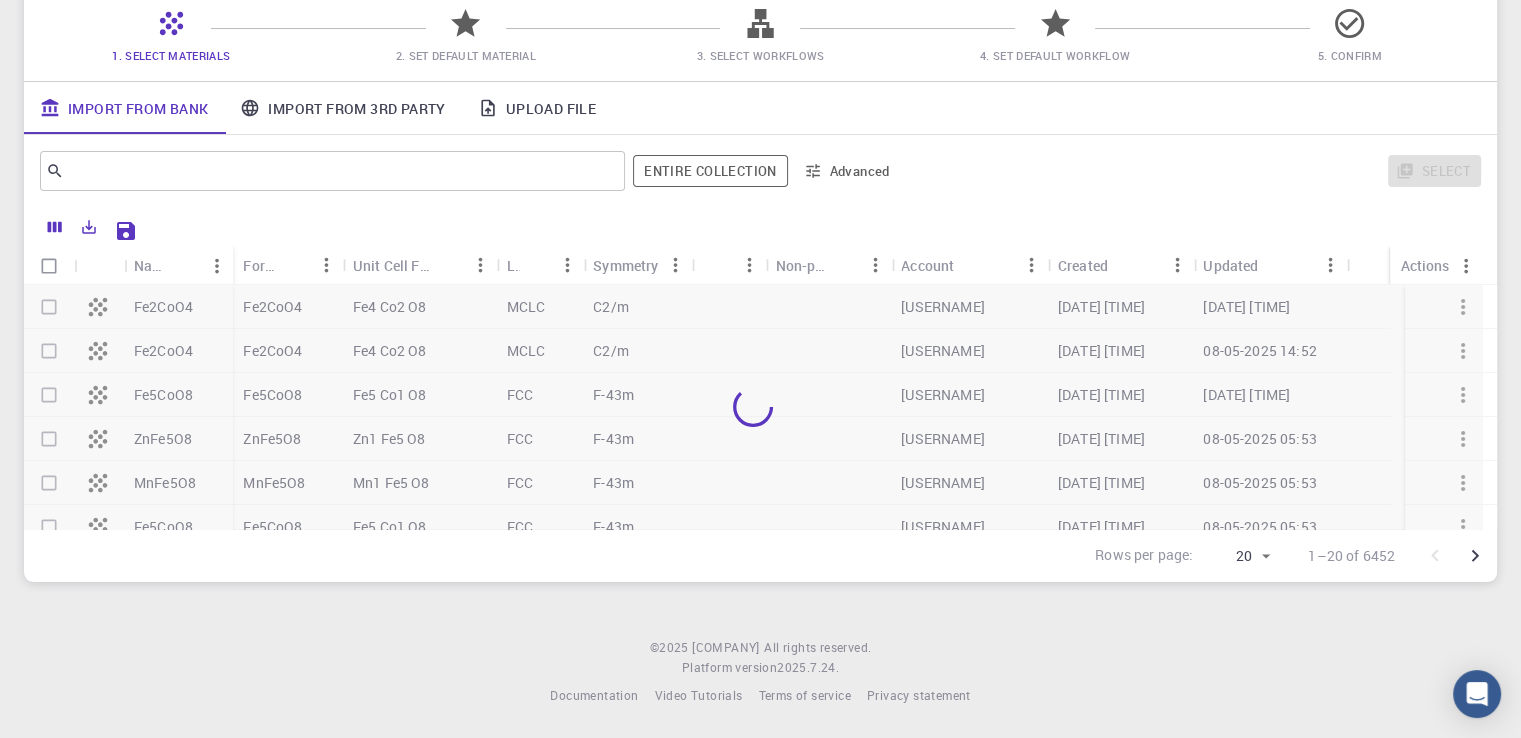 click on "Import From 3rd Party" at bounding box center (342, 108) 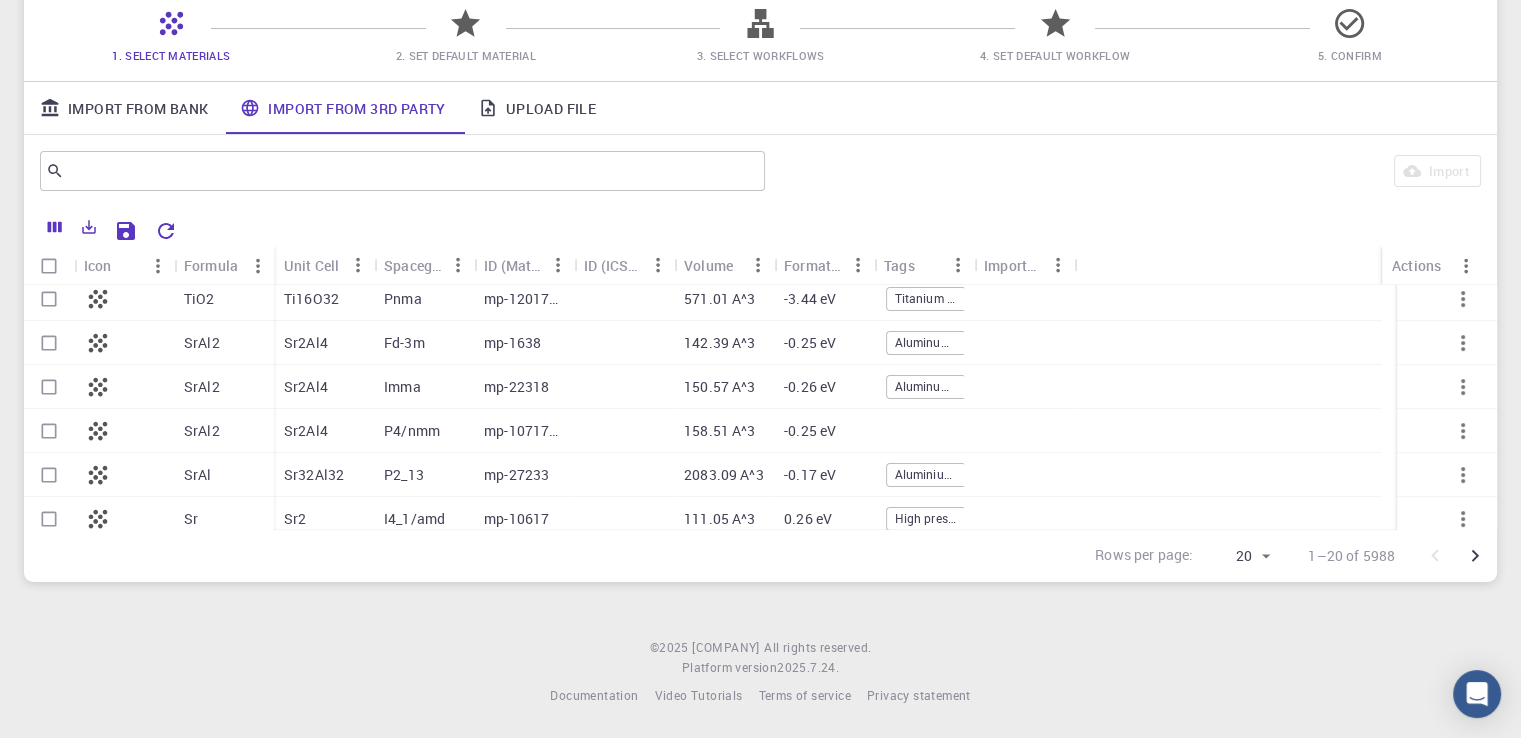 scroll, scrollTop: 635, scrollLeft: 0, axis: vertical 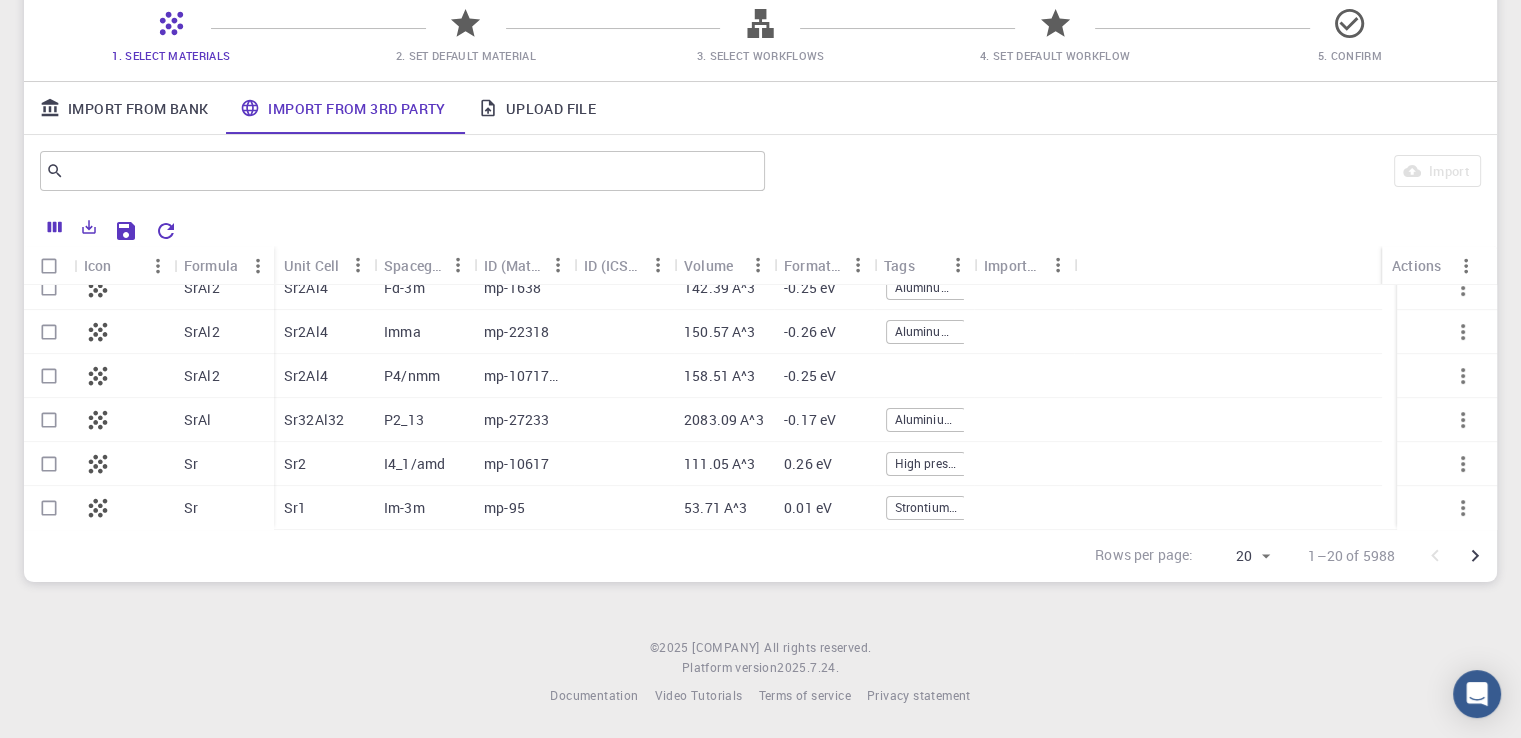 click on "Upload File" at bounding box center [537, 108] 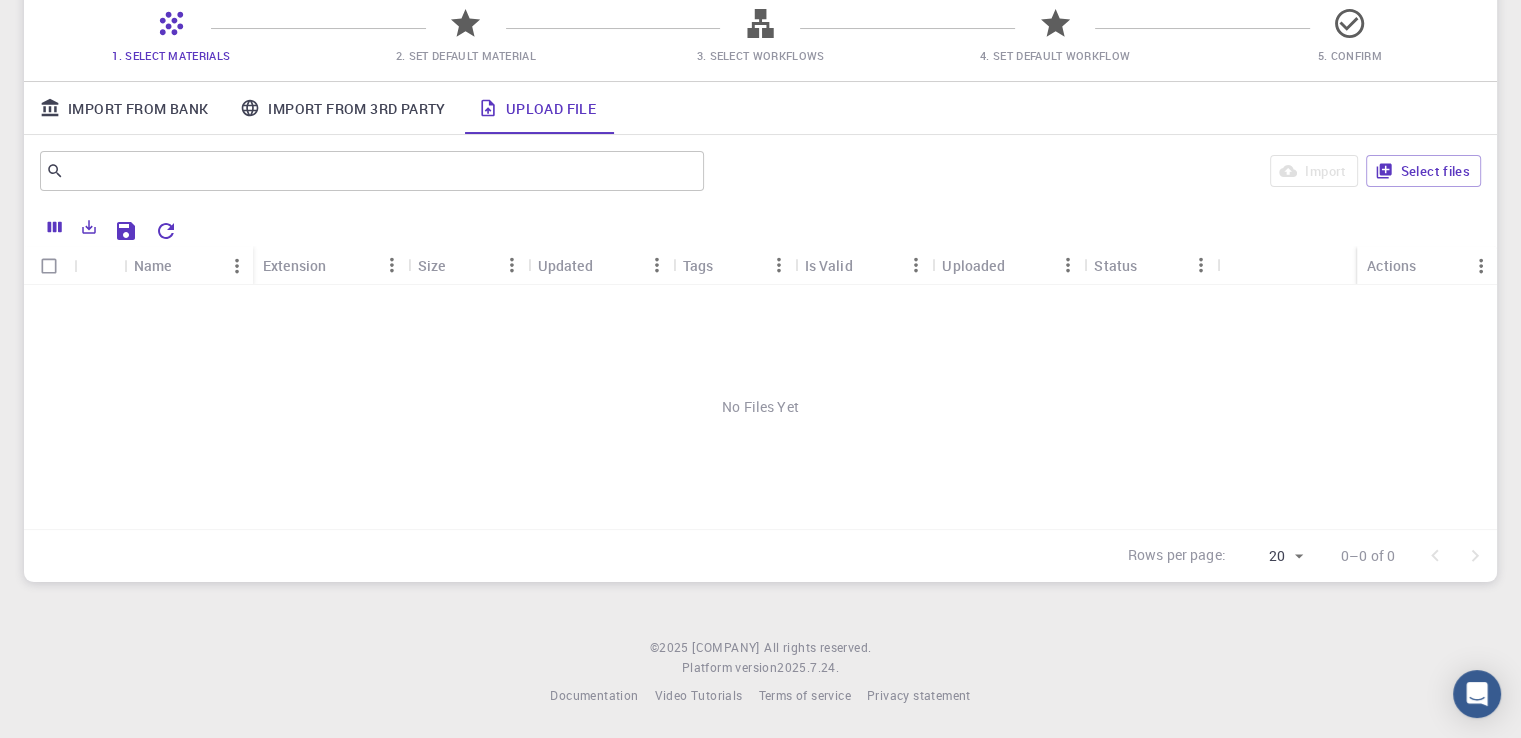 click on "1. Select Materials" at bounding box center [171, 55] 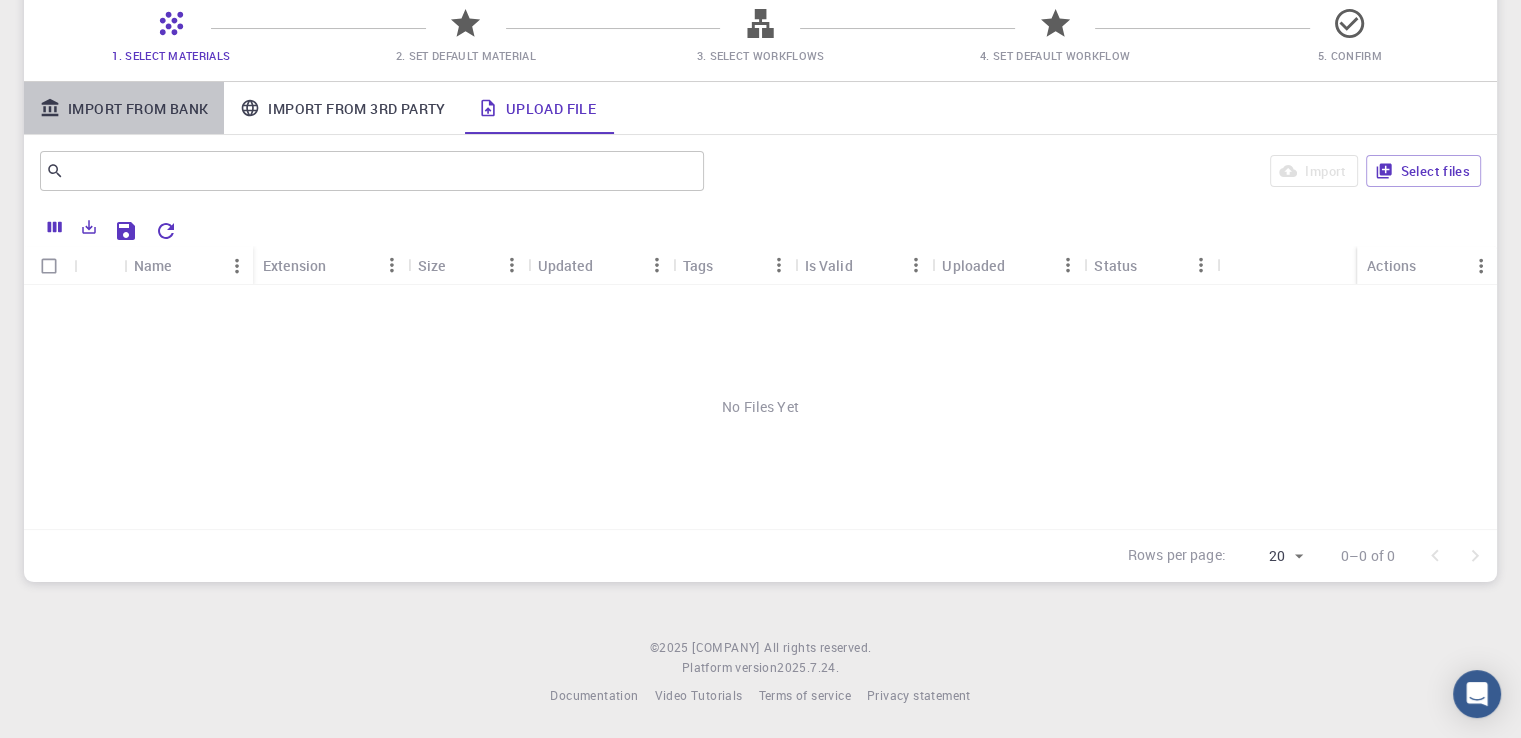 click on "Import From Bank" at bounding box center [124, 108] 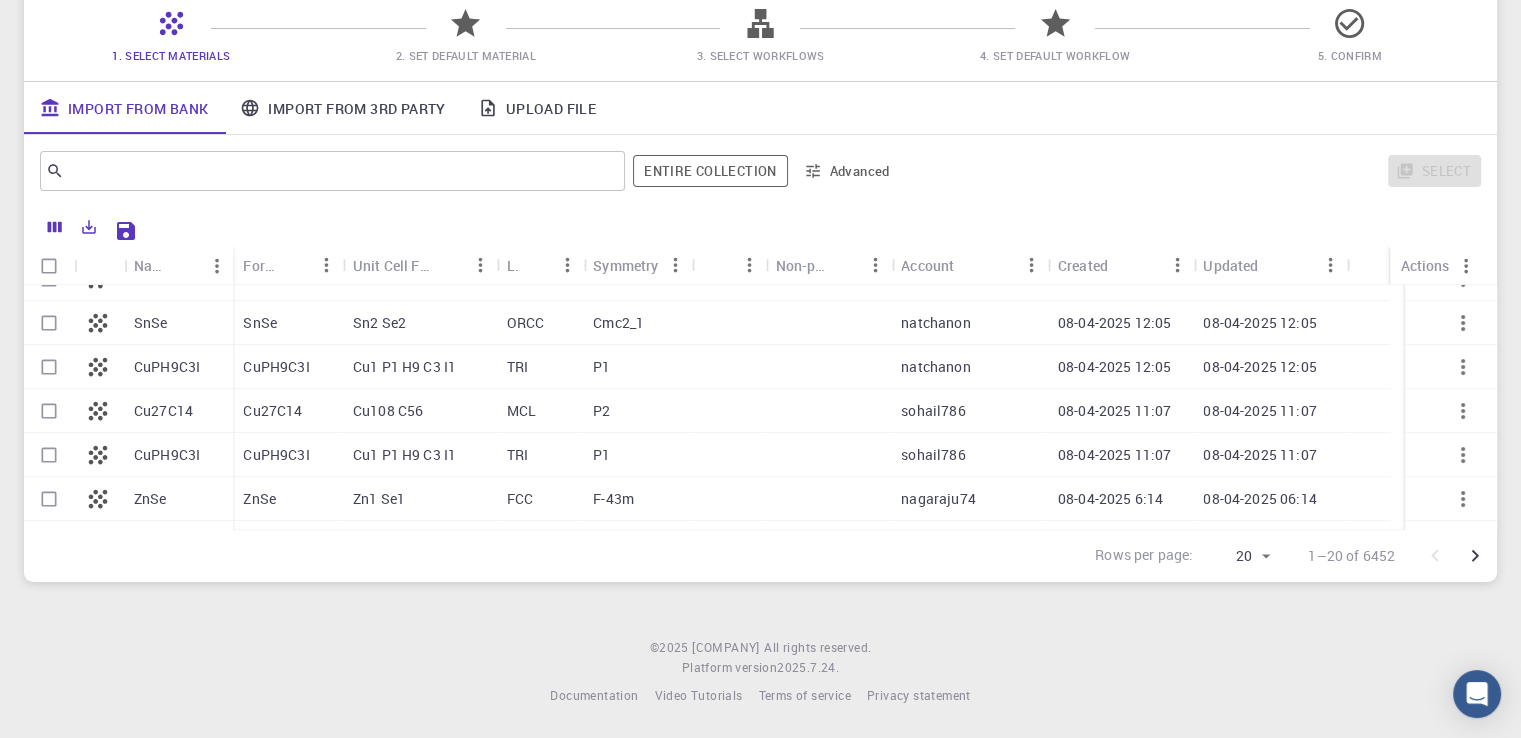 scroll, scrollTop: 635, scrollLeft: 0, axis: vertical 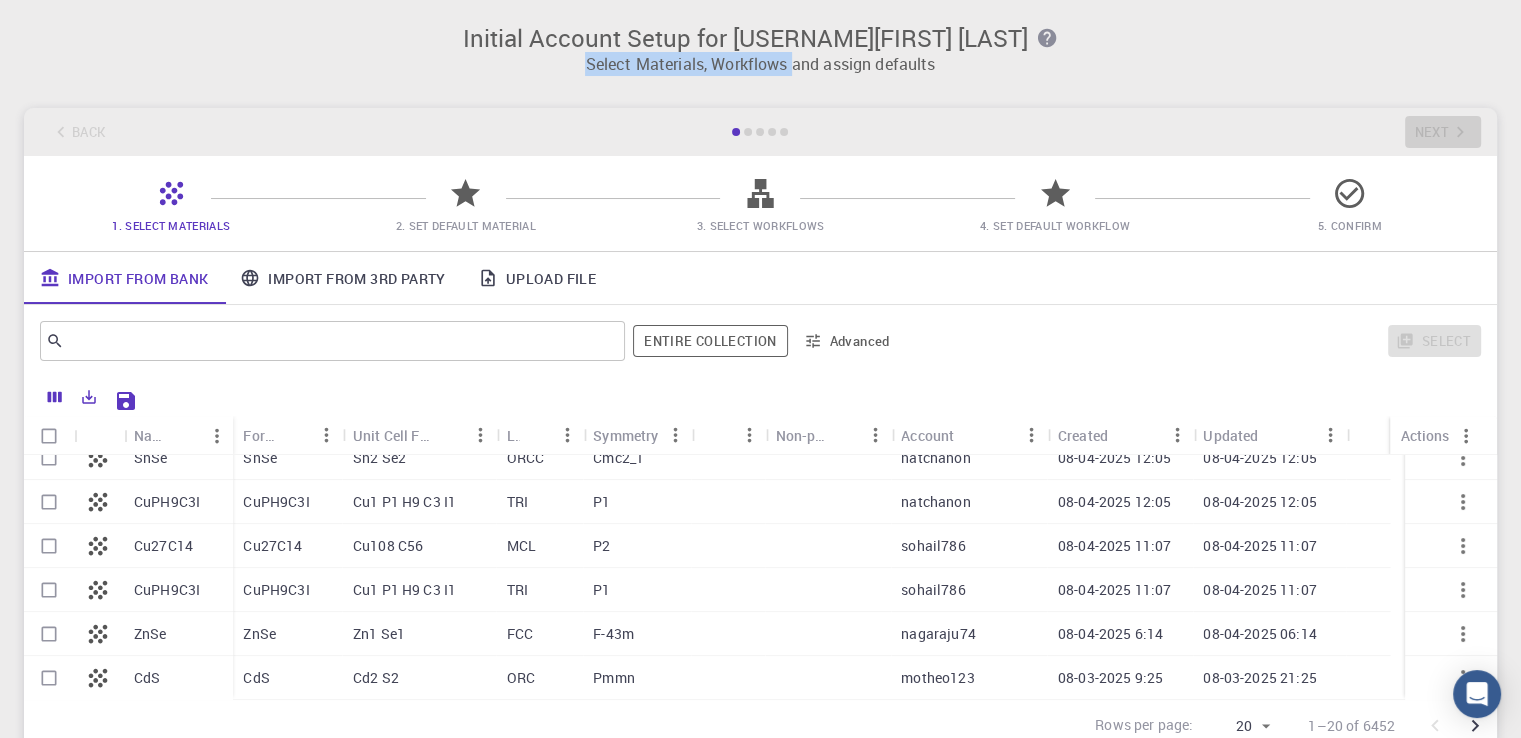 drag, startPoint x: 583, startPoint y: 71, endPoint x: 830, endPoint y: 69, distance: 247.0081 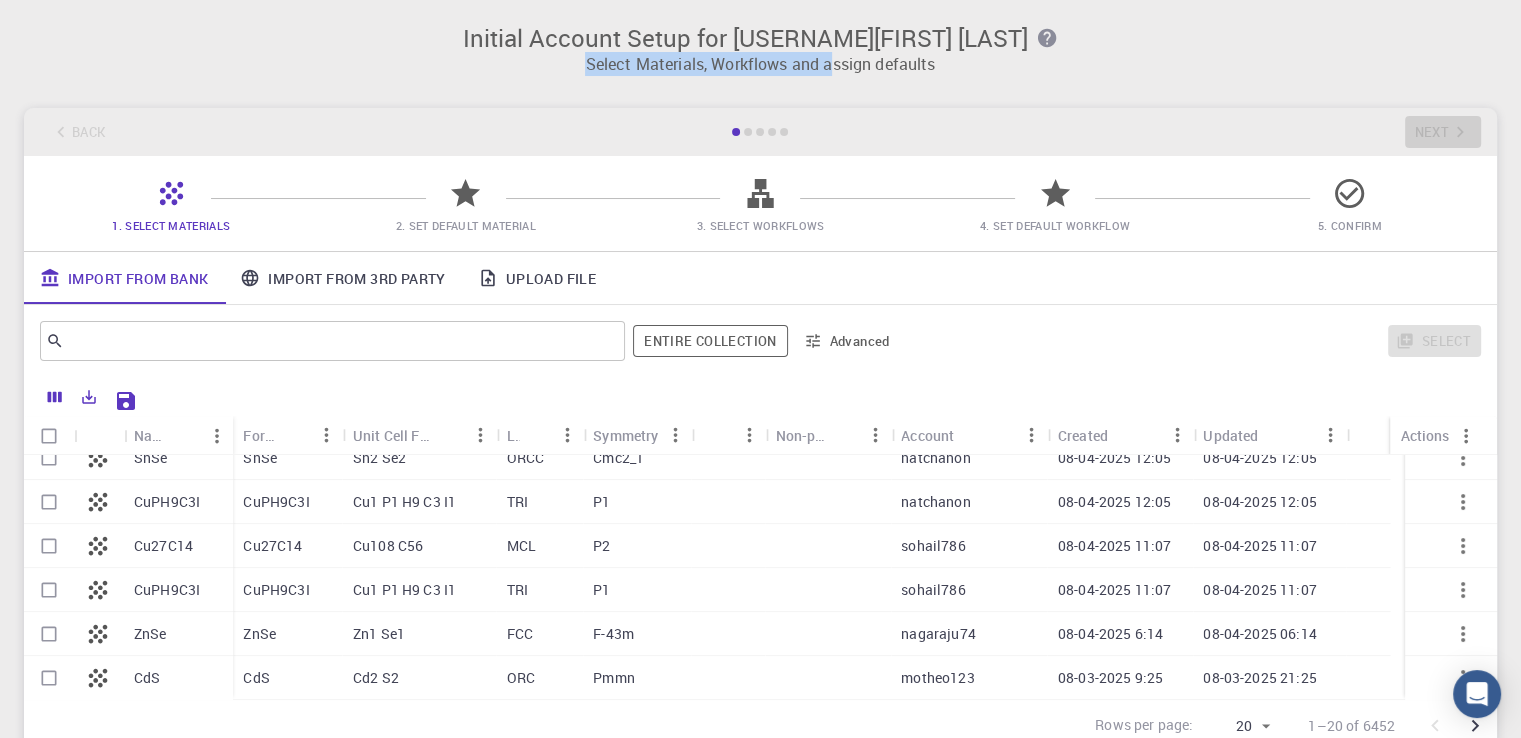 click on "Select Materials, Workflows and assign defaults" at bounding box center [760, 64] 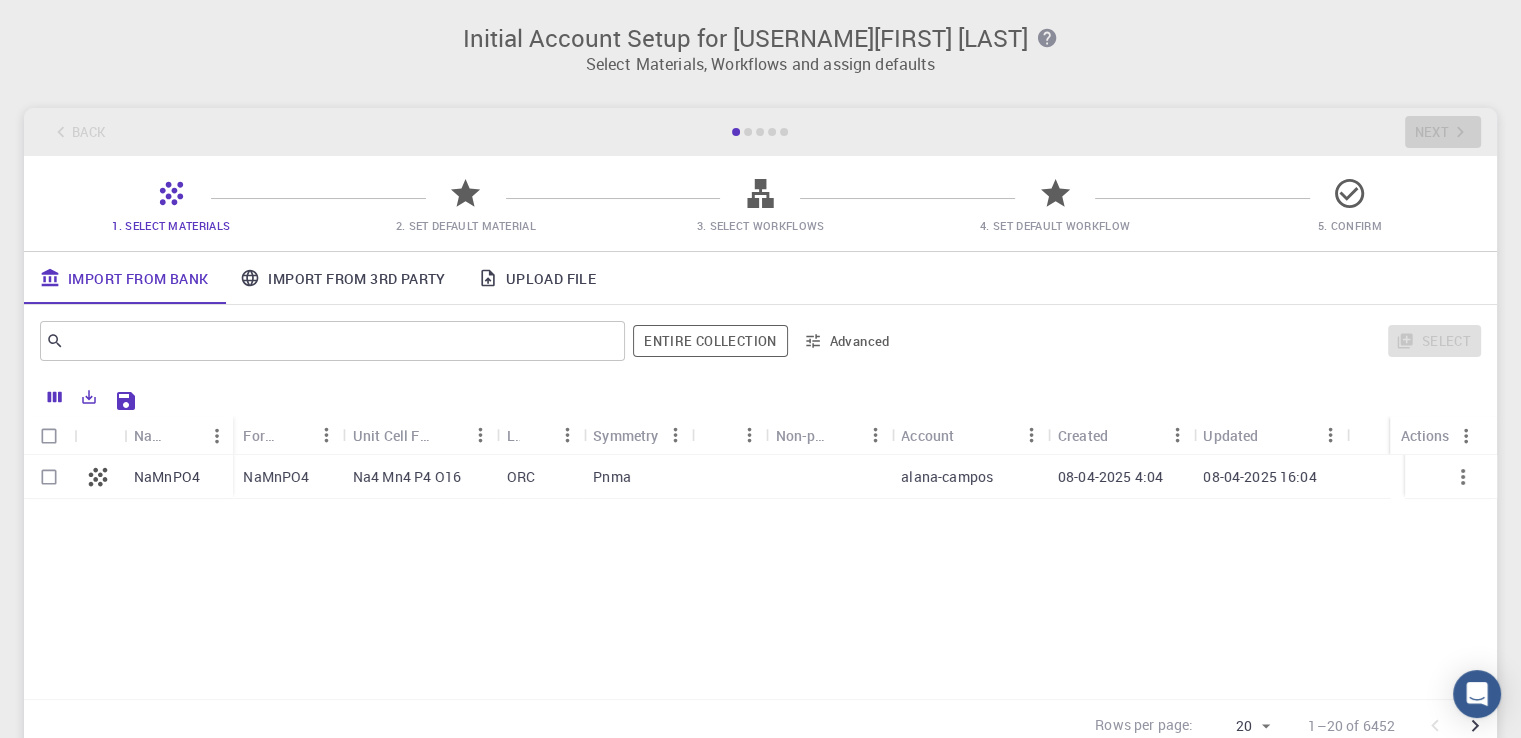 scroll, scrollTop: 0, scrollLeft: 0, axis: both 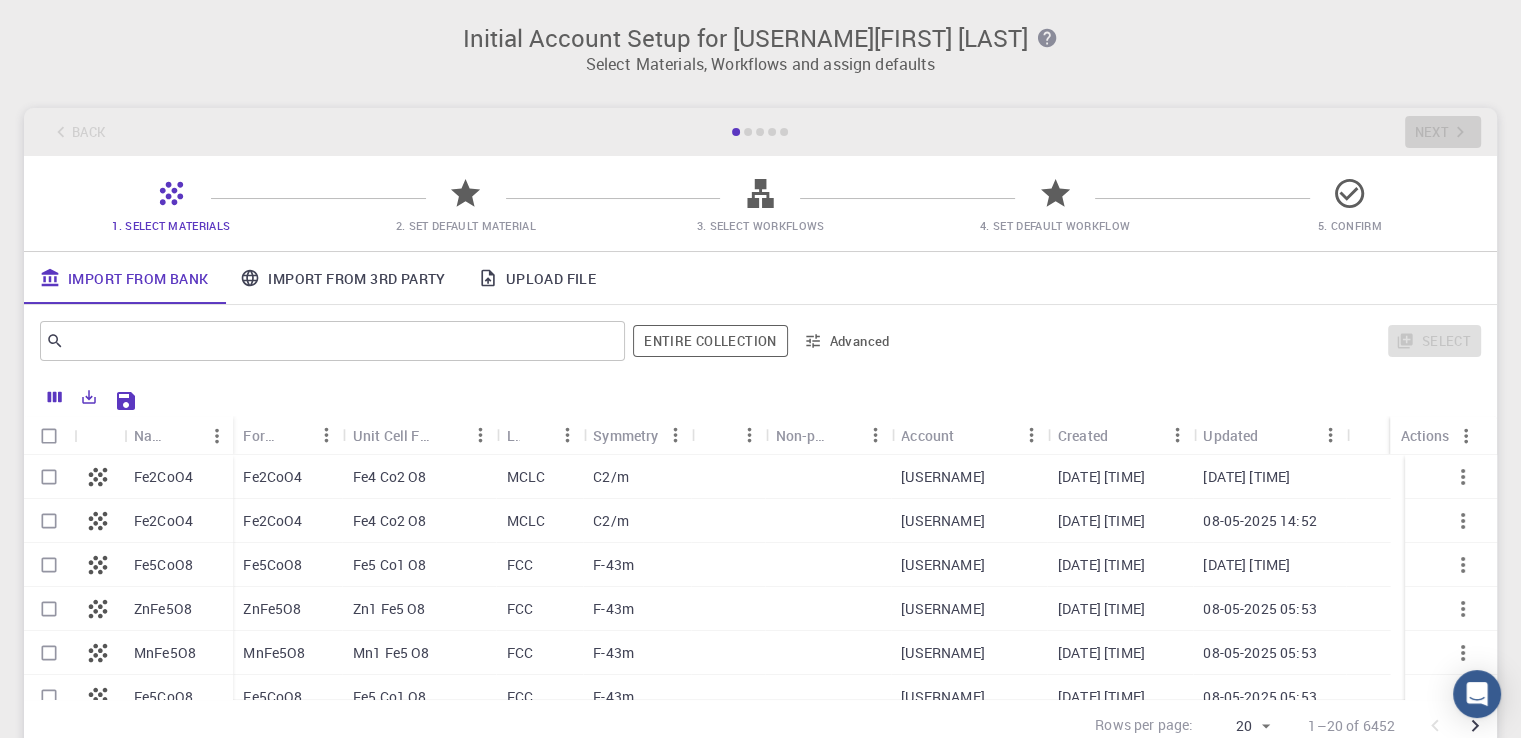 click on "Fe2CoO4" at bounding box center (178, 477) 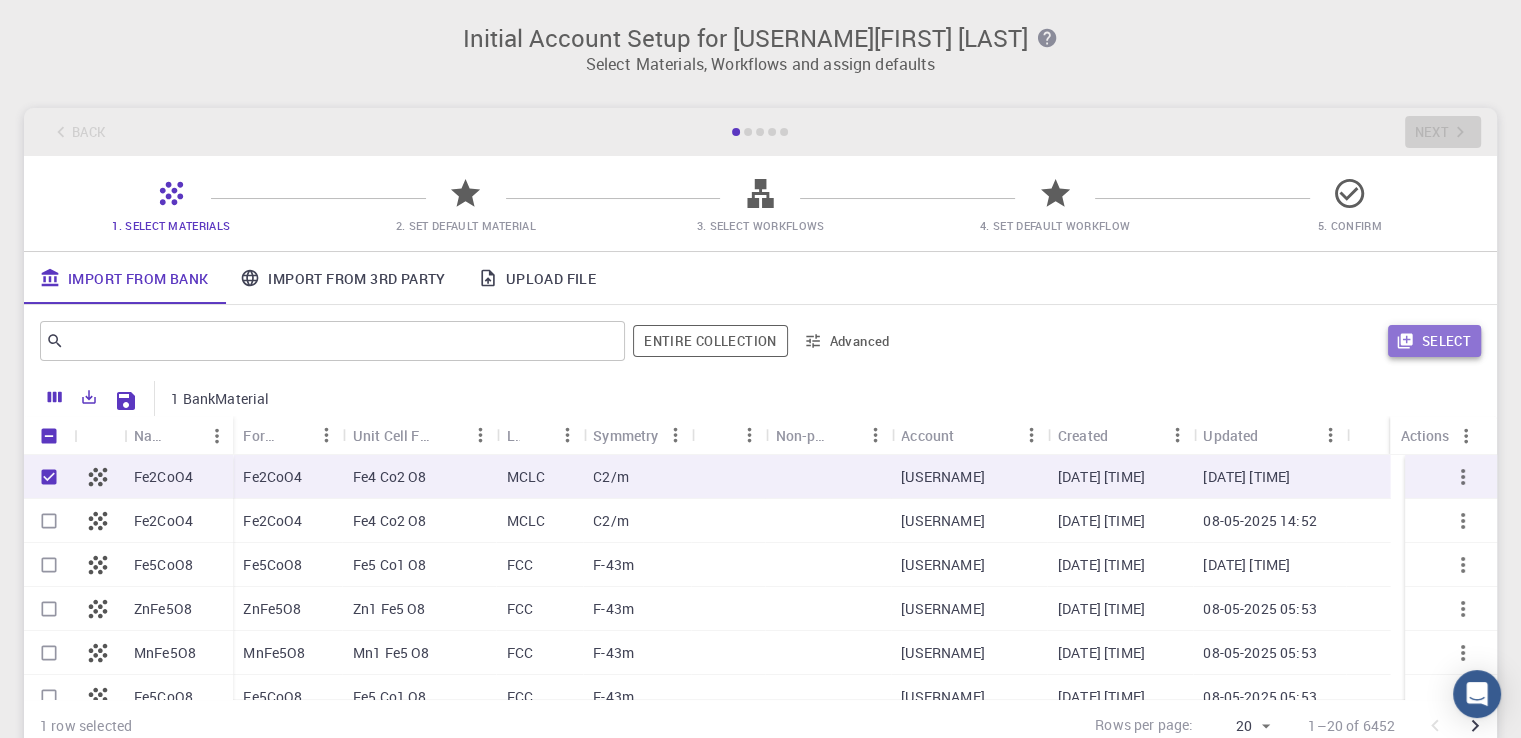 click on "Select" at bounding box center [1434, 341] 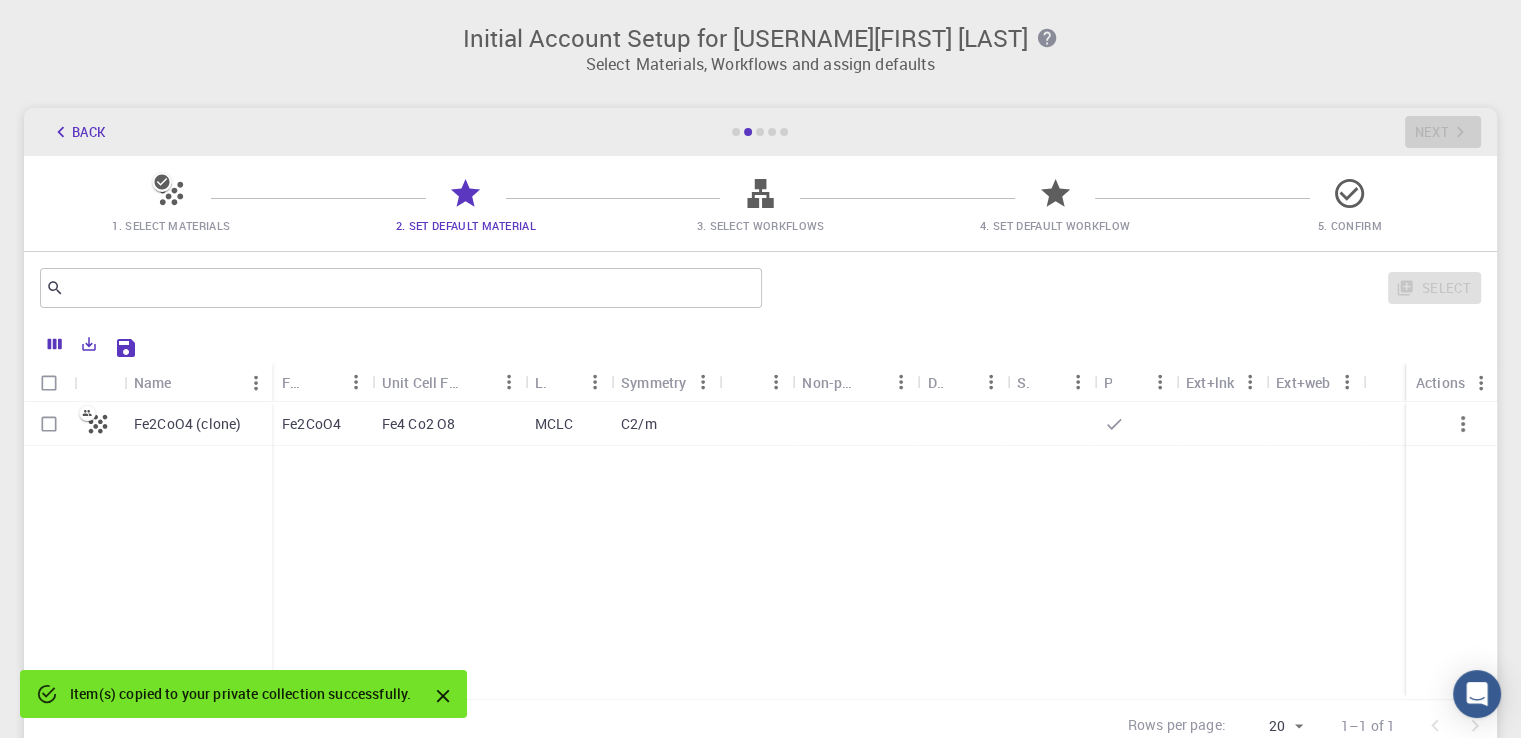 click 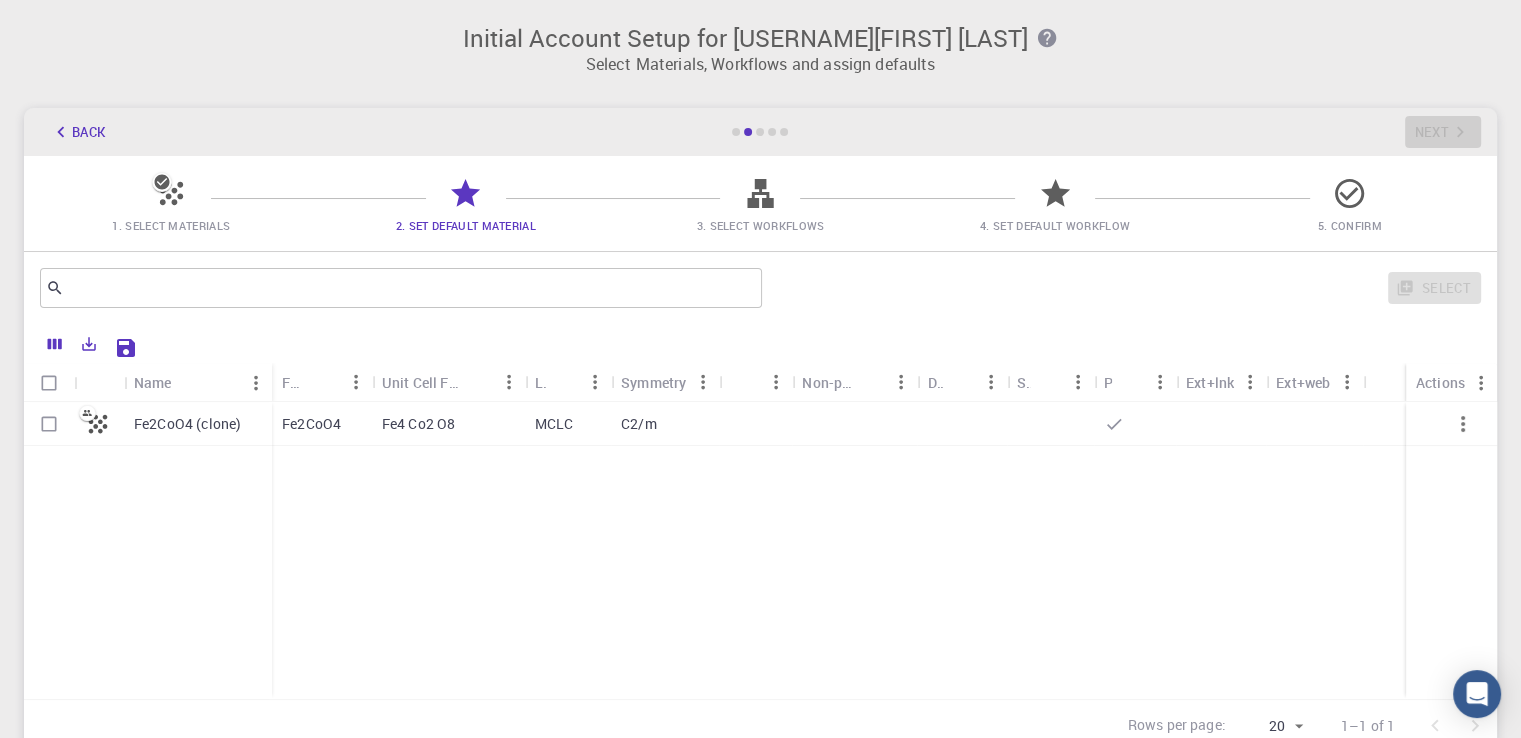 click on "Fe4 Co2 O8" at bounding box center (448, 424) 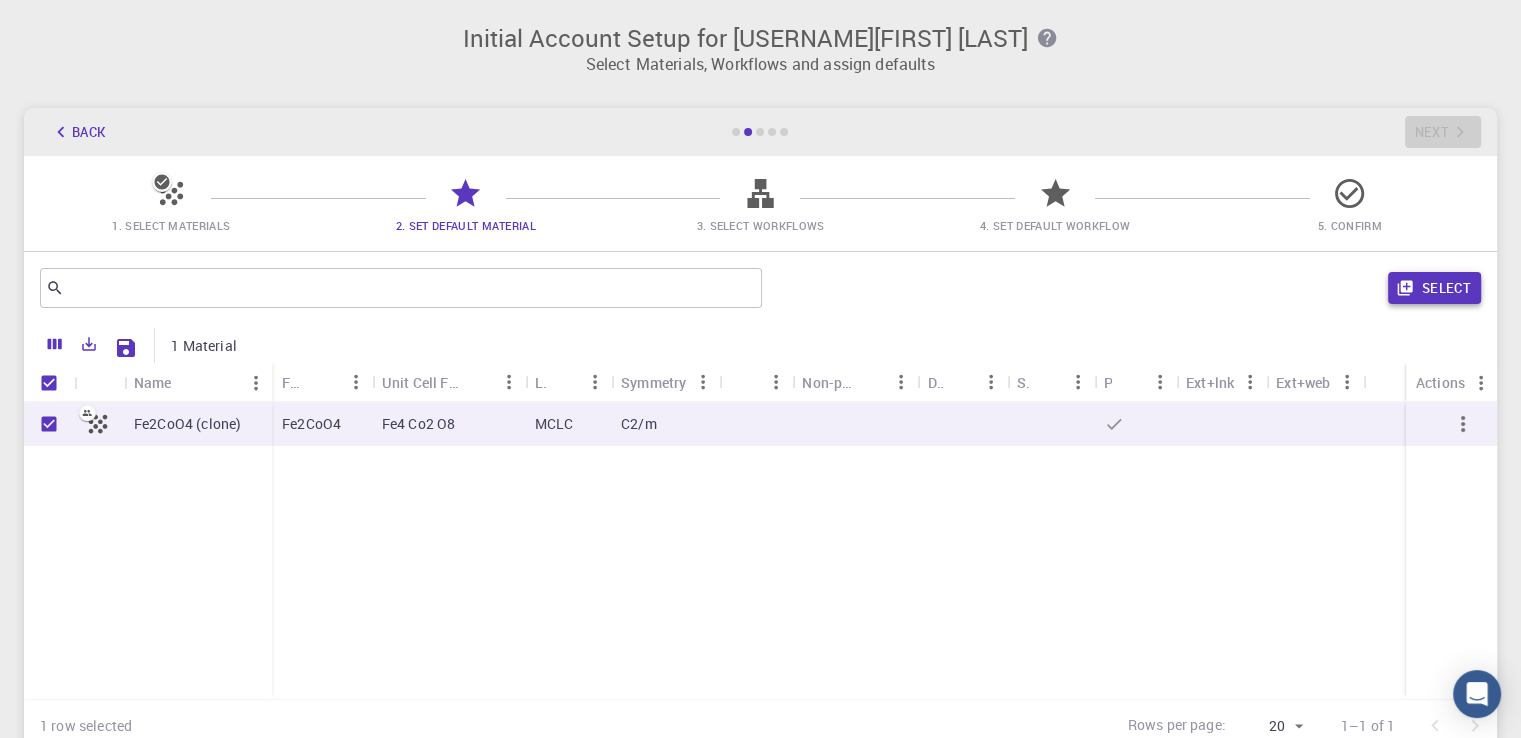 click 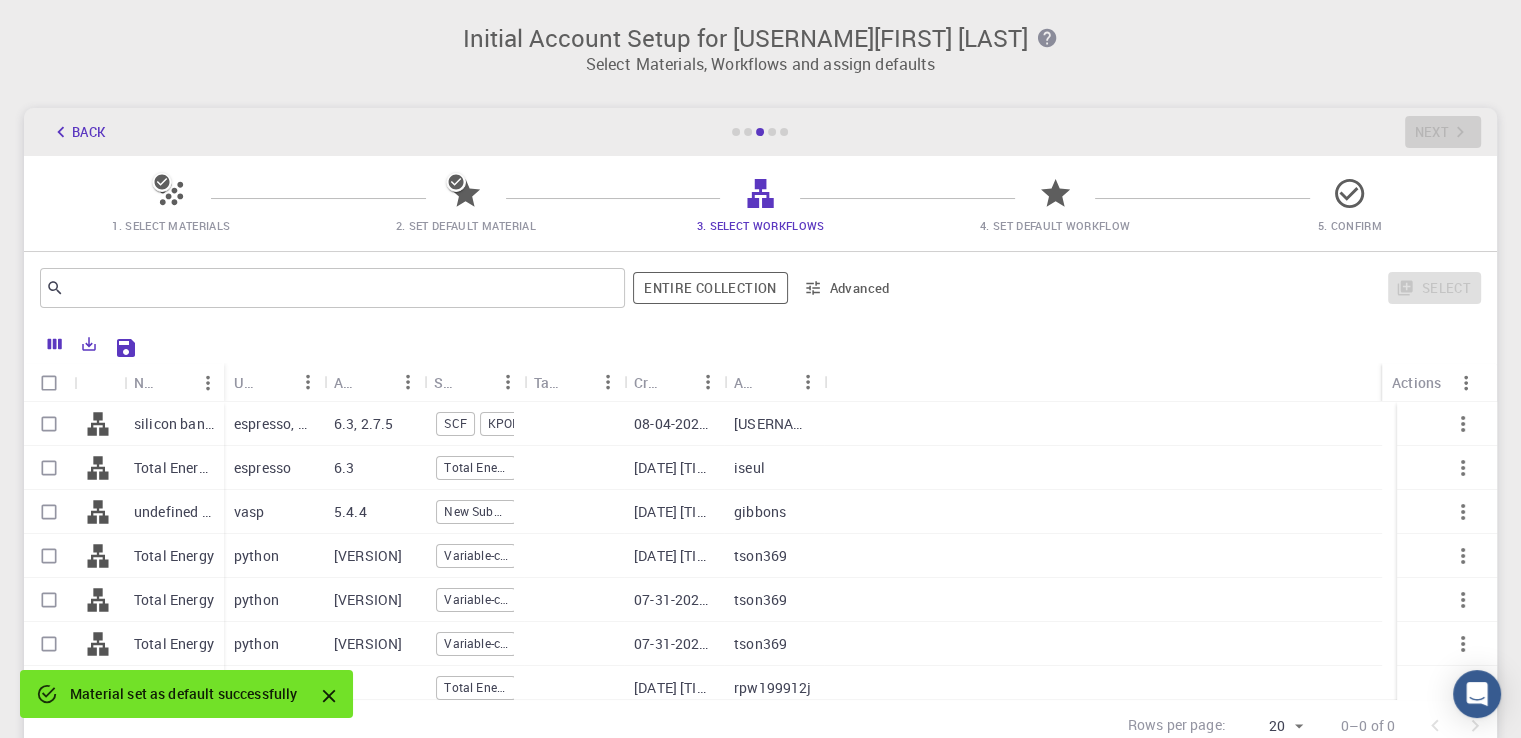 click 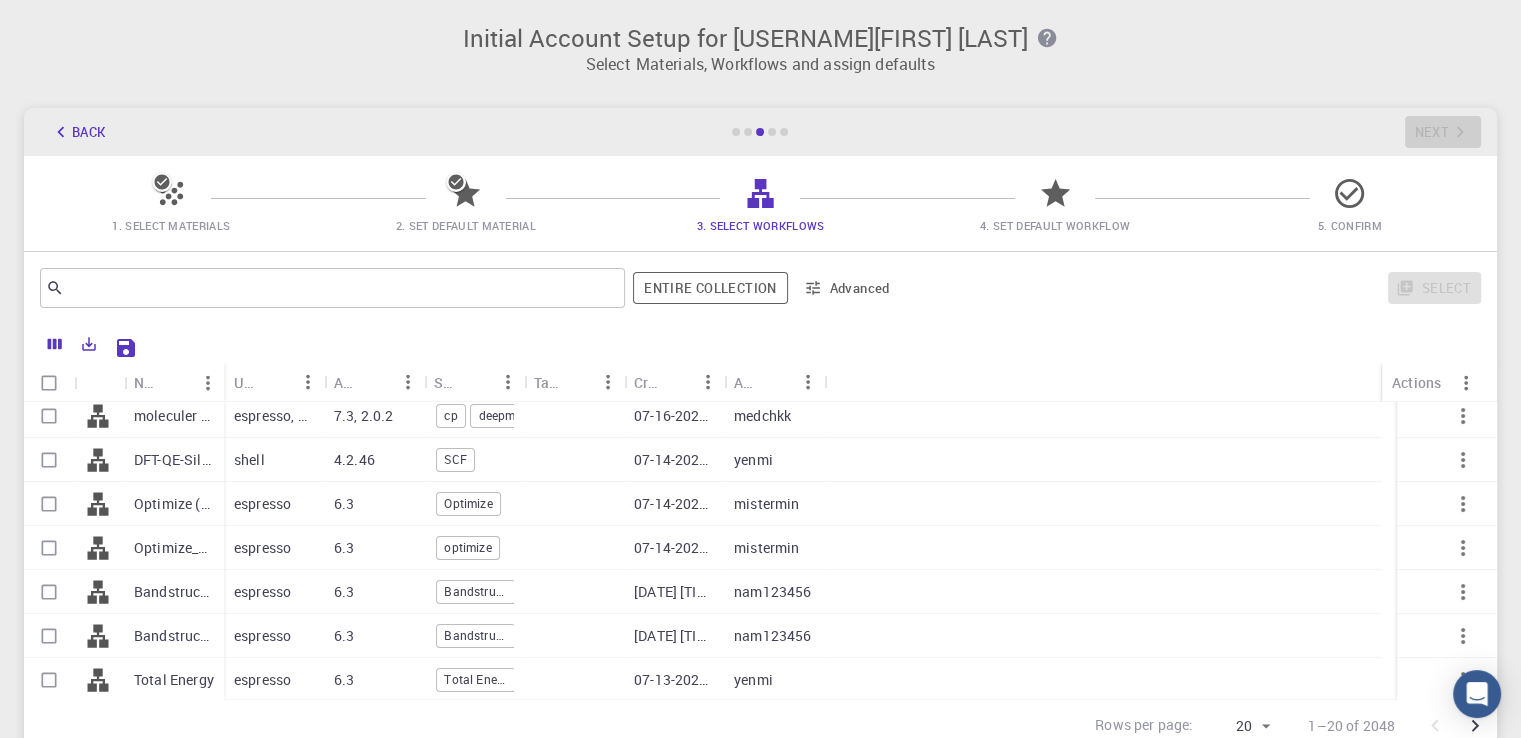scroll, scrollTop: 582, scrollLeft: 0, axis: vertical 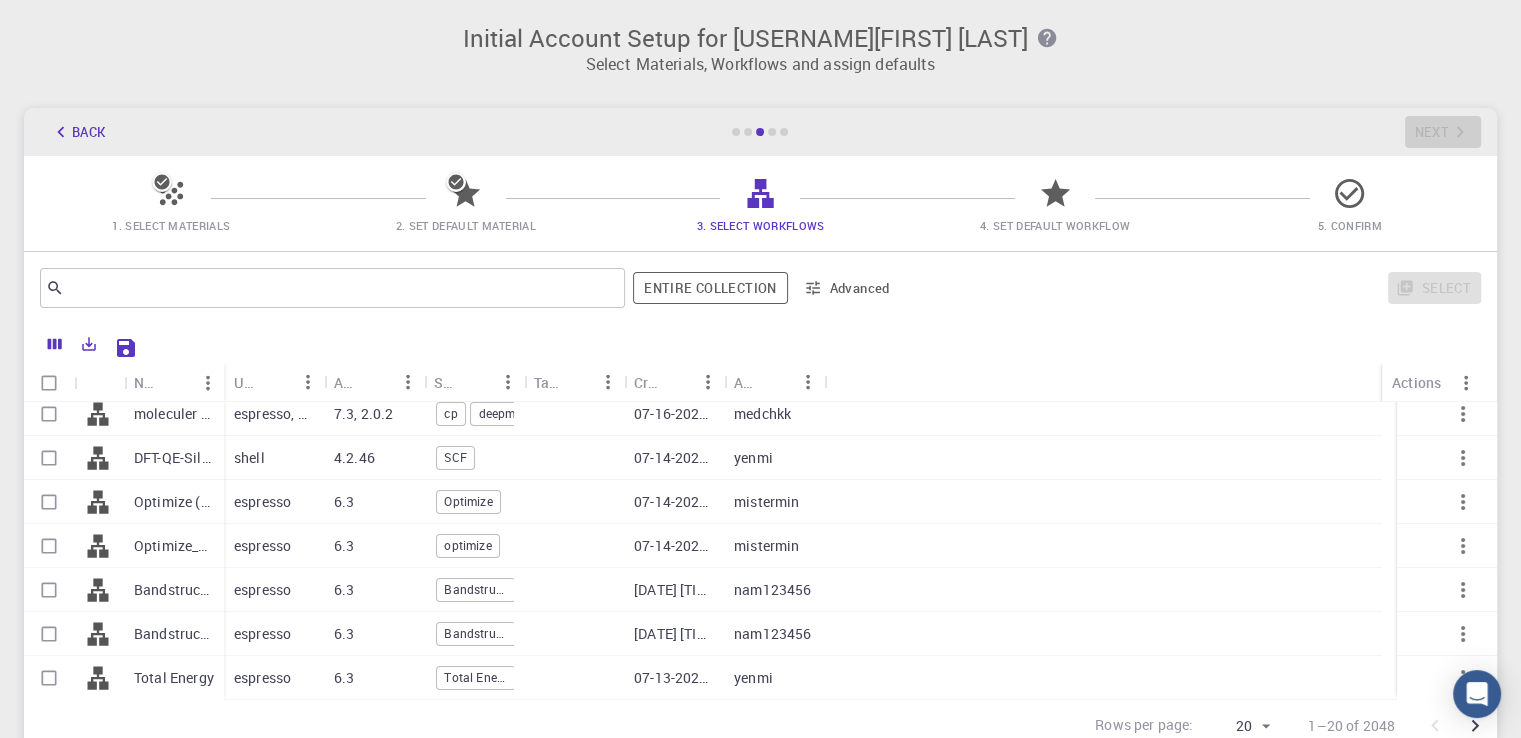 click on "medchkk" at bounding box center (774, 414) 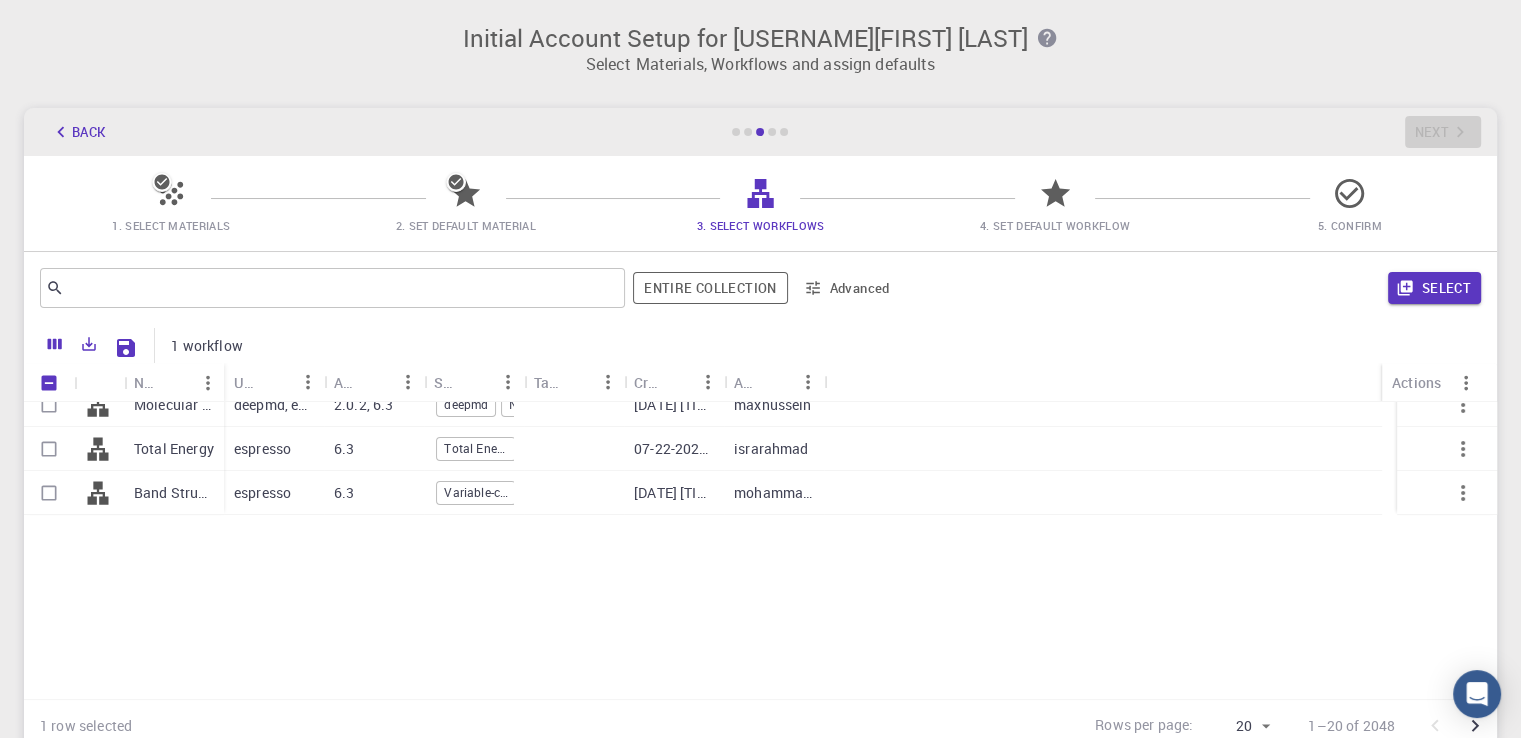 scroll, scrollTop: 82, scrollLeft: 0, axis: vertical 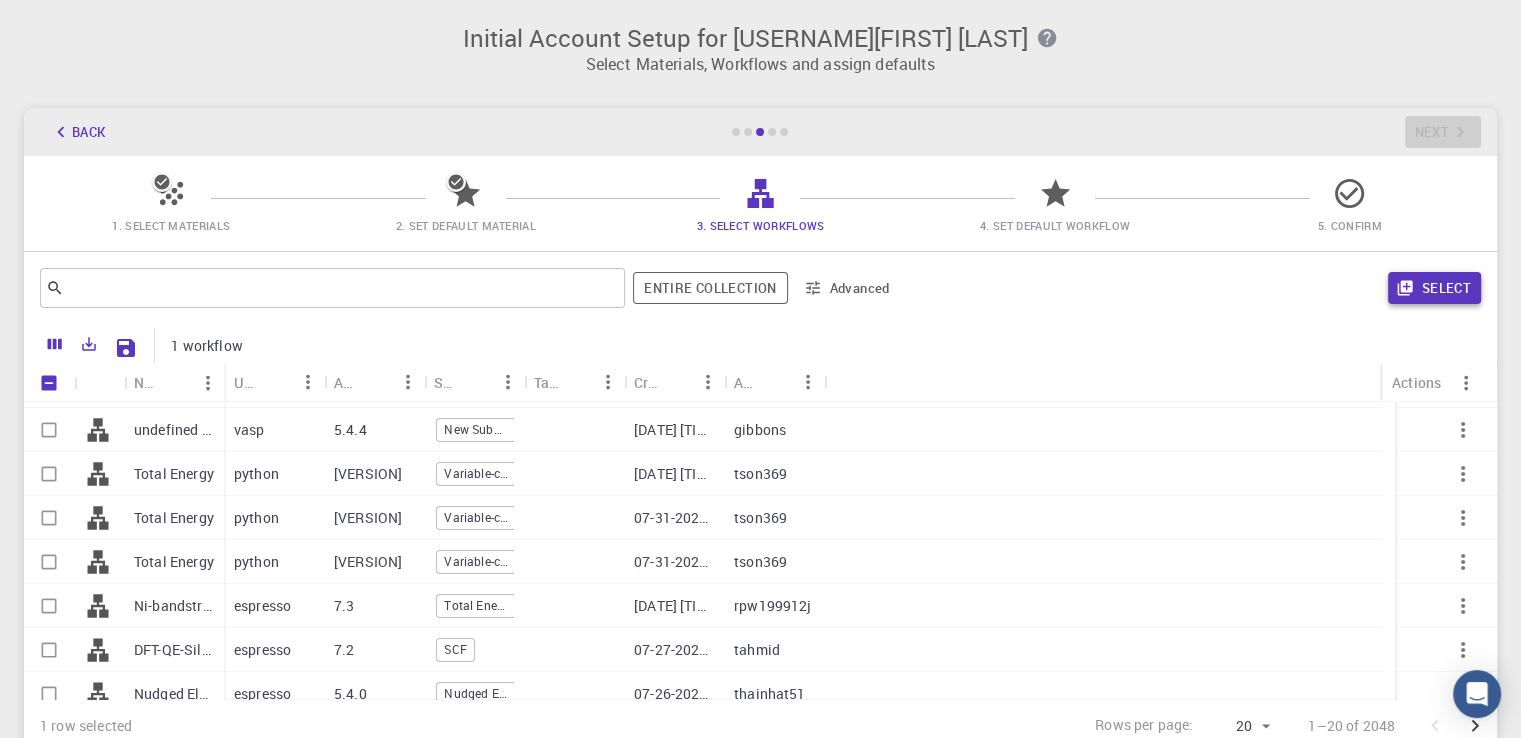 click on "Select" at bounding box center [1434, 288] 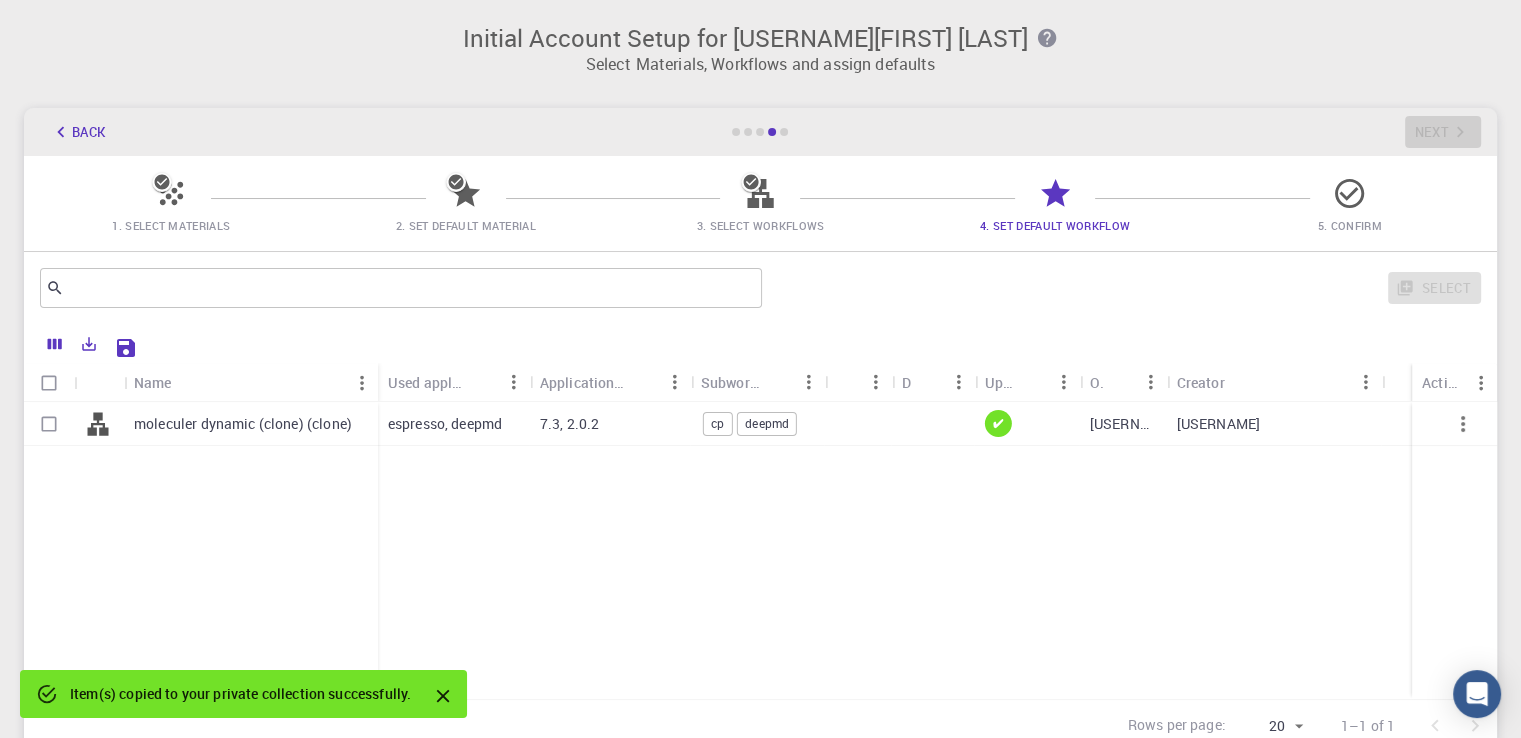 click on "moleculer dynamic (clone) (clone)" at bounding box center (243, 424) 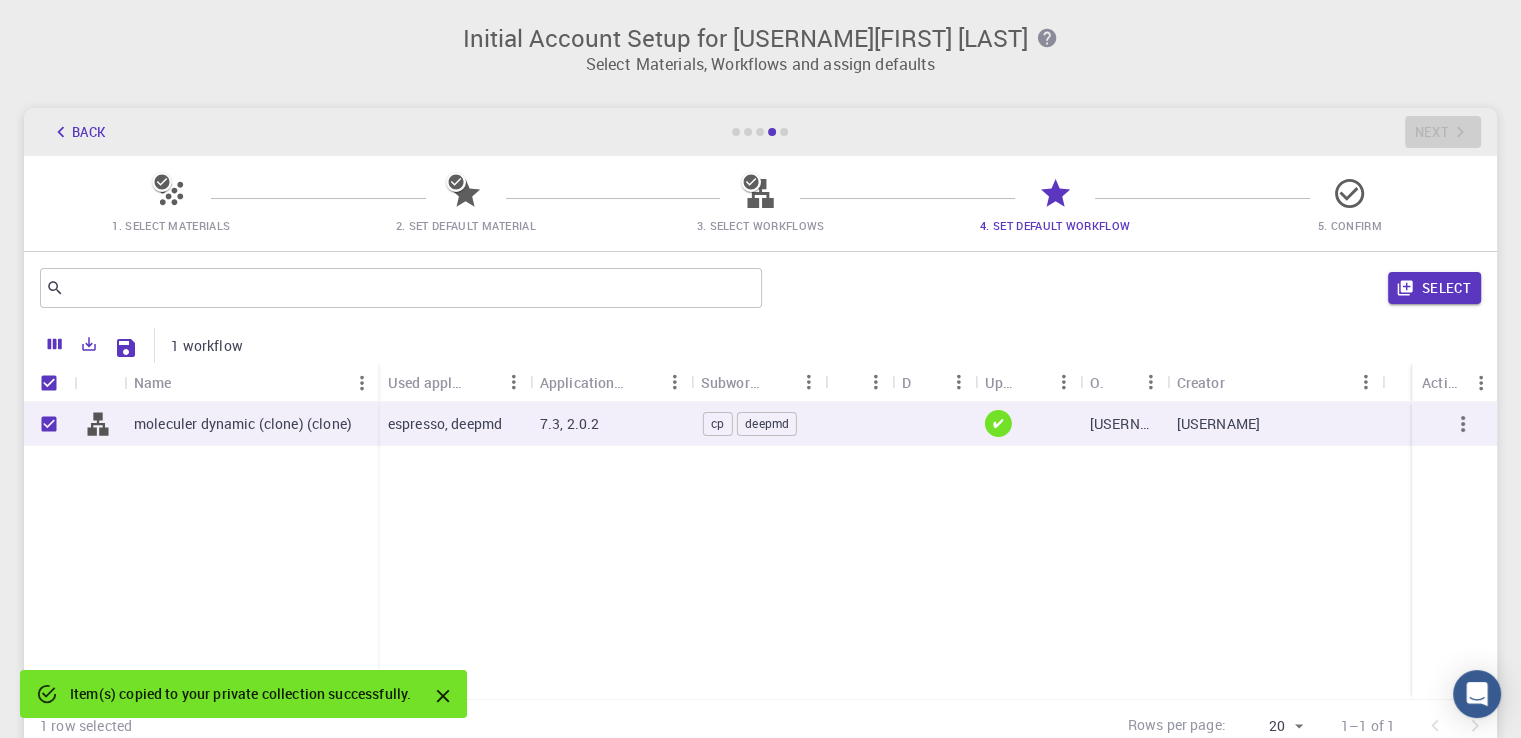 click on "Select" at bounding box center (1125, 288) 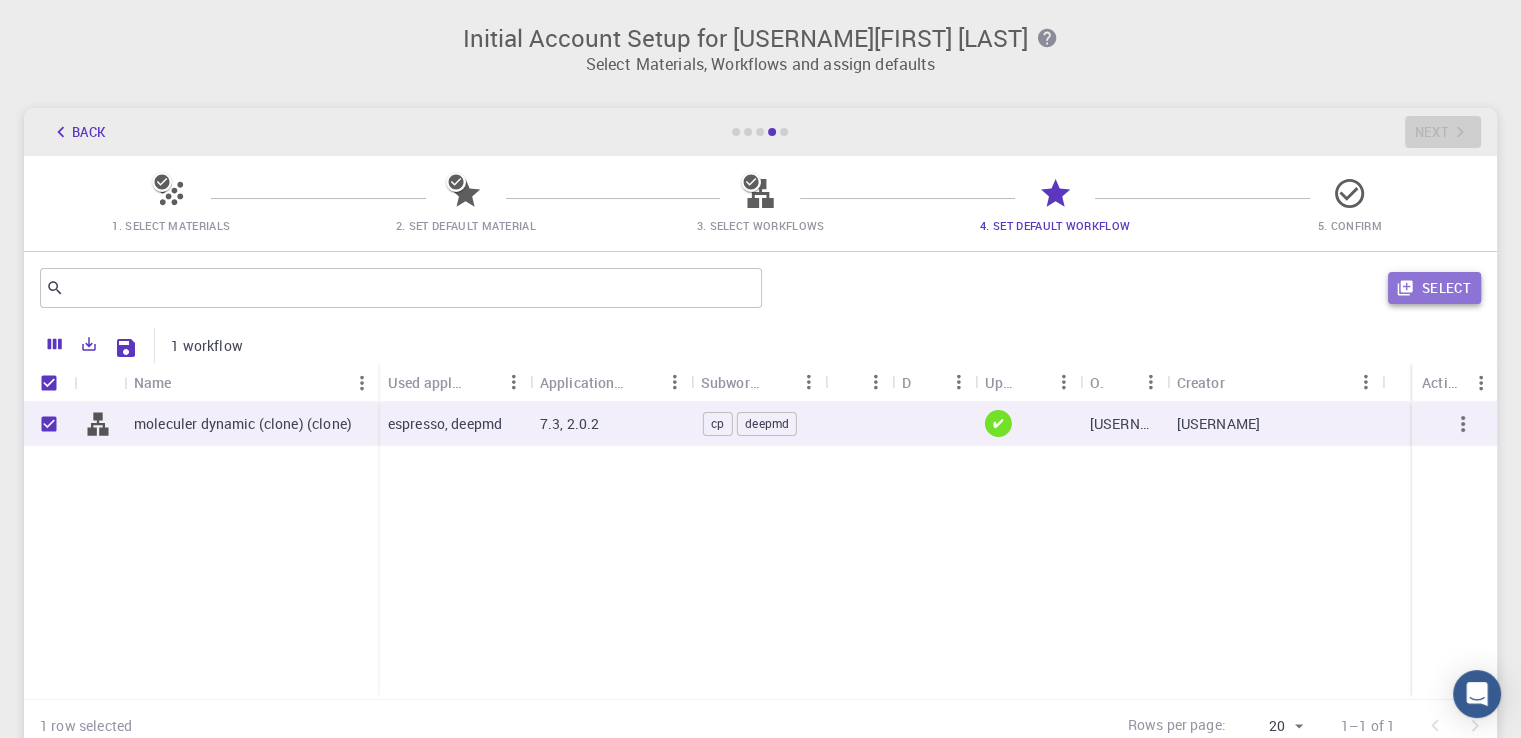 click on "Select" at bounding box center (1434, 288) 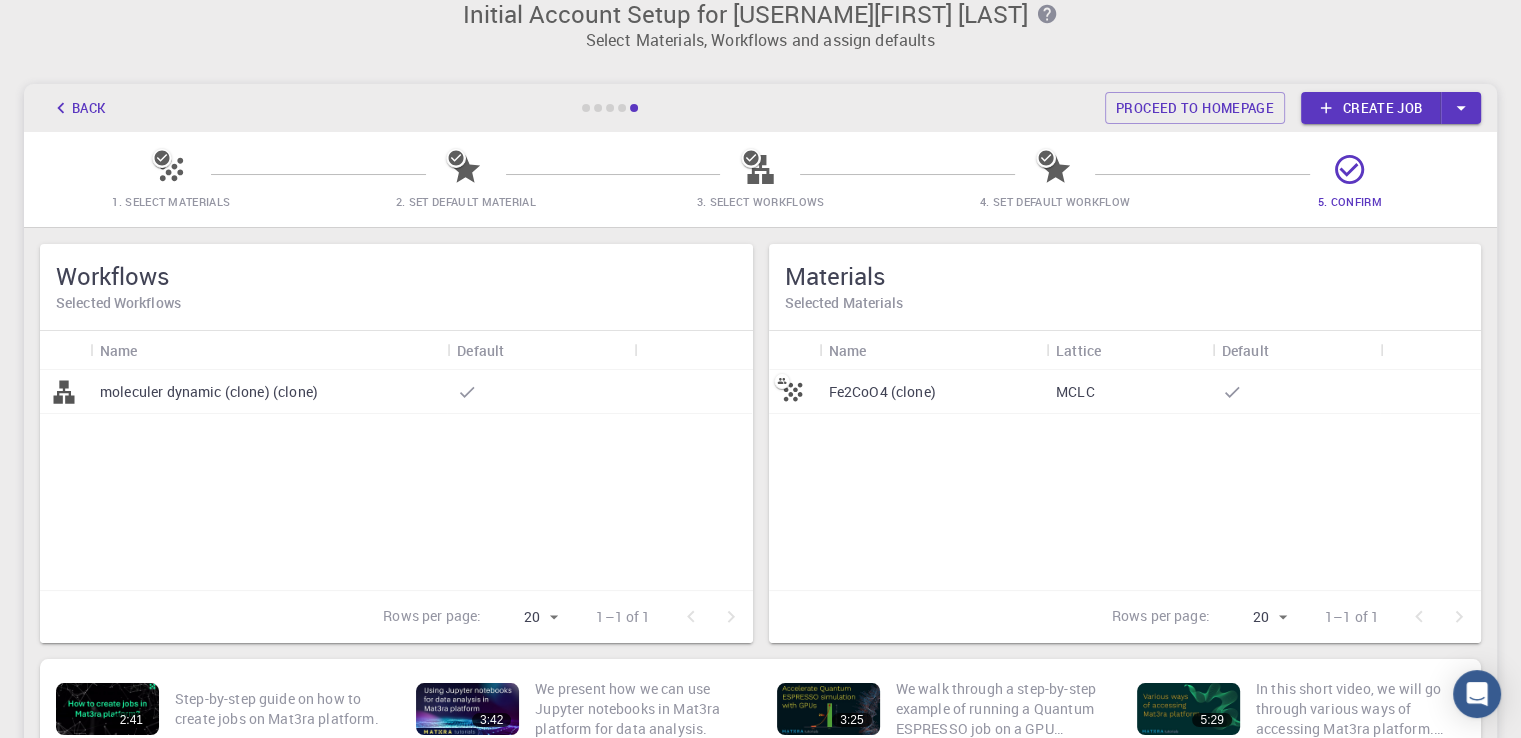 scroll, scrollTop: 0, scrollLeft: 0, axis: both 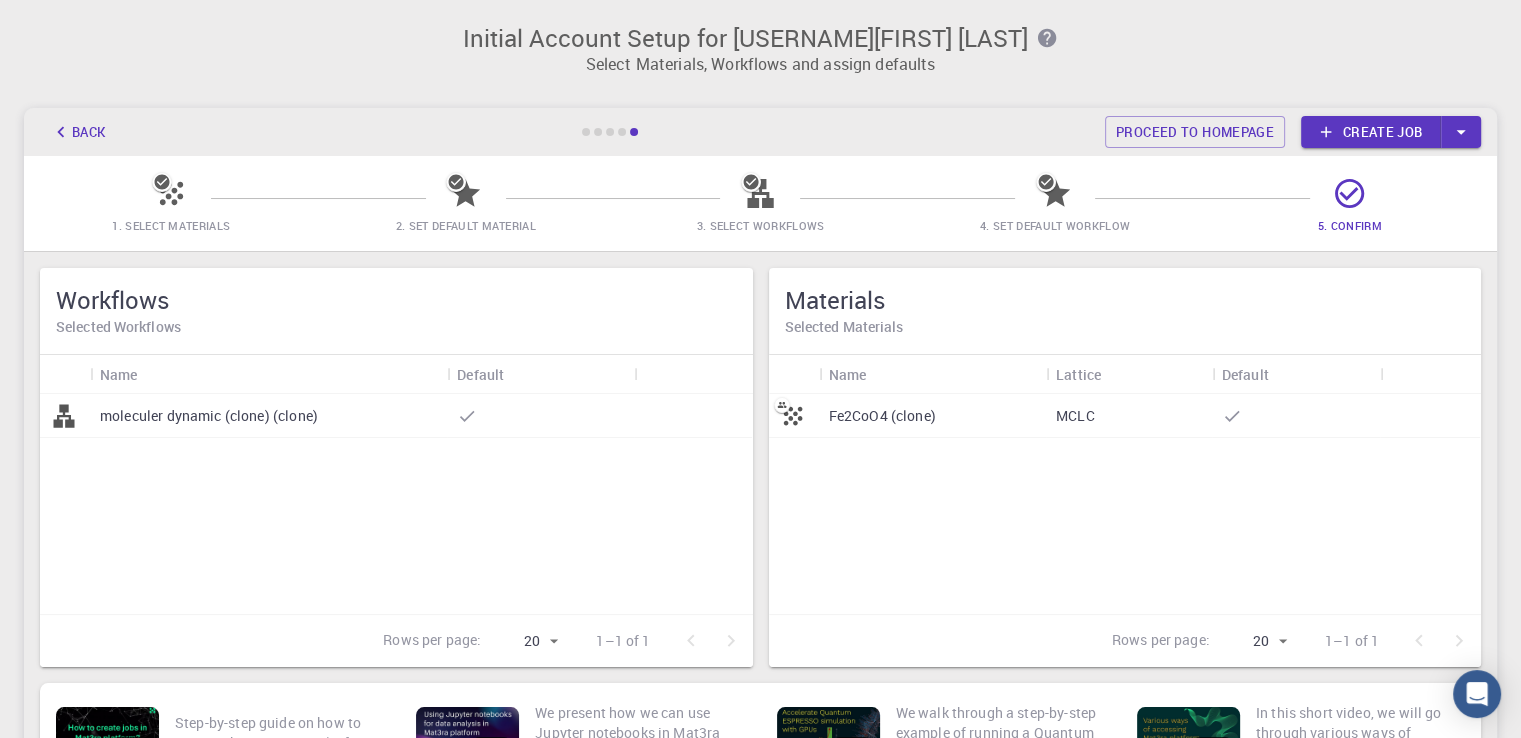 click on "Create job" at bounding box center [1371, 132] 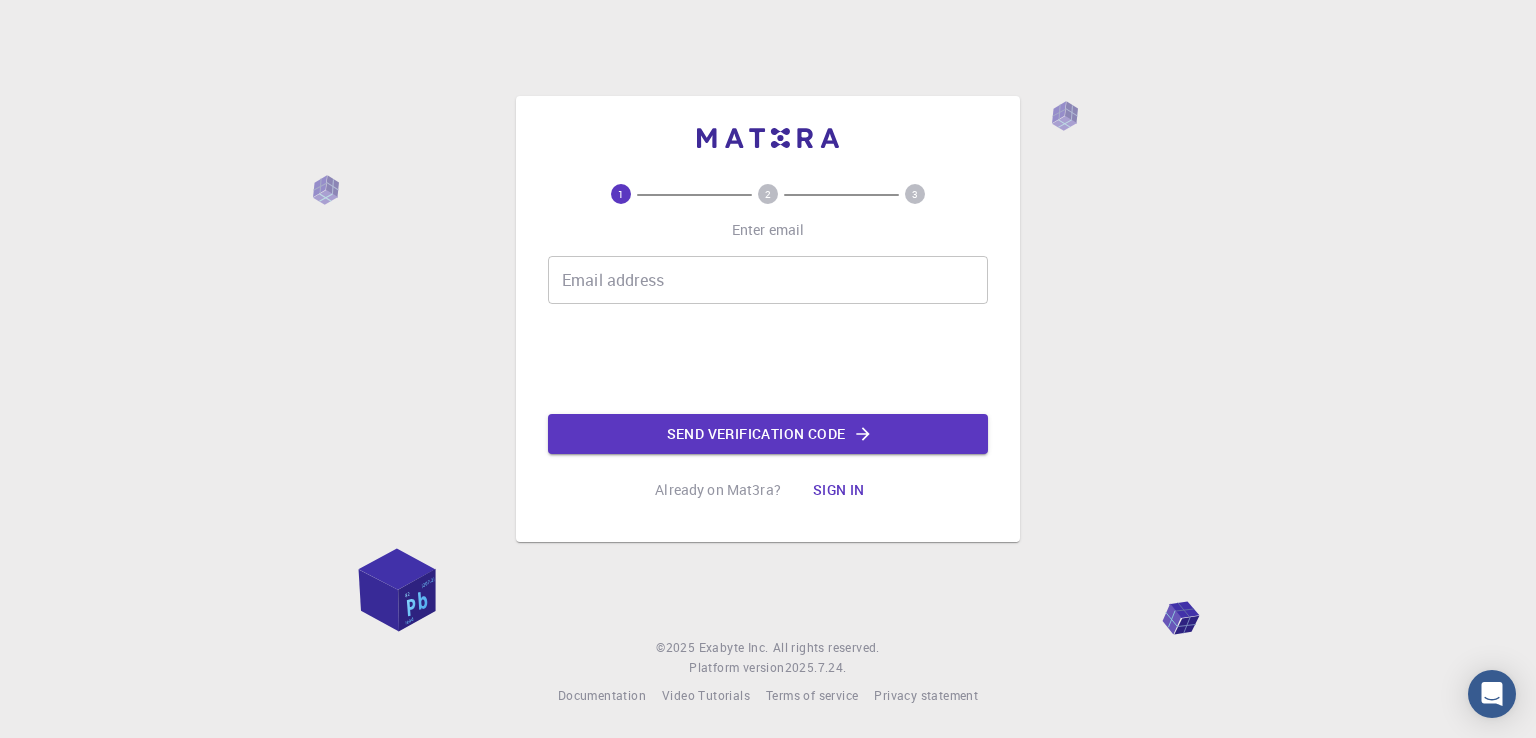 click on "Email address" at bounding box center (768, 280) 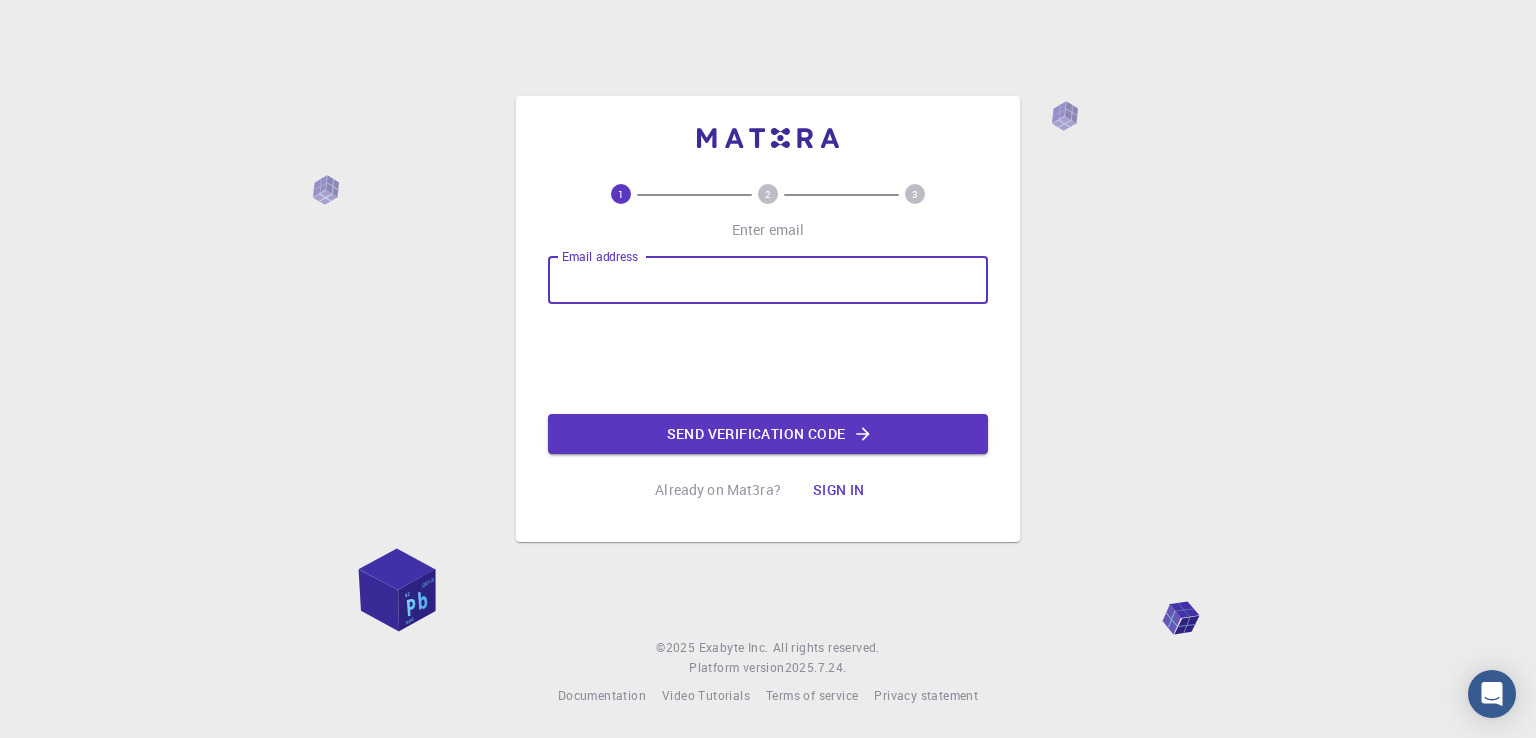 type on "kayamusfika@example.com" 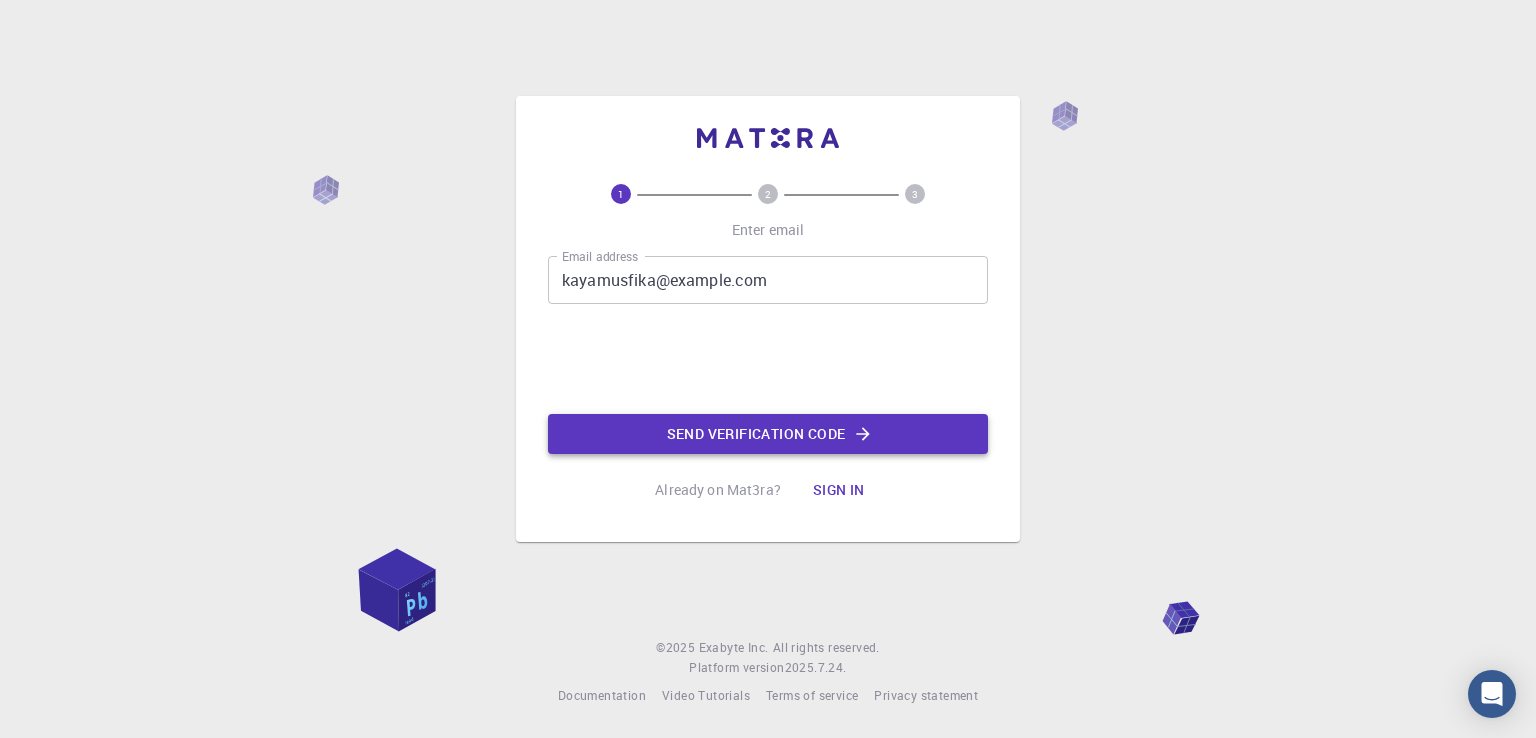 click on "Send verification code" 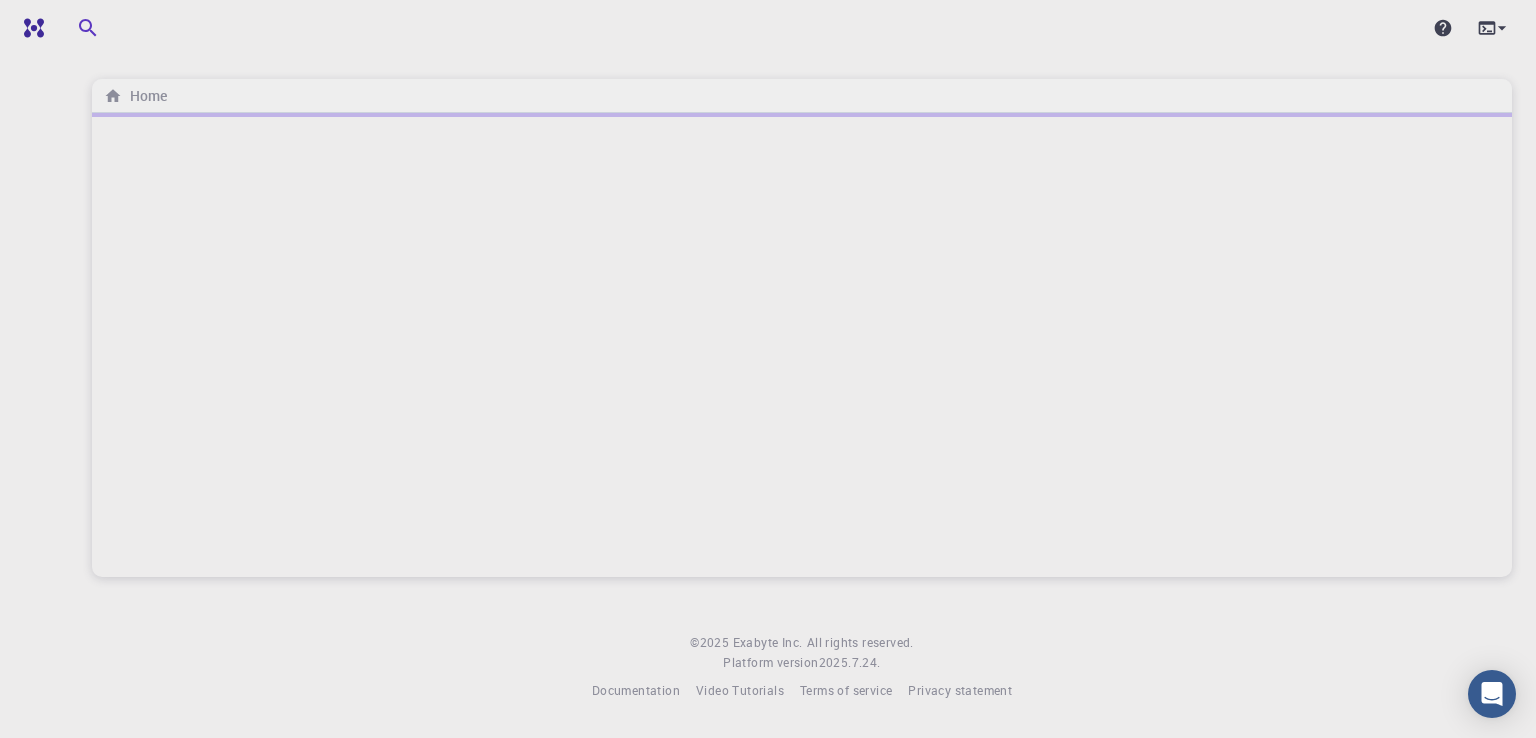 scroll, scrollTop: 0, scrollLeft: 0, axis: both 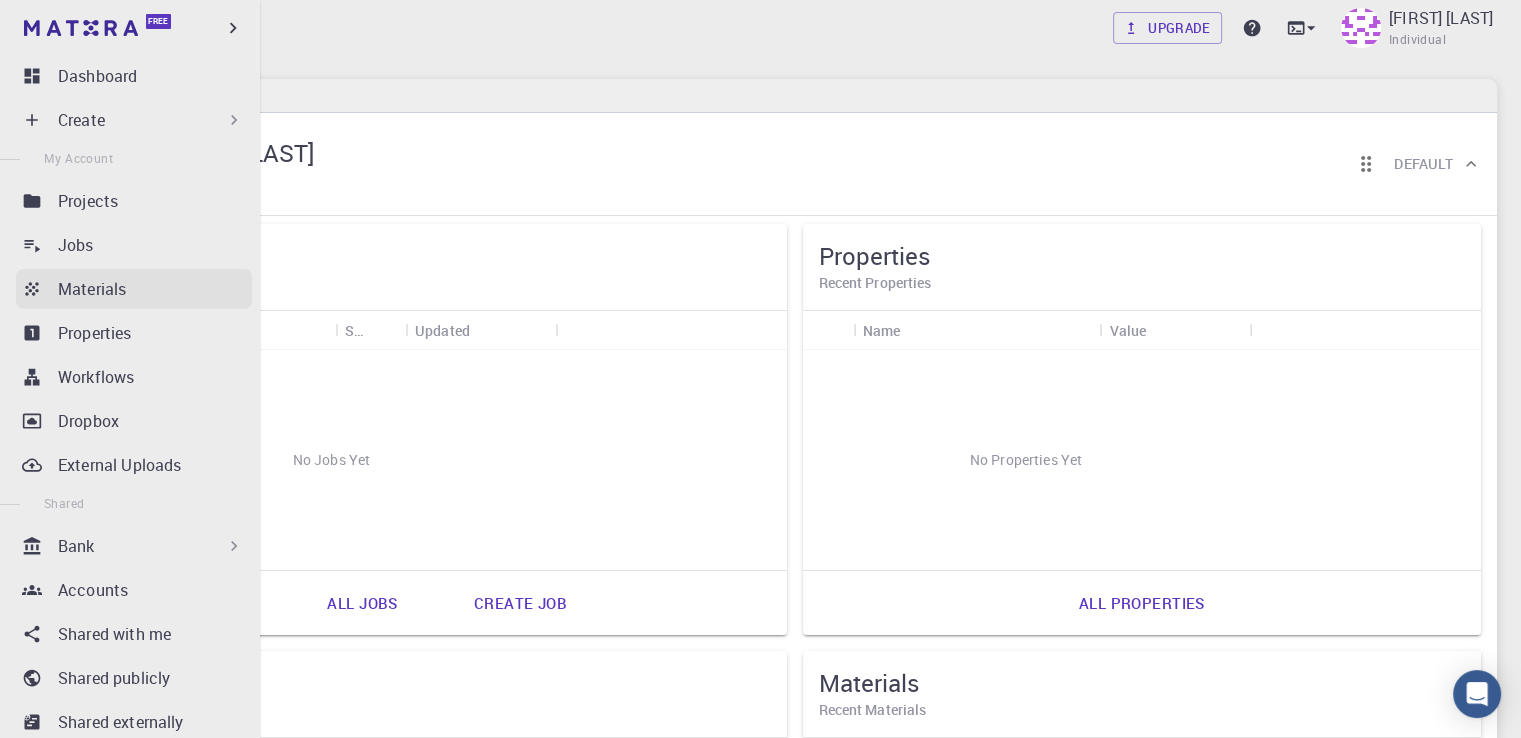 click on "Materials" at bounding box center (92, 289) 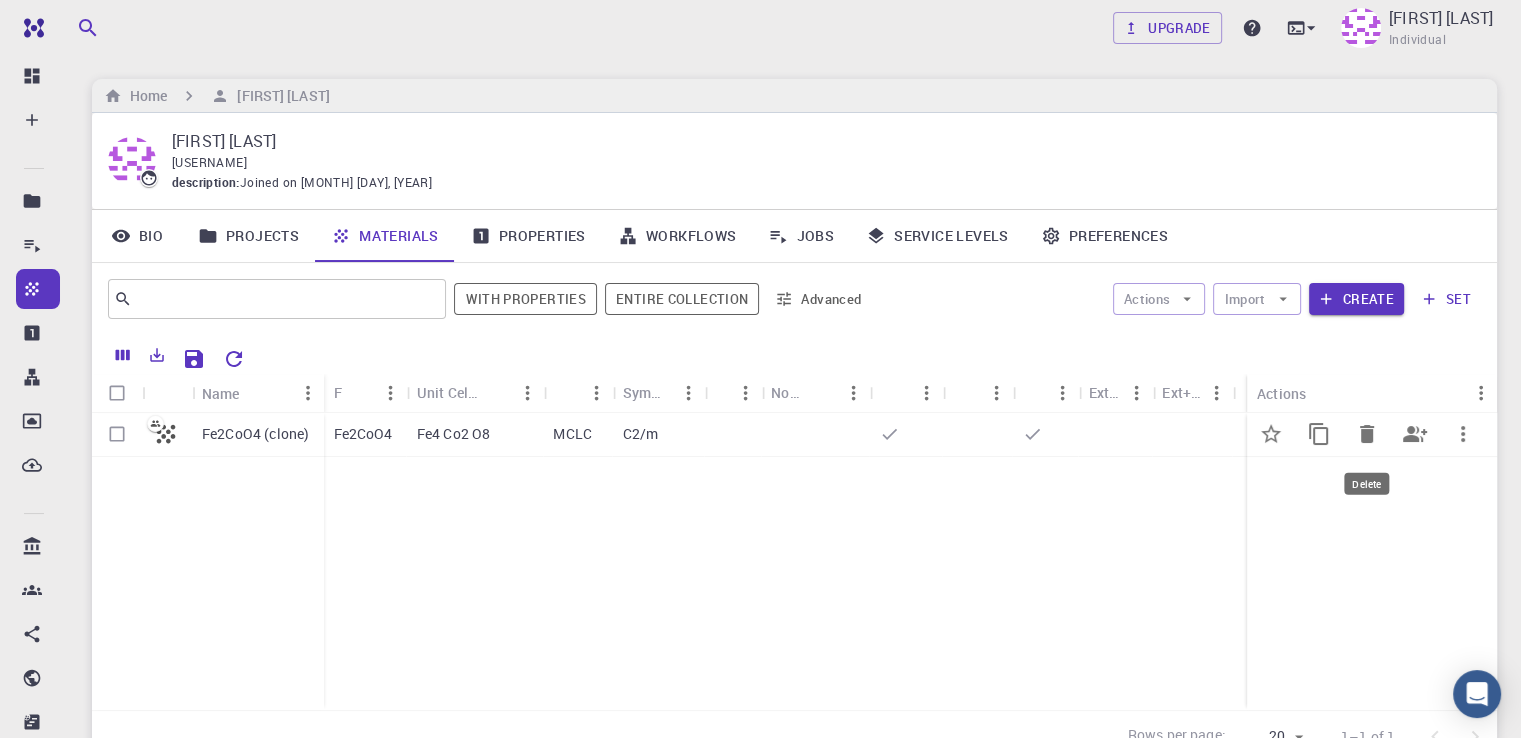 click 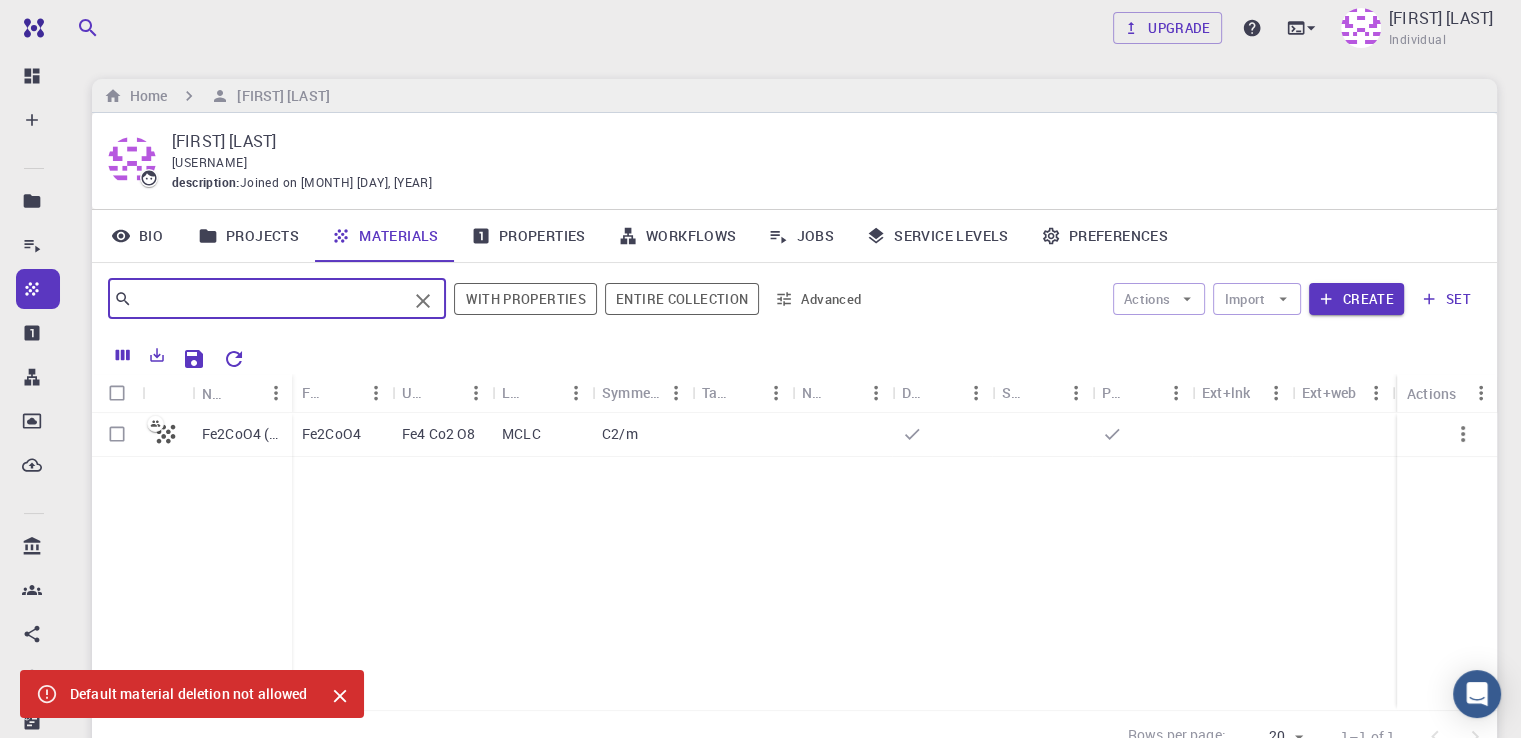 click at bounding box center (269, 299) 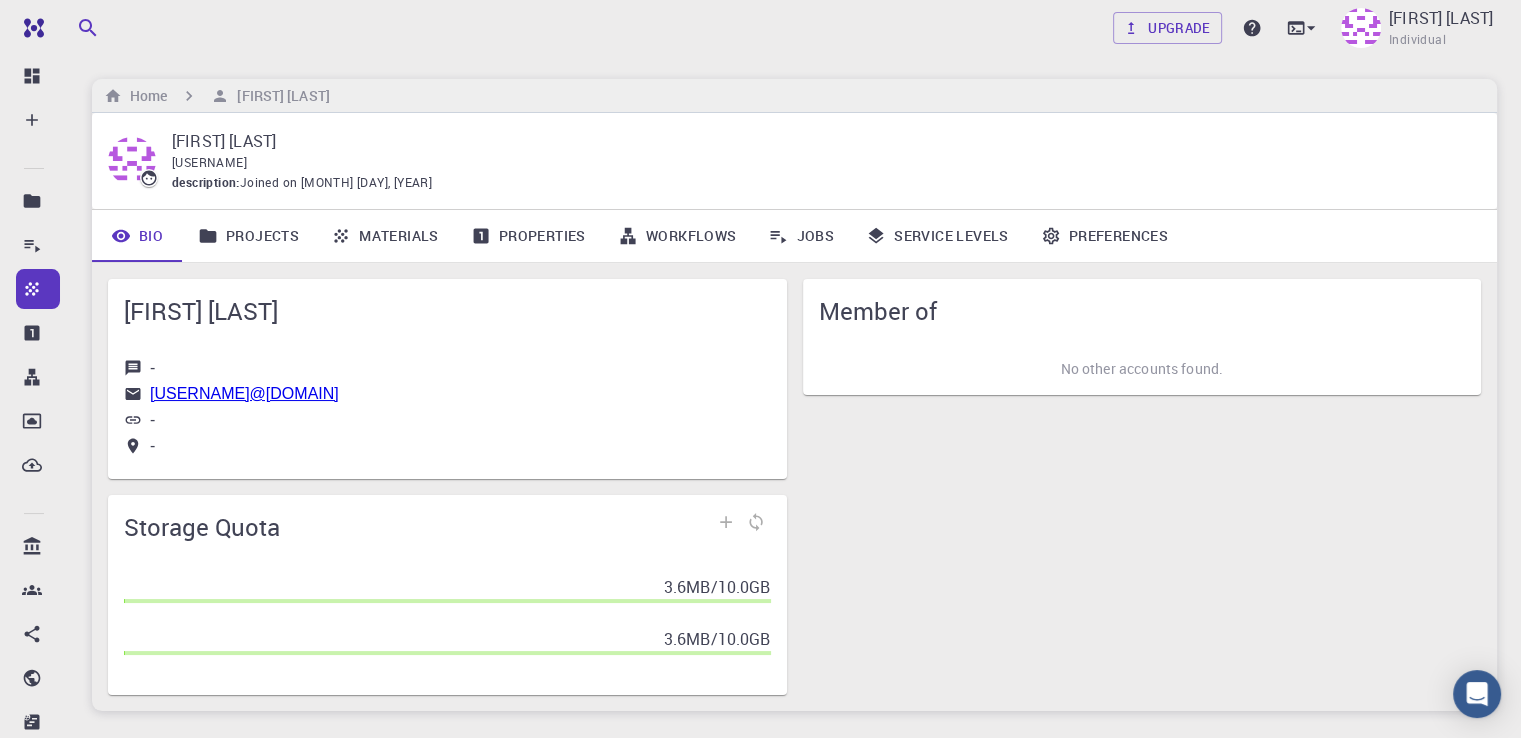 click on "Projects" at bounding box center (248, 236) 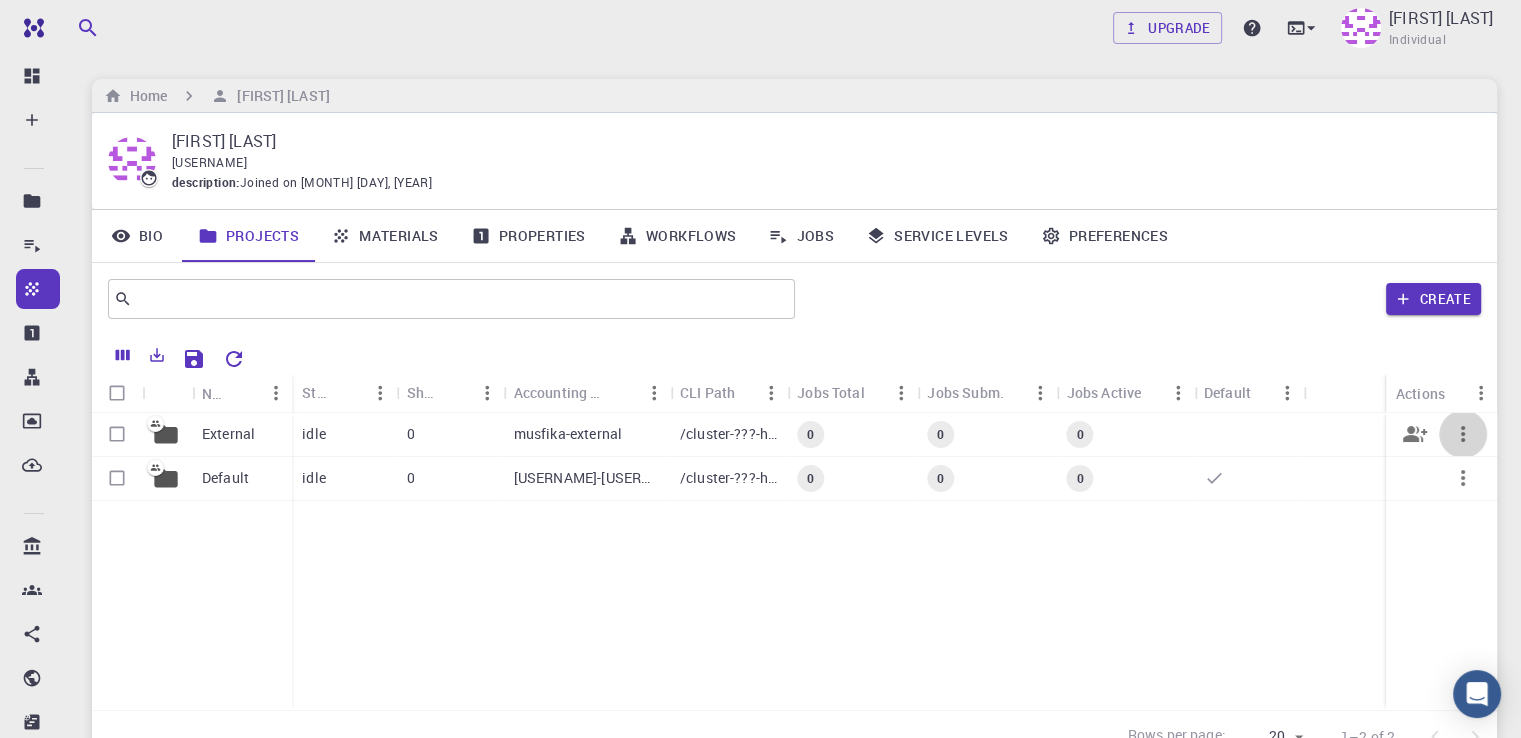 click 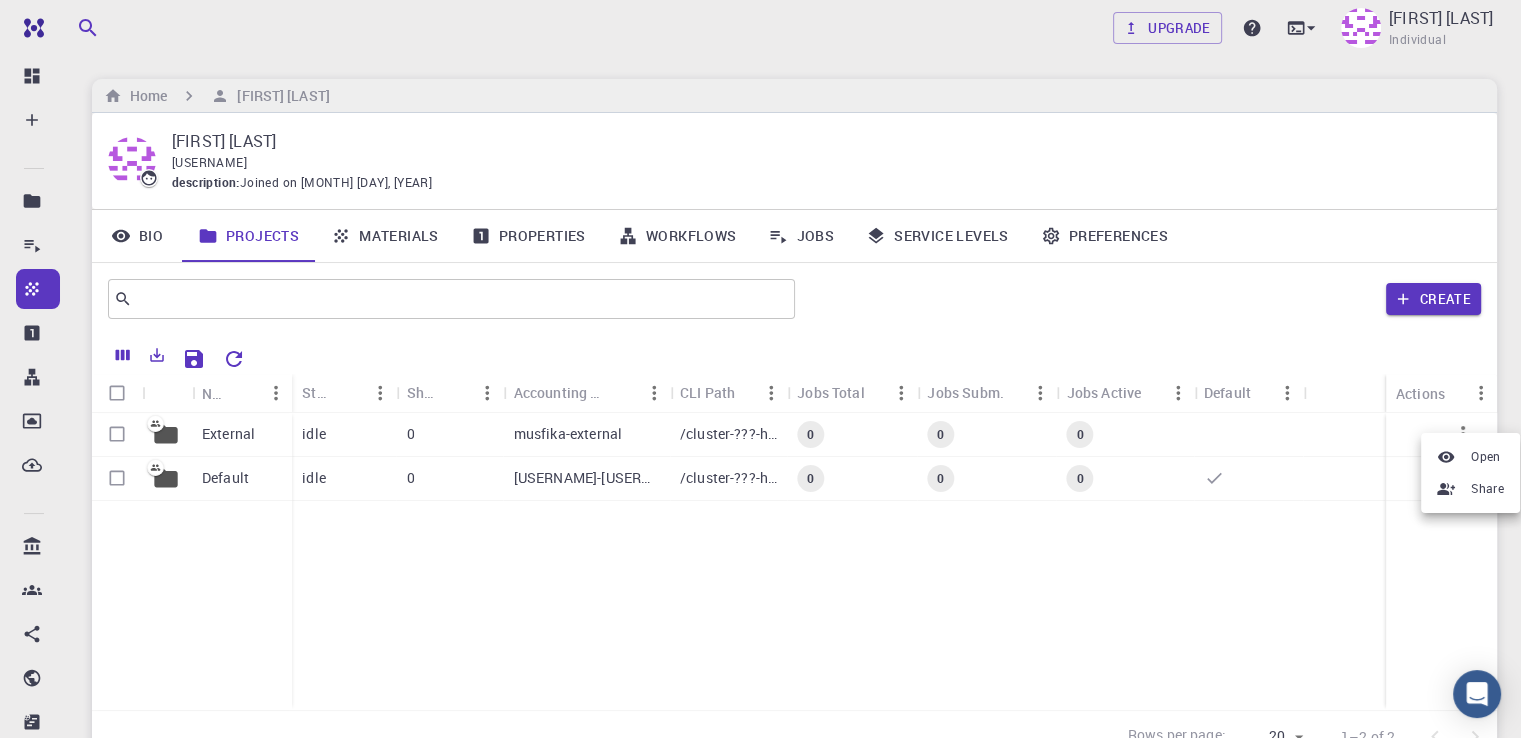 click at bounding box center [760, 369] 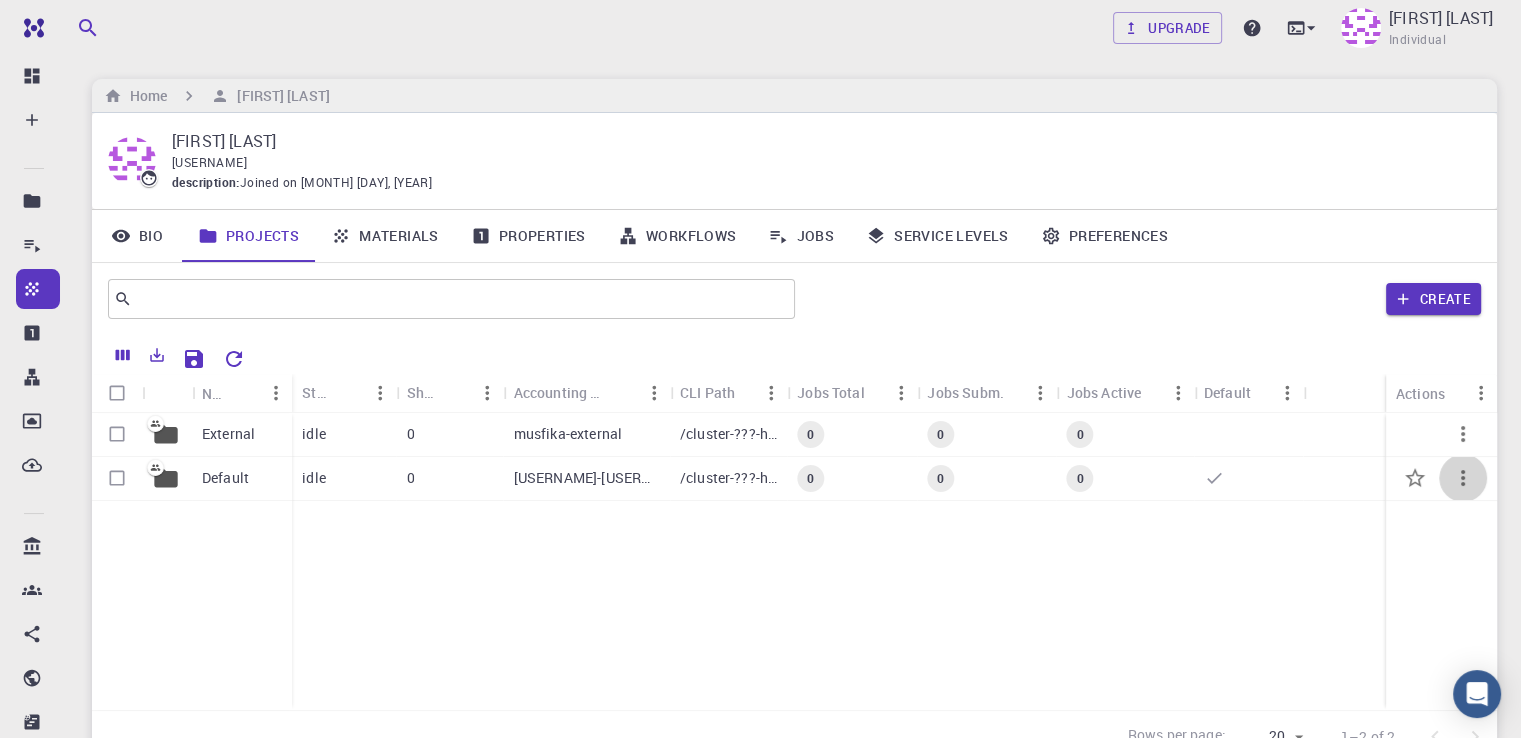 click at bounding box center (1463, 478) 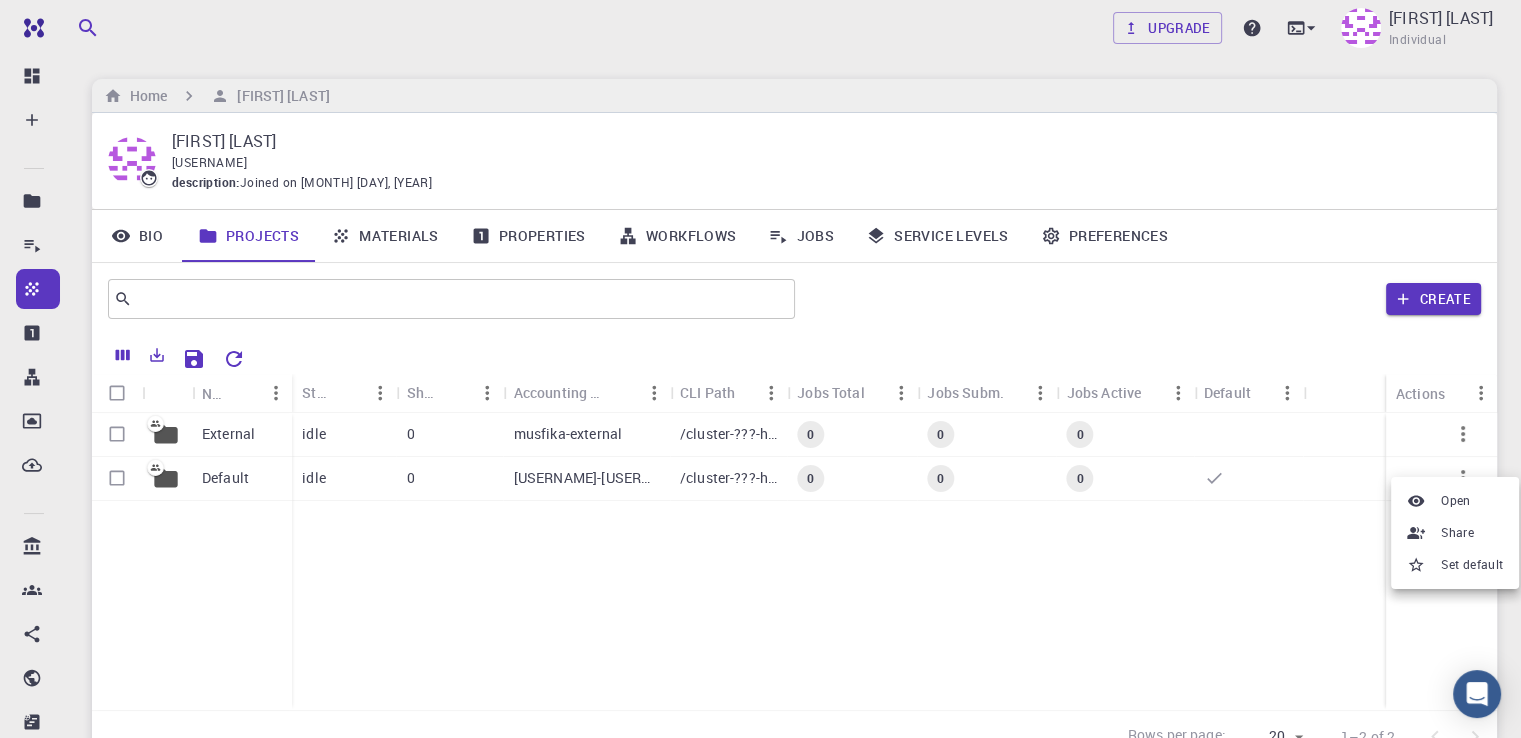 click at bounding box center (760, 369) 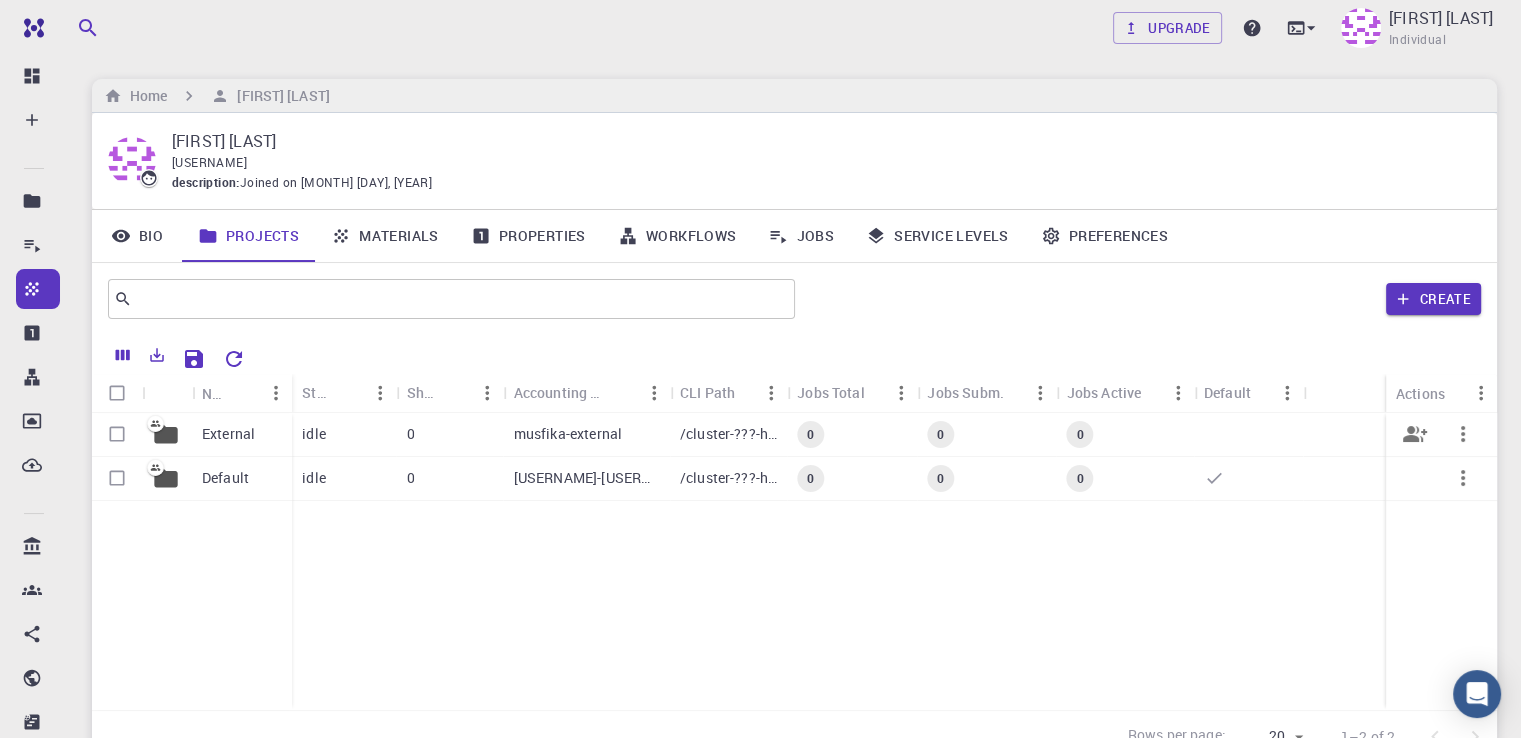 click at bounding box center (117, 434) 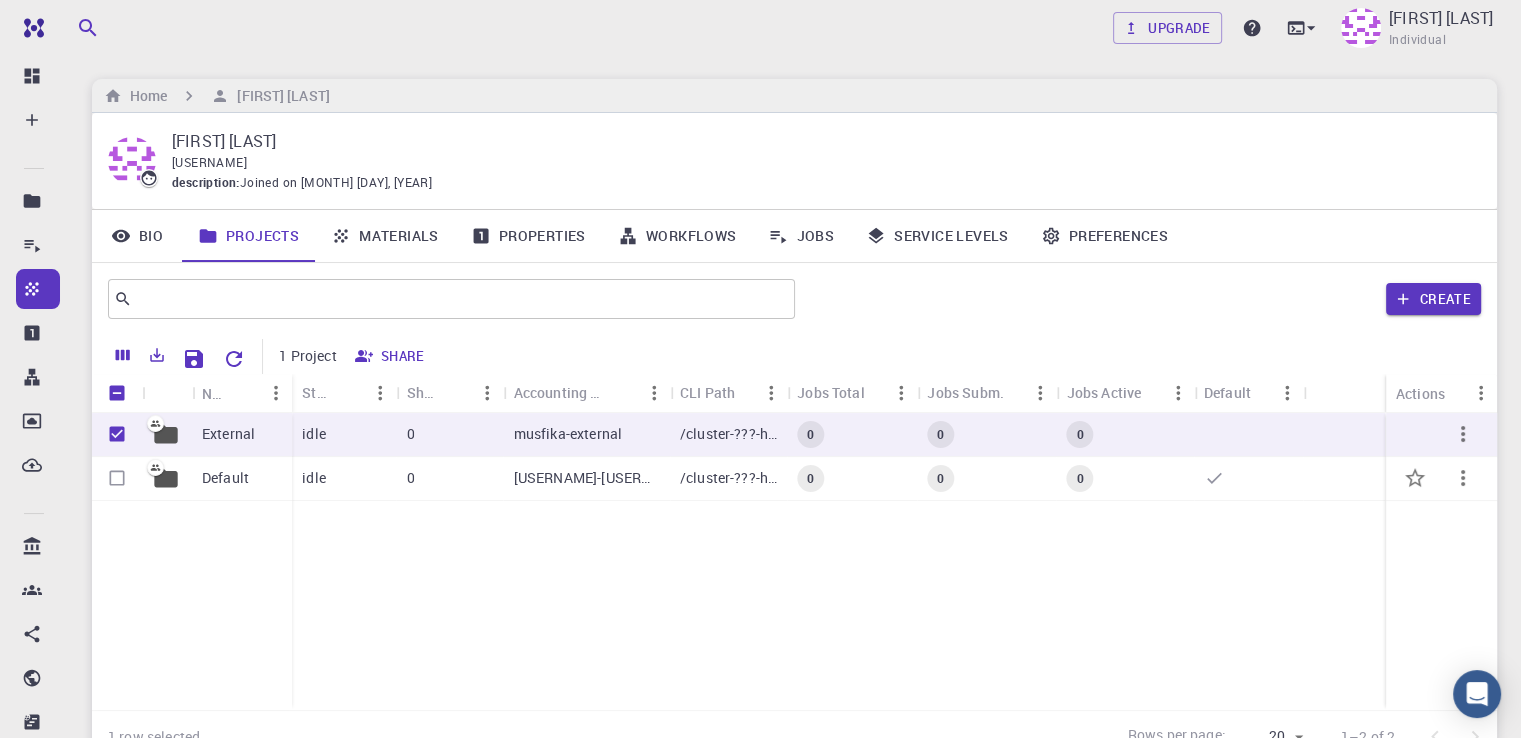 click at bounding box center [117, 478] 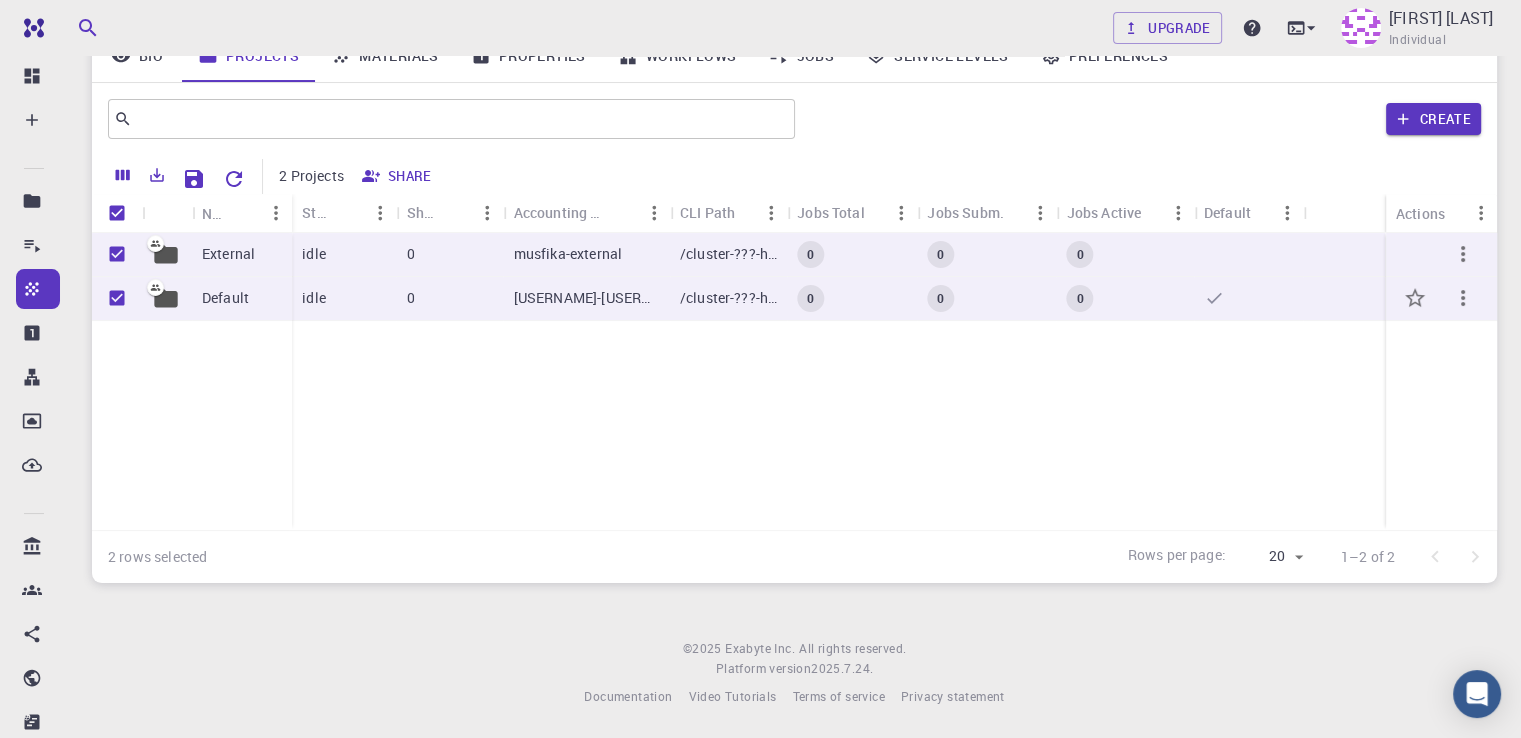 scroll, scrollTop: 0, scrollLeft: 0, axis: both 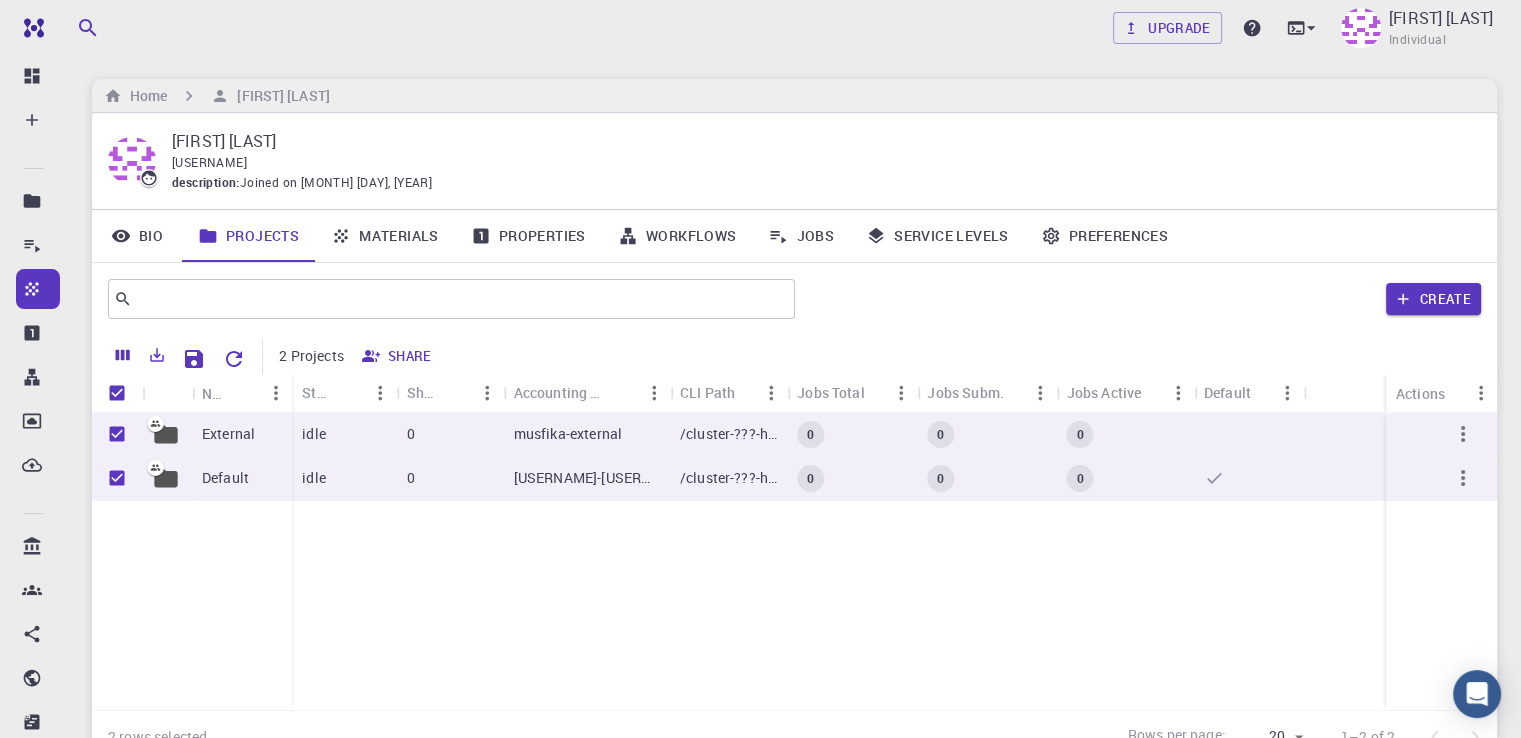 click at bounding box center (117, 393) 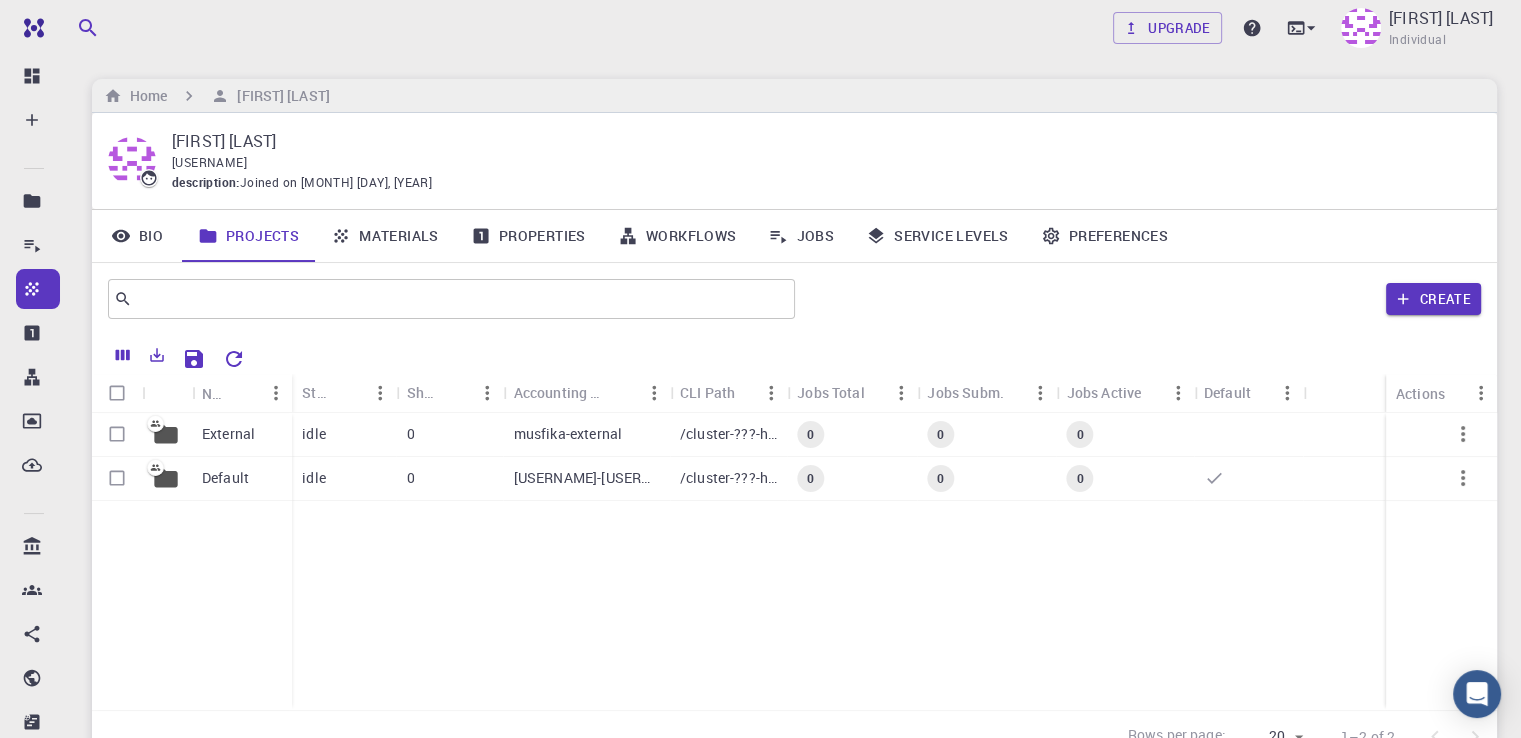 click on "Materials" at bounding box center [385, 236] 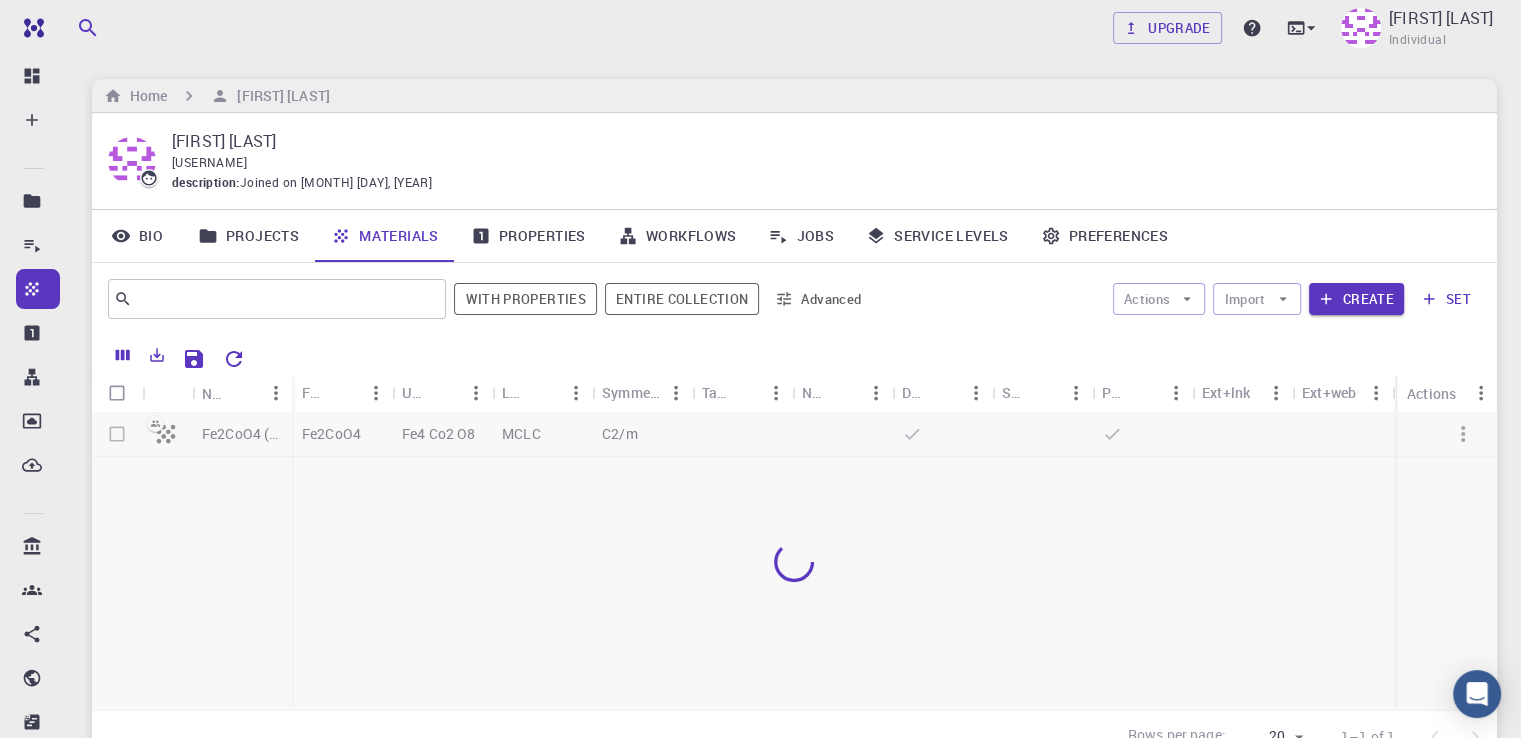 click on "Properties" at bounding box center (528, 236) 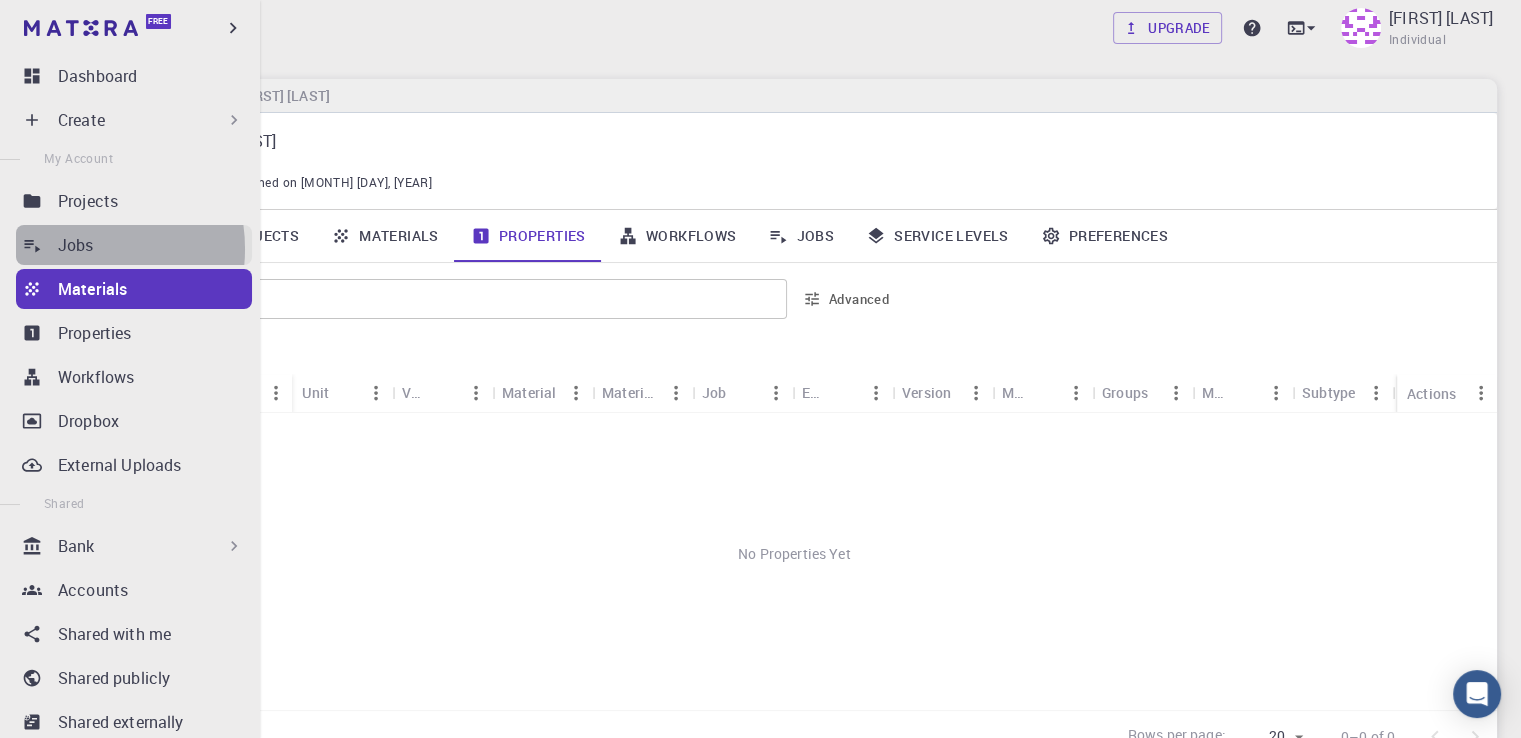 click on "Jobs" at bounding box center [76, 245] 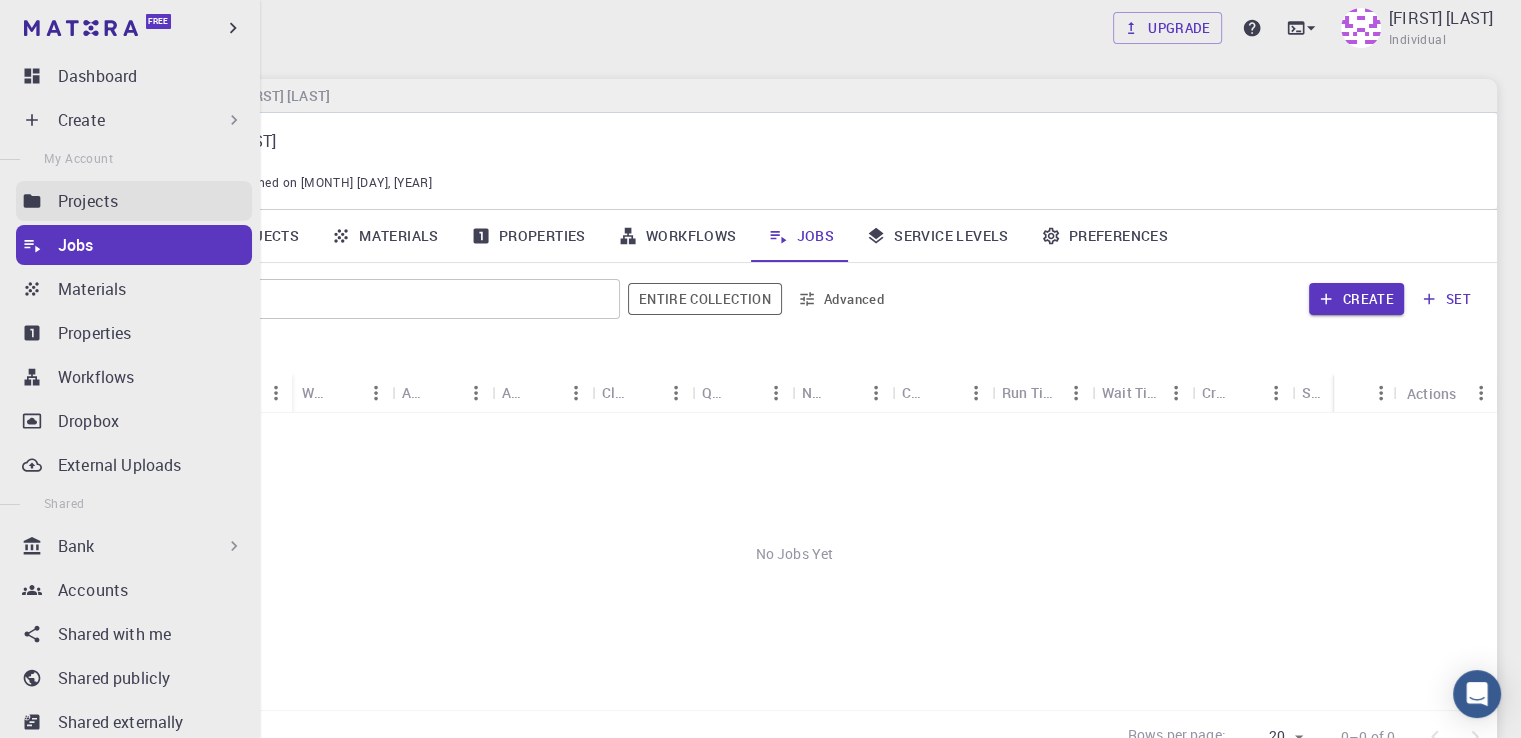 click on "Projects" at bounding box center [155, 201] 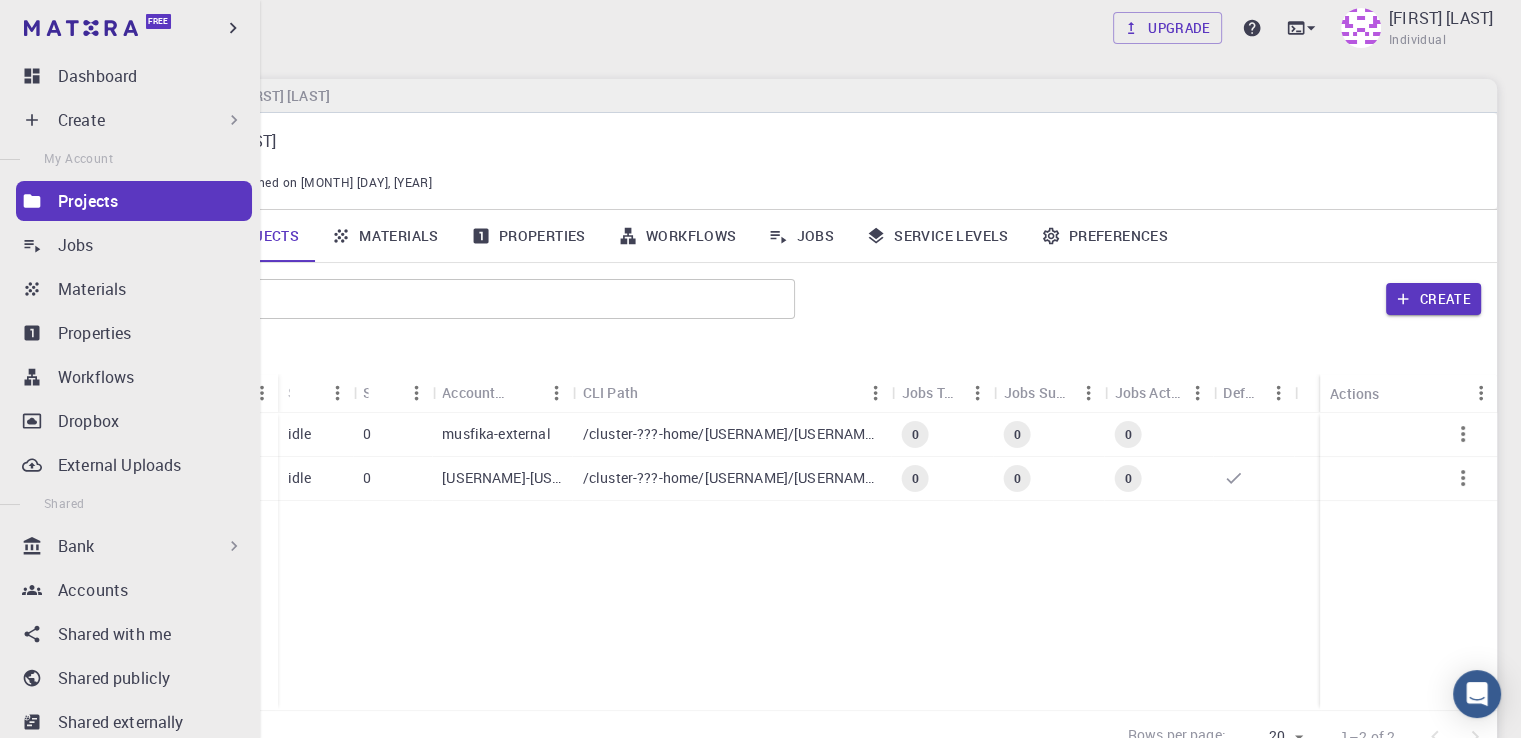 click 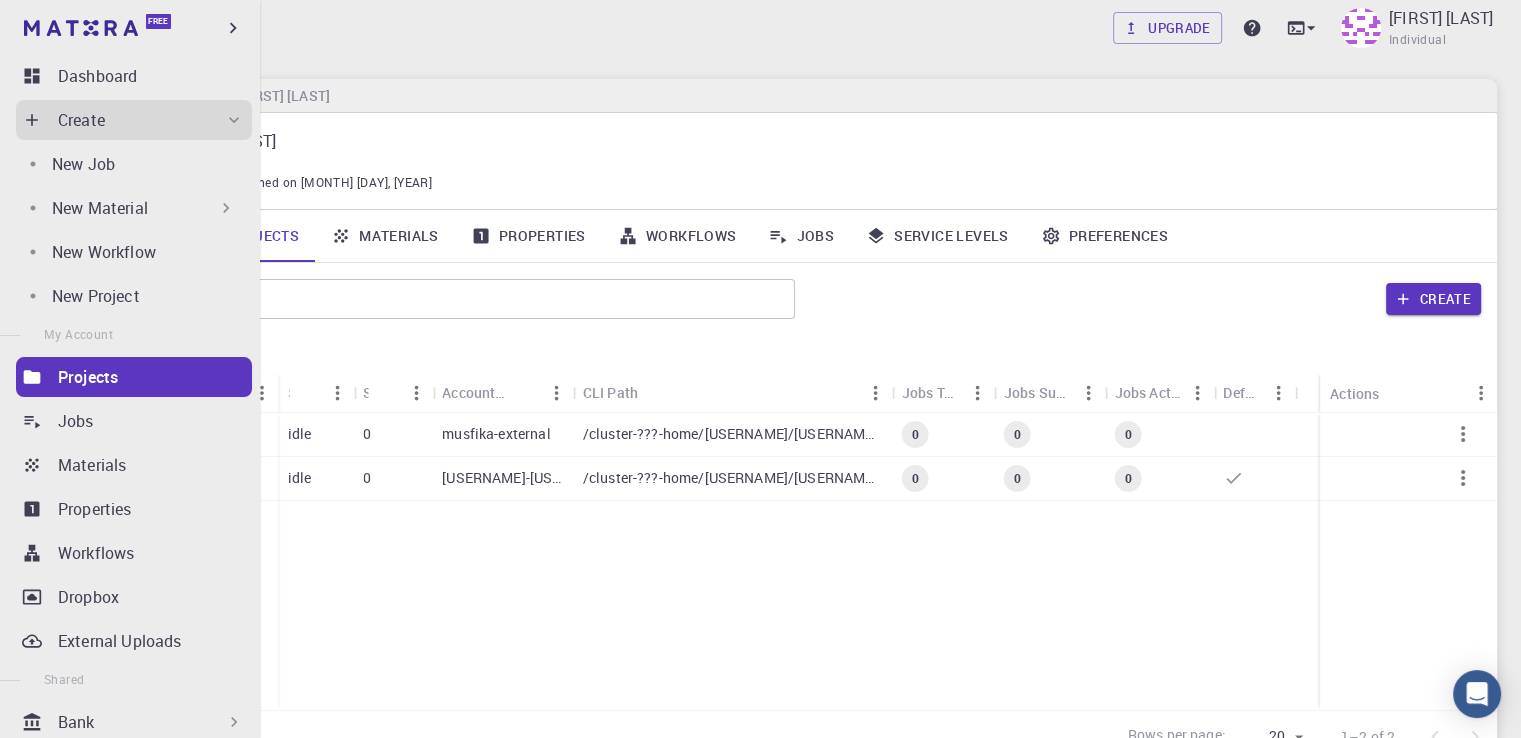 click on "New Material" at bounding box center (144, 208) 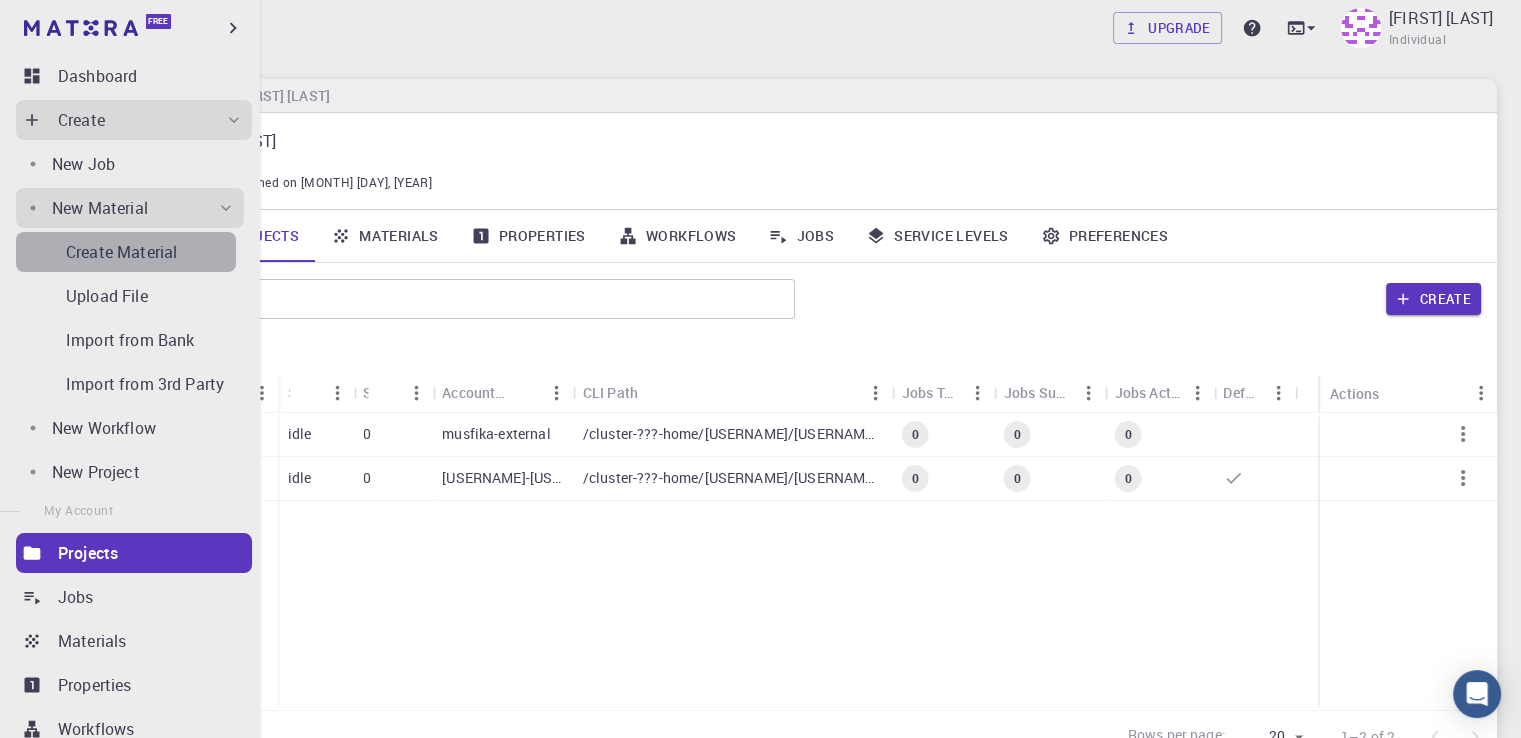 click on "Create Material" at bounding box center [151, 252] 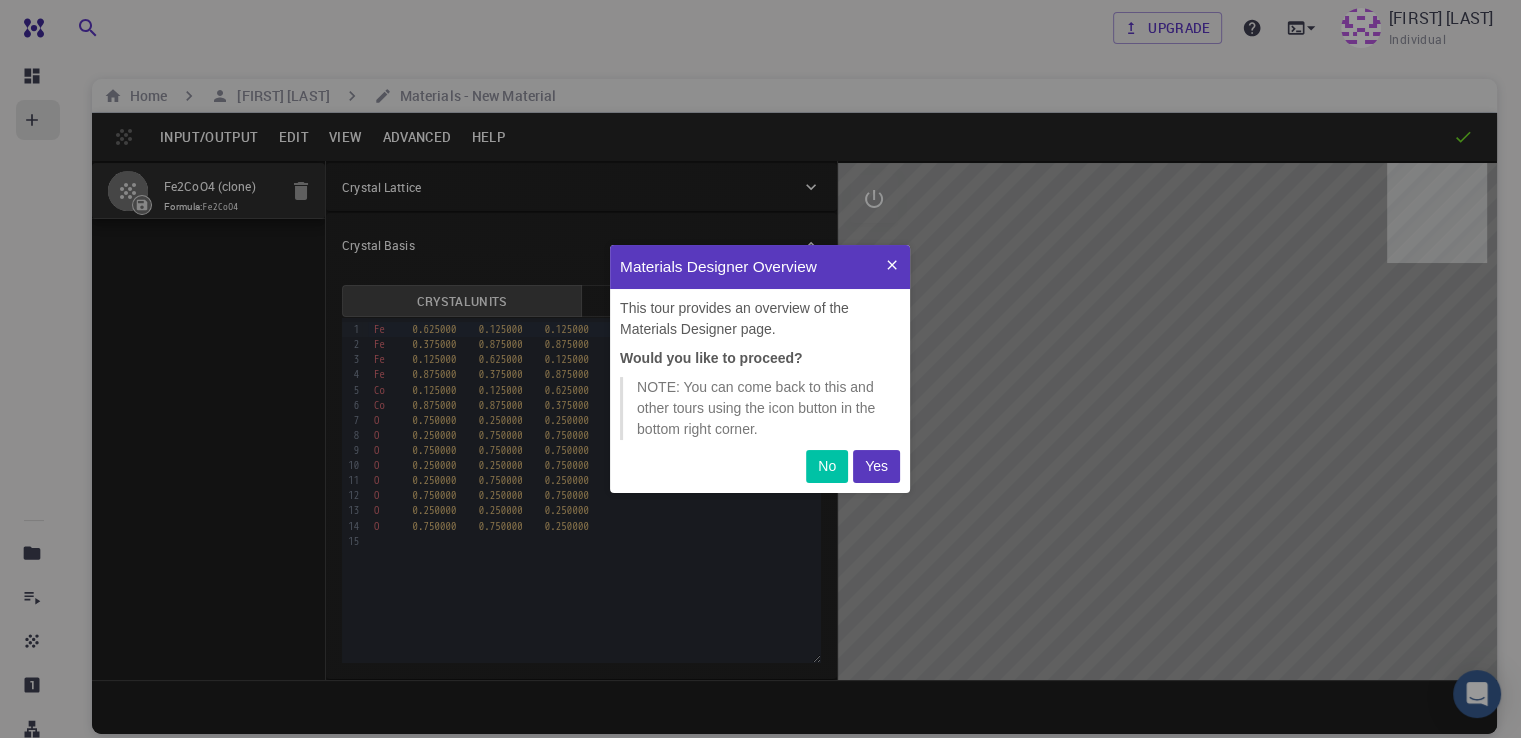 scroll, scrollTop: 0, scrollLeft: 0, axis: both 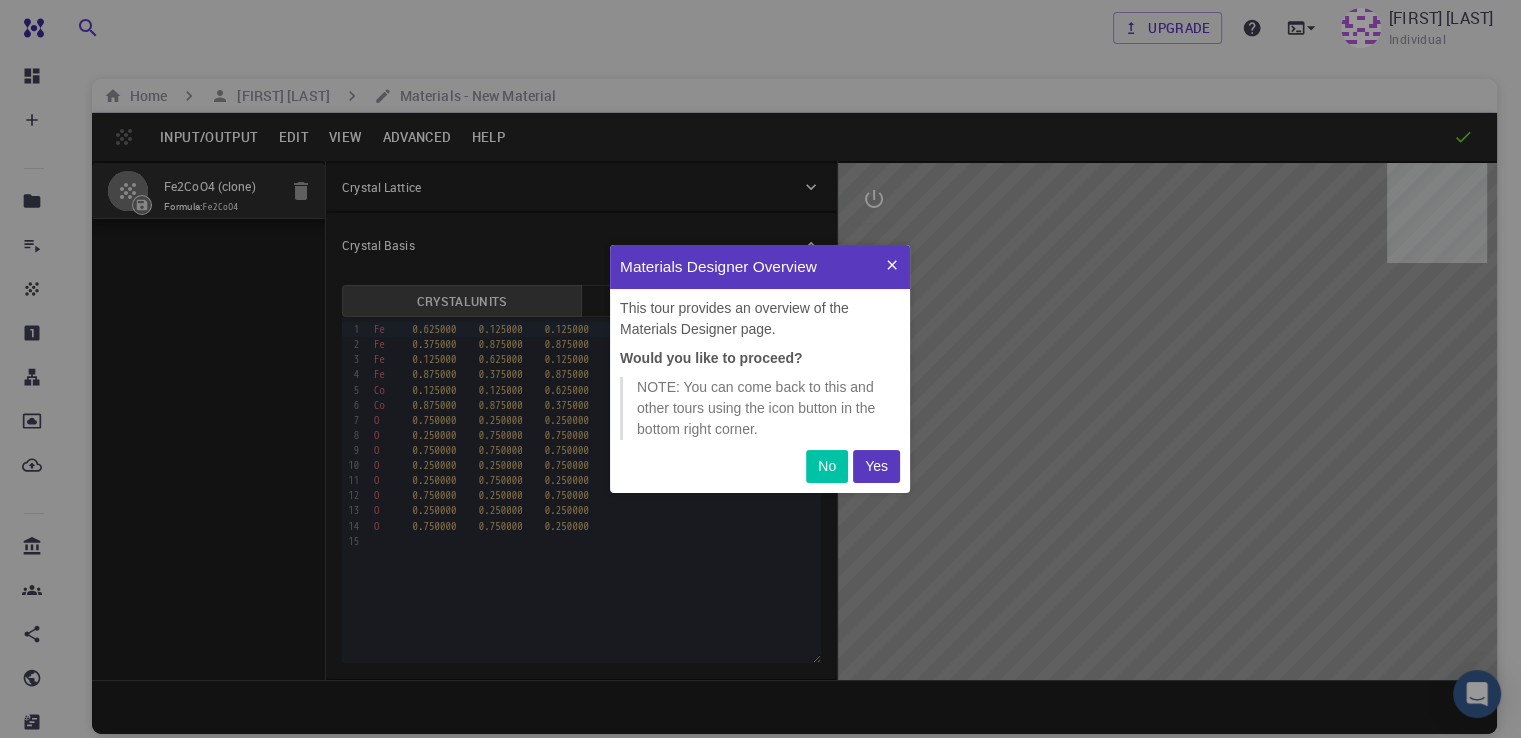 click on "Yes" at bounding box center [876, 466] 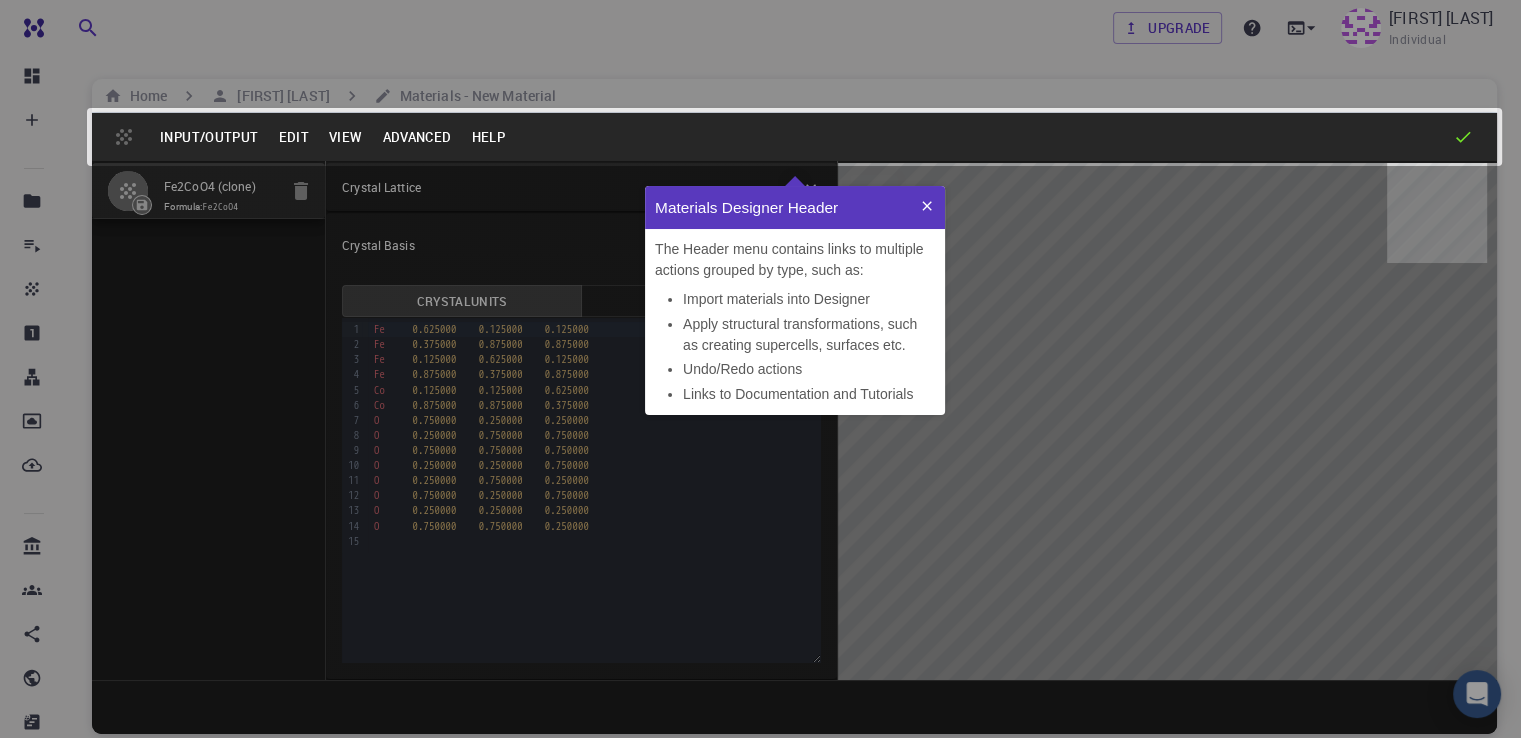scroll, scrollTop: 0, scrollLeft: 0, axis: both 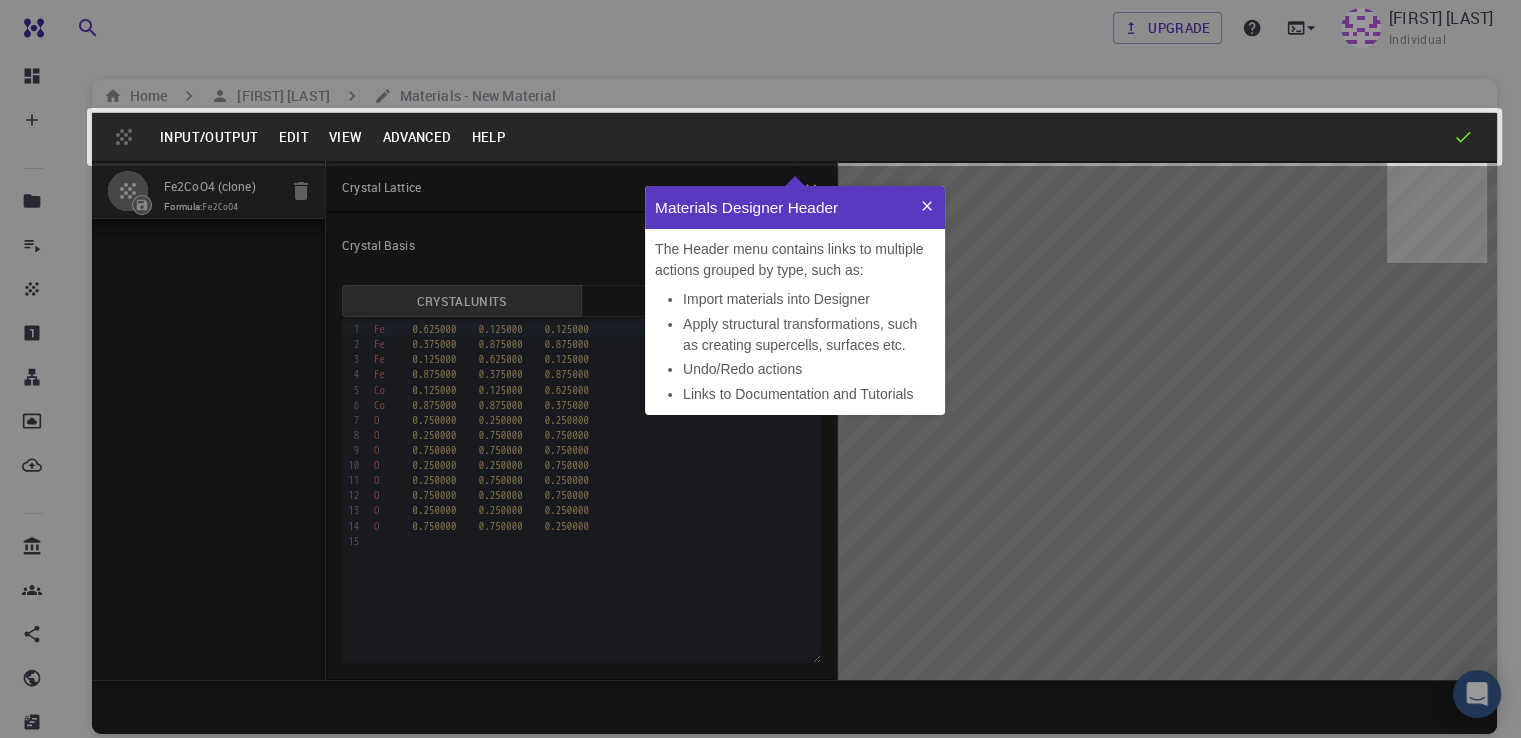 click 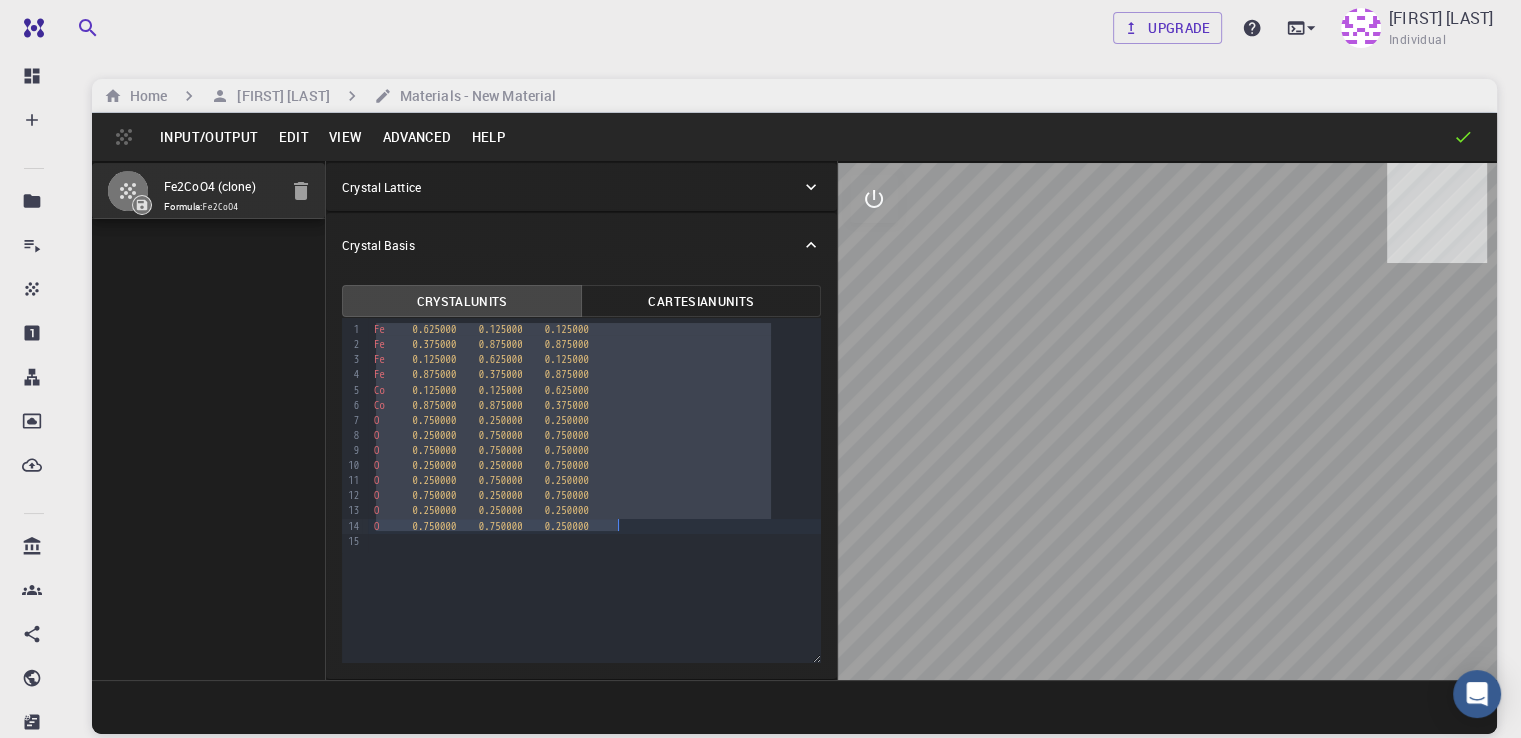 drag, startPoint x: 312, startPoint y: 329, endPoint x: 612, endPoint y: 561, distance: 379.24133 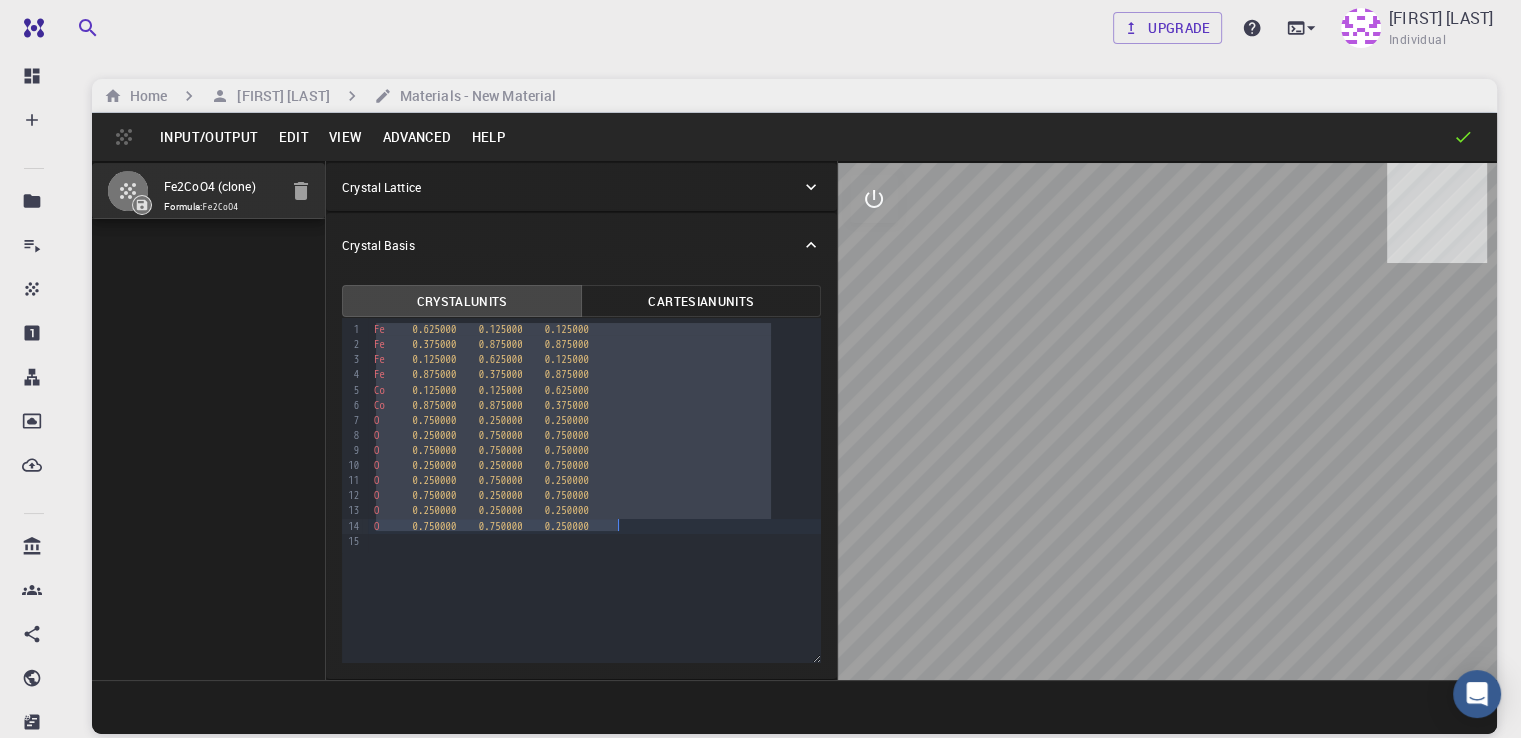 click on "99 1 2 3 4 5 6 7 8 9 10 11 12 13 14 15 › Fe       0.625000      0.125000      0.125000   Fe       0.375000      0.875000      0.875000   Fe       0.125000      0.625000      0.125000   Fe       0.875000      0.375000      0.875000   Co       0.125000      0.125000      0.625000   Co       0.875000      0.875000      0.375000   O        0.750000      0.250000      0.250000   O        0.250000      0.750000      0.750000   O        0.750000      0.750000      0.750000   O        0.250000      0.250000      0.750000   O        0.250000      0.750000      0.250000   O        0.750000      0.250000      0.750000   O        0.250000      0.250000      0.250000   O        0.750000      0.750000      0.250000" at bounding box center (581, 490) 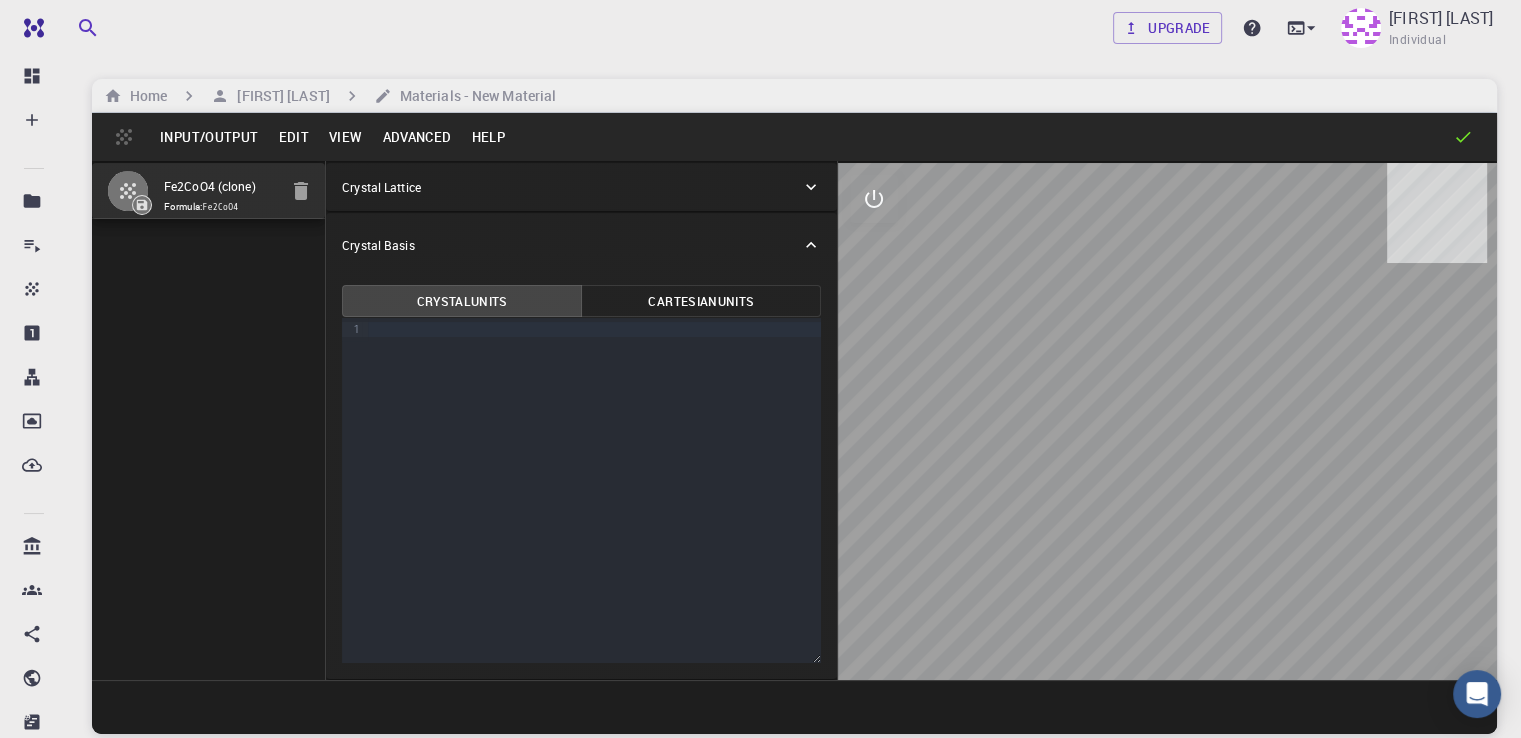 click at bounding box center [1167, 421] 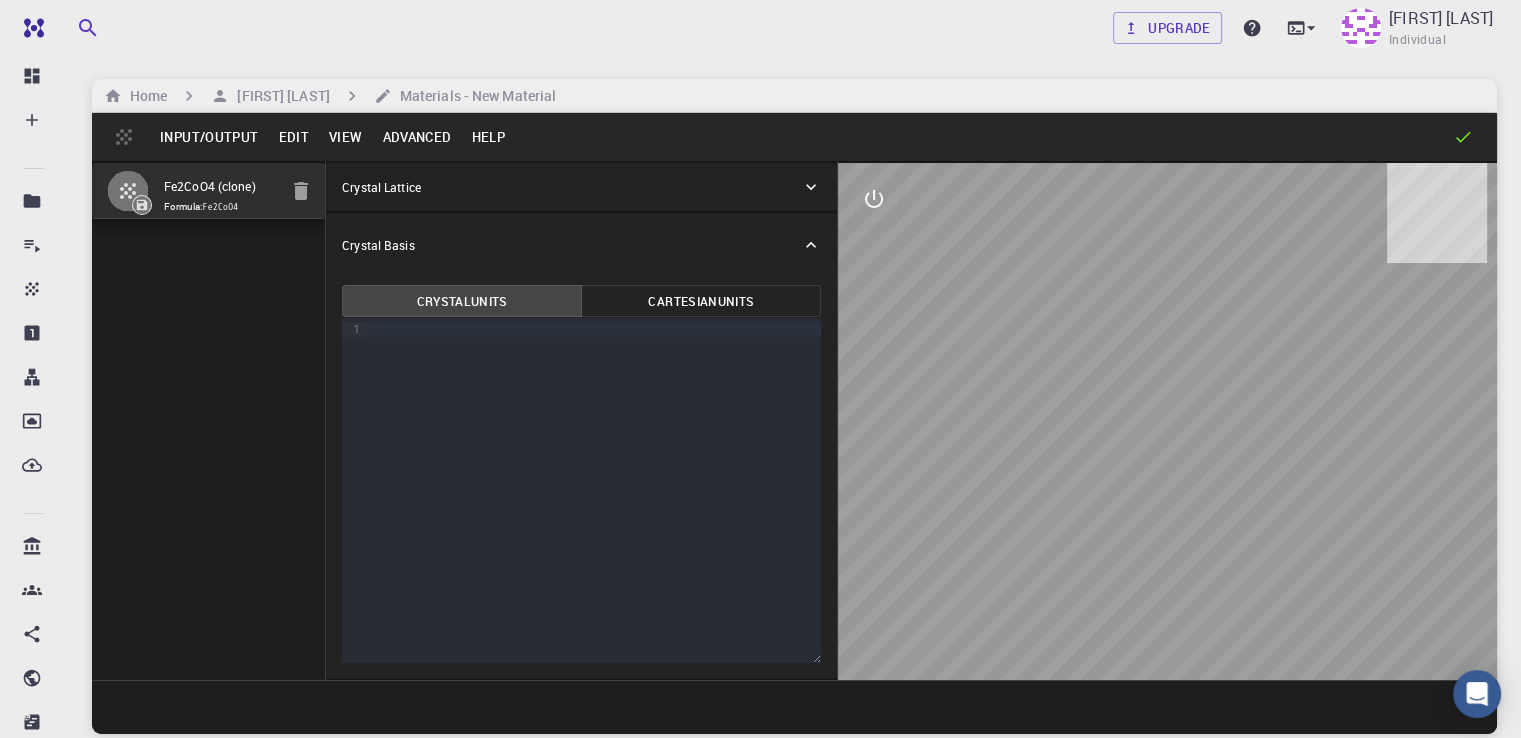 click on "Crystal Basis" at bounding box center (378, 245) 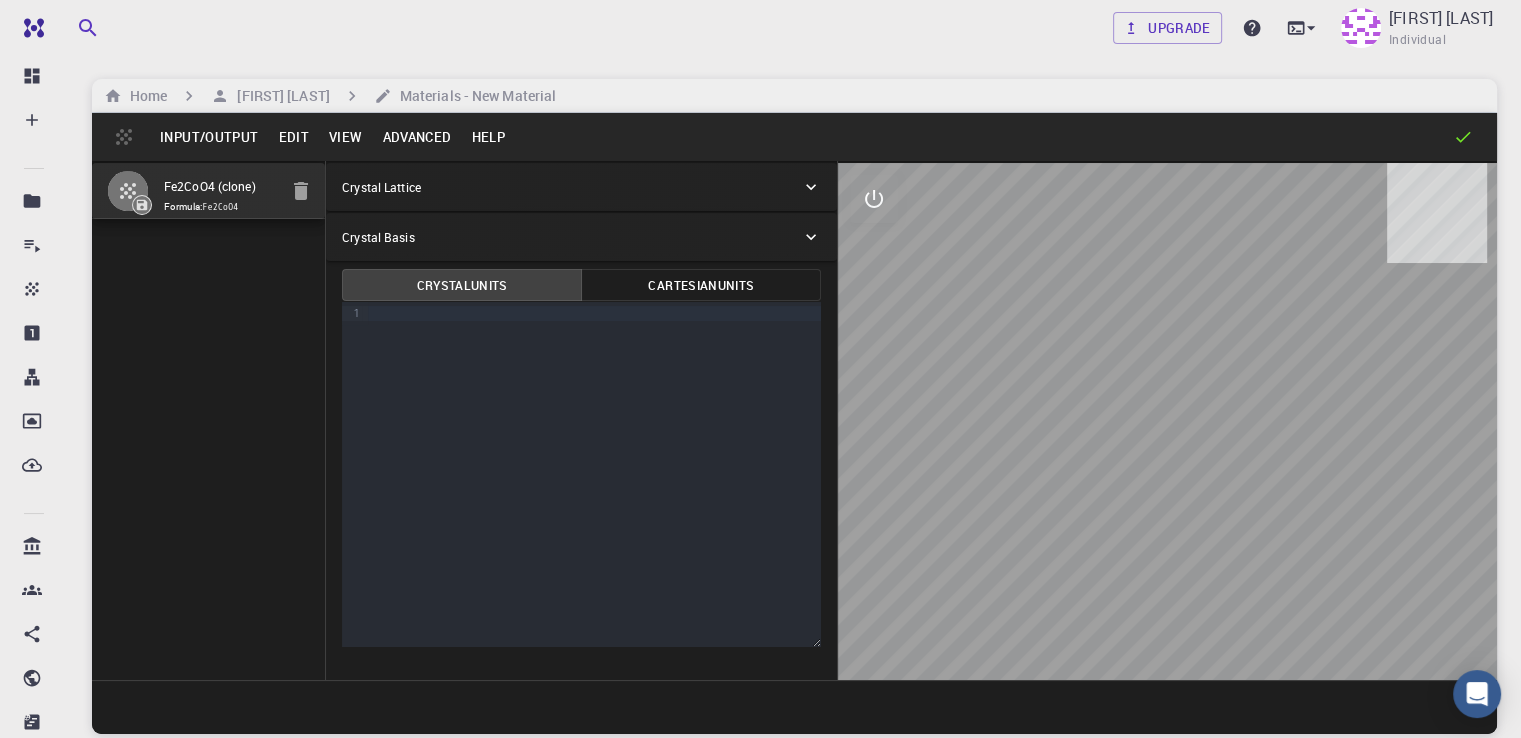 click on "Crystal Lattice" at bounding box center [381, 187] 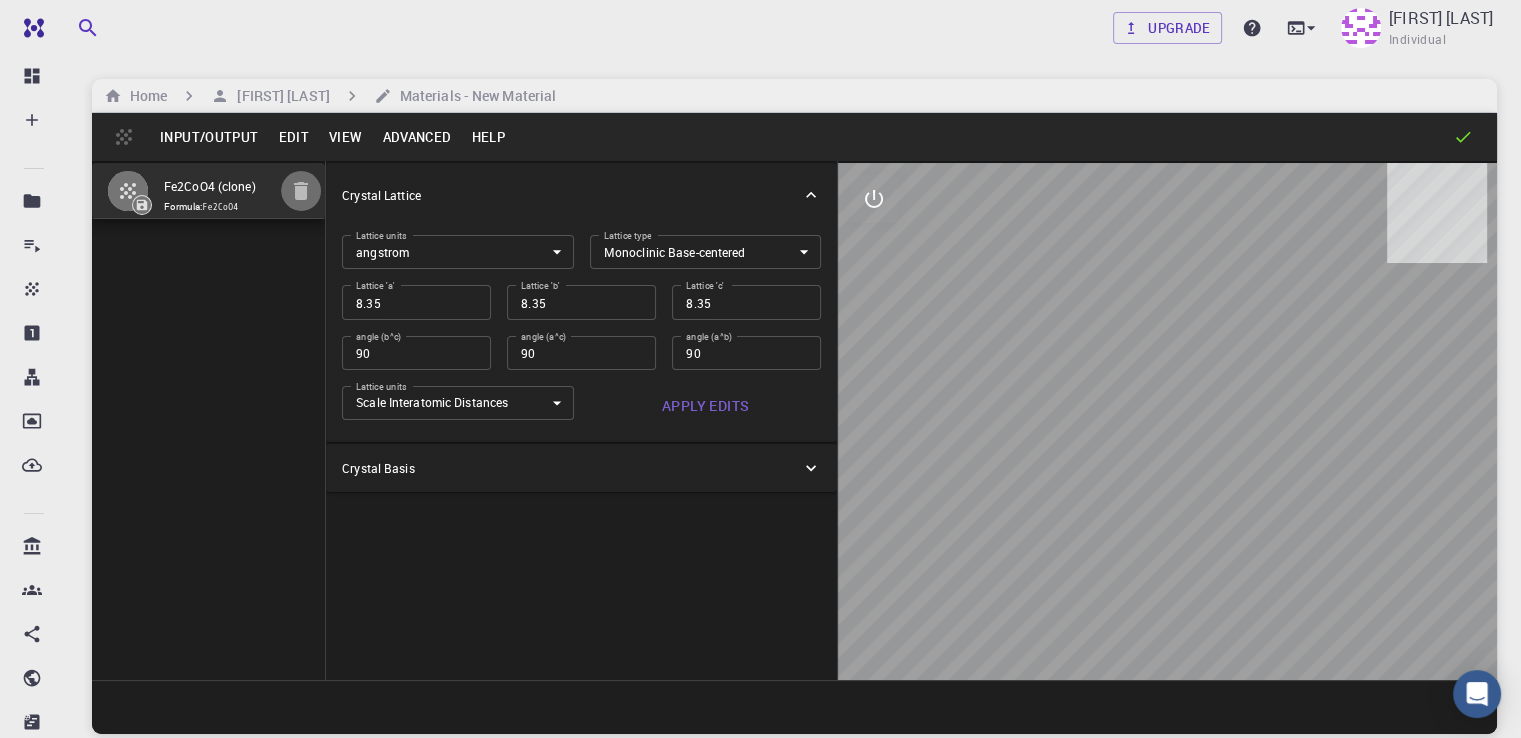 click 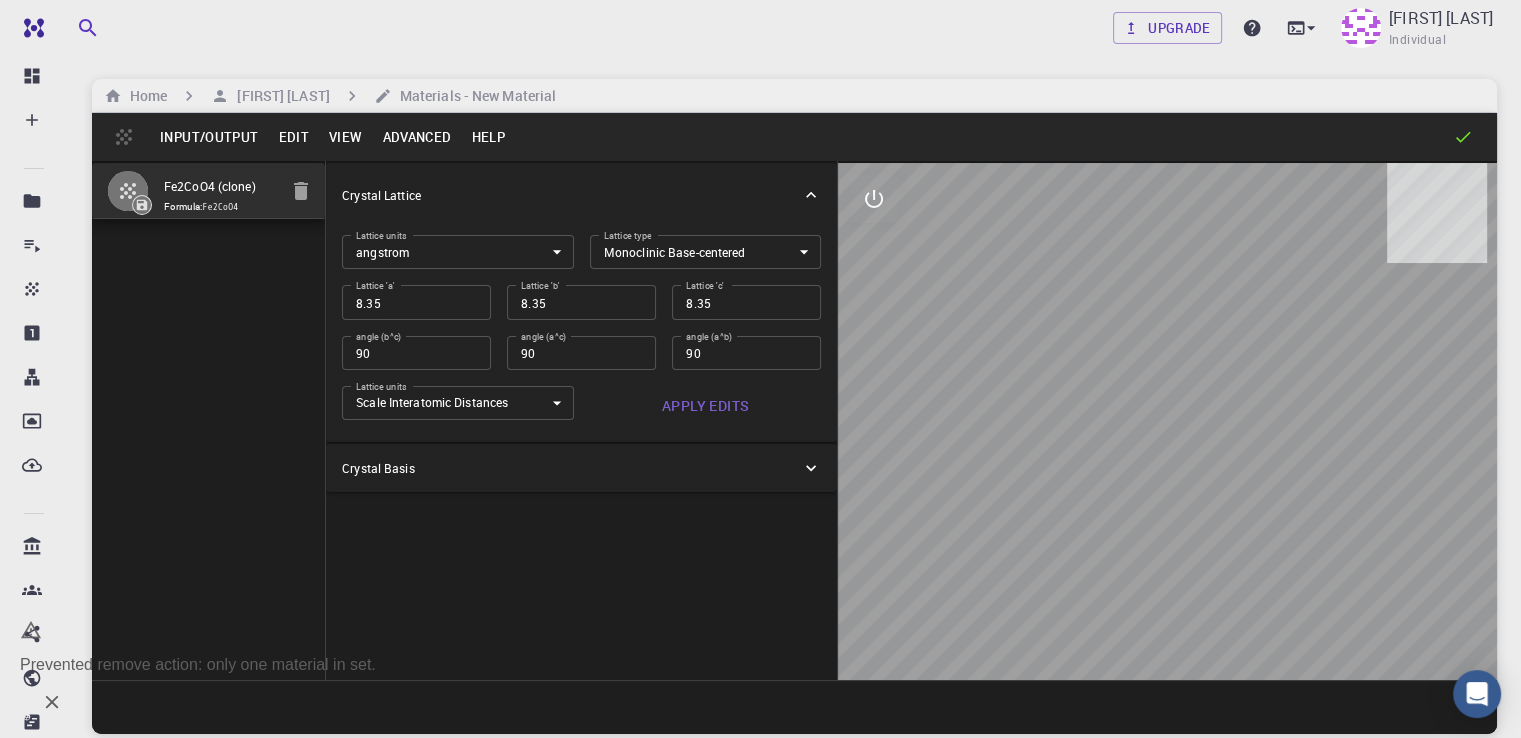 click 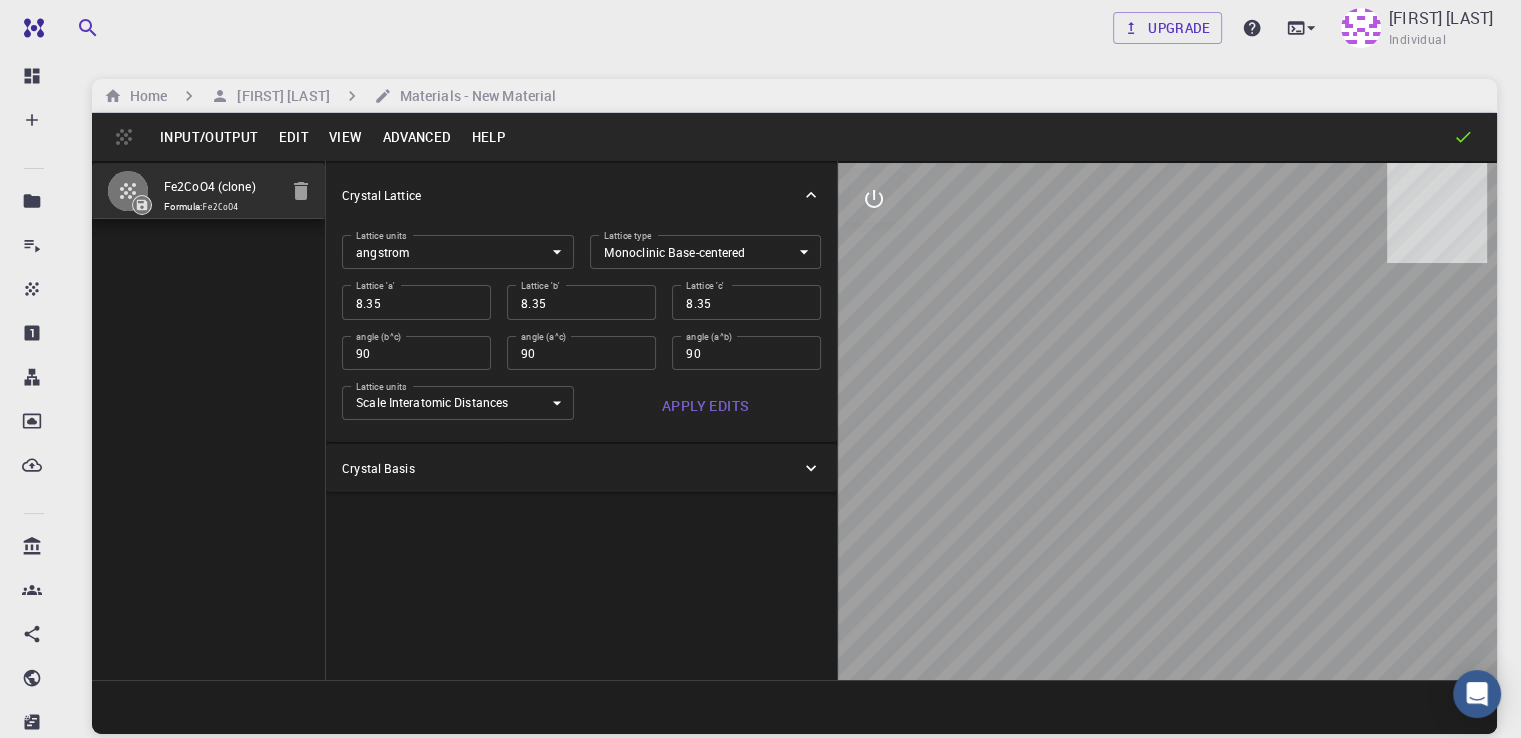 click on "Edit" at bounding box center [293, 137] 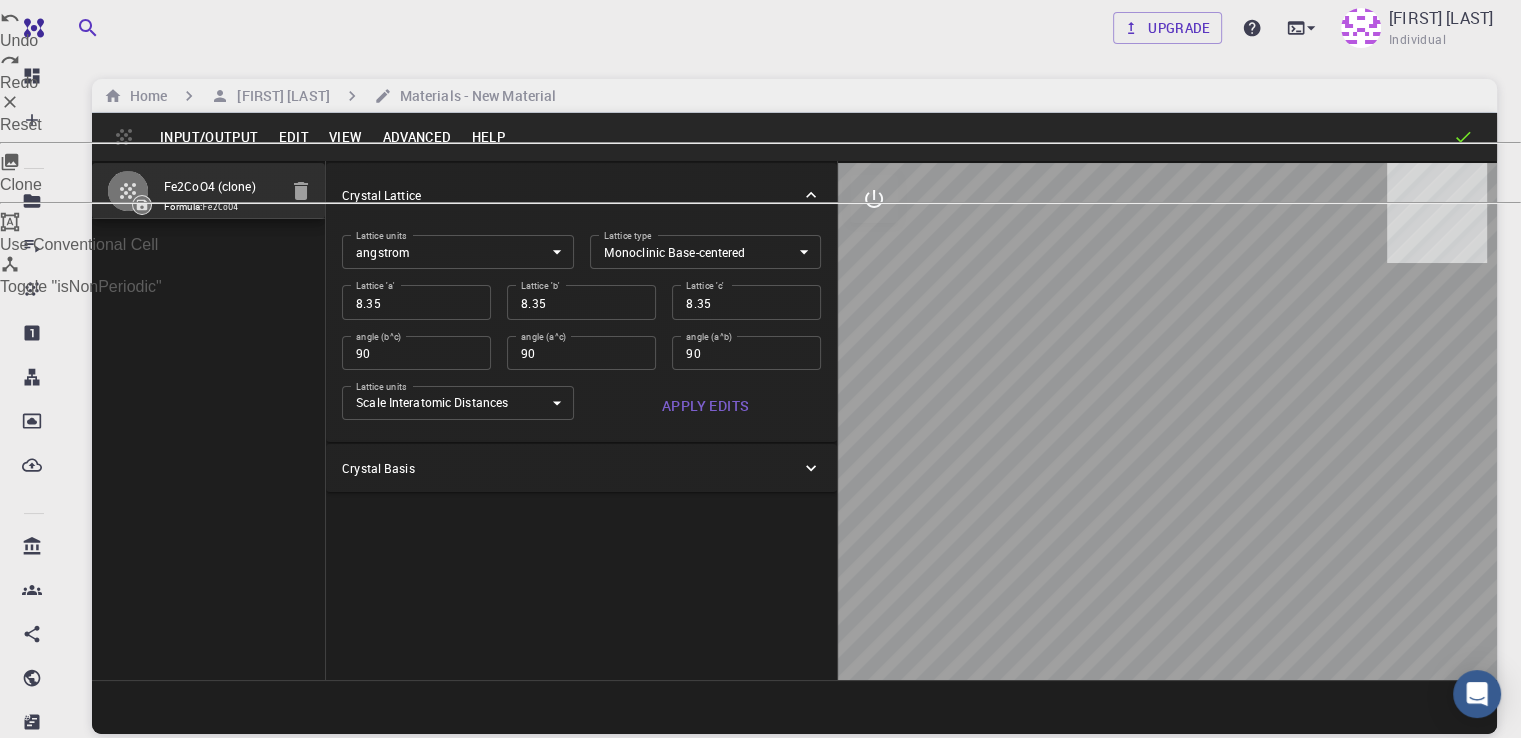click at bounding box center (760, 369) 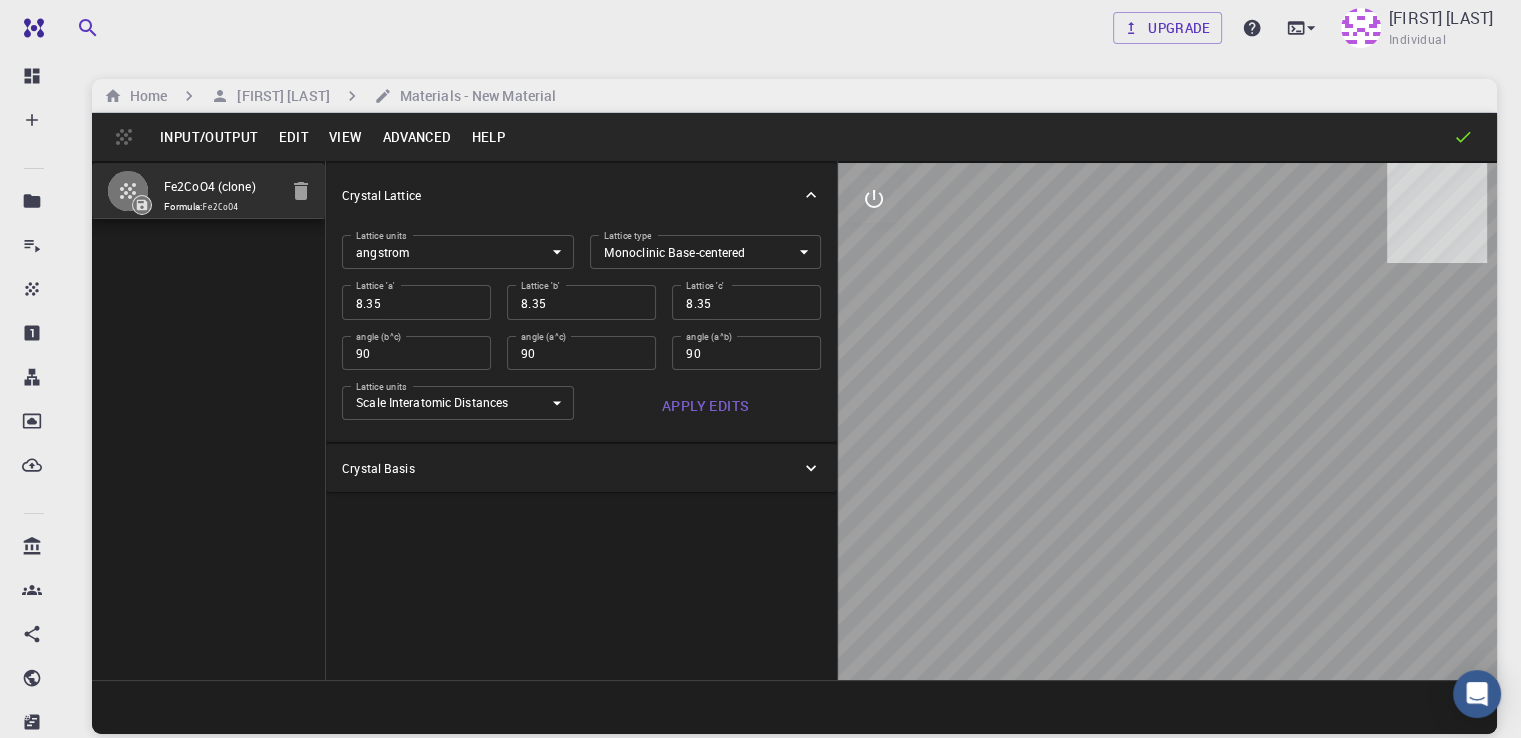 click on "Input/Output" at bounding box center (209, 137) 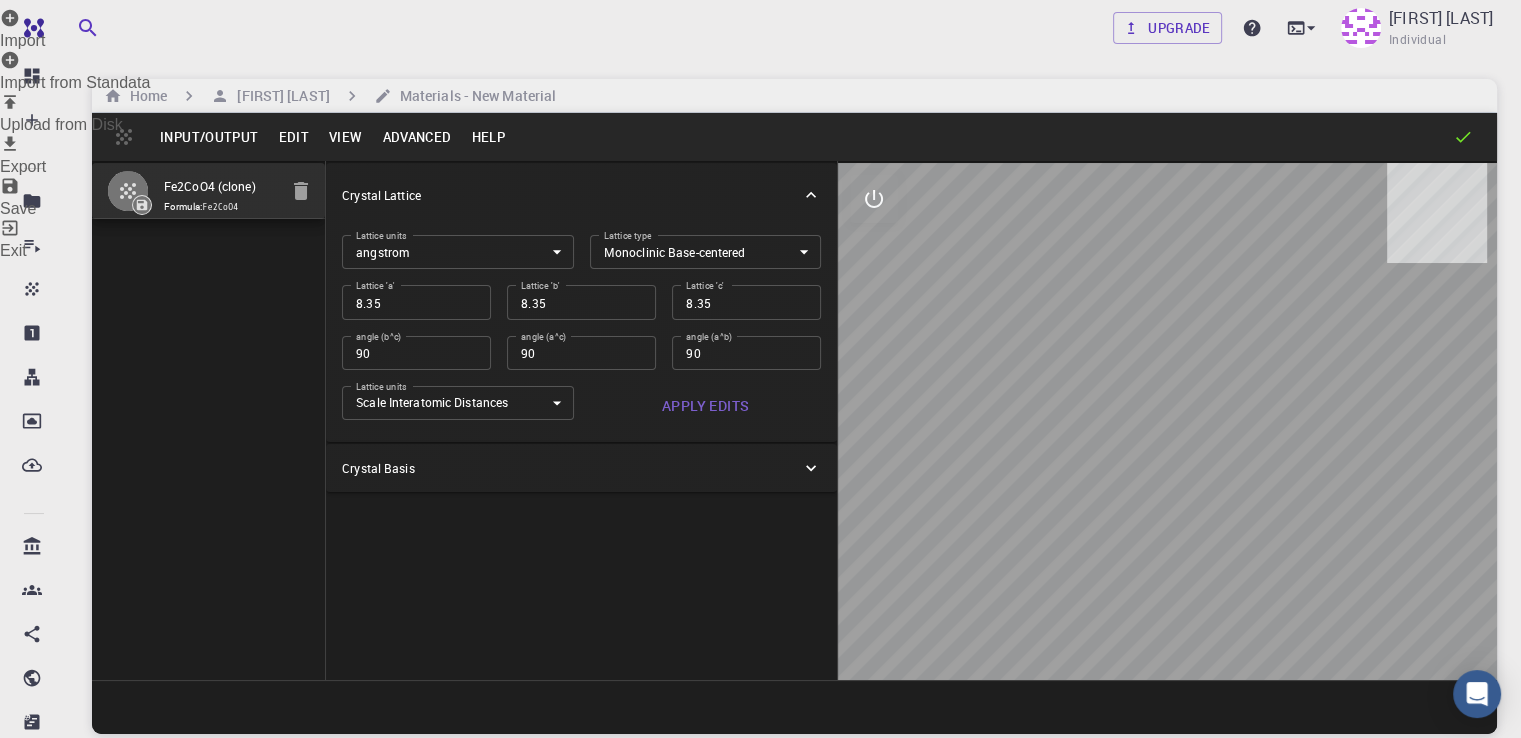 click at bounding box center (760, 369) 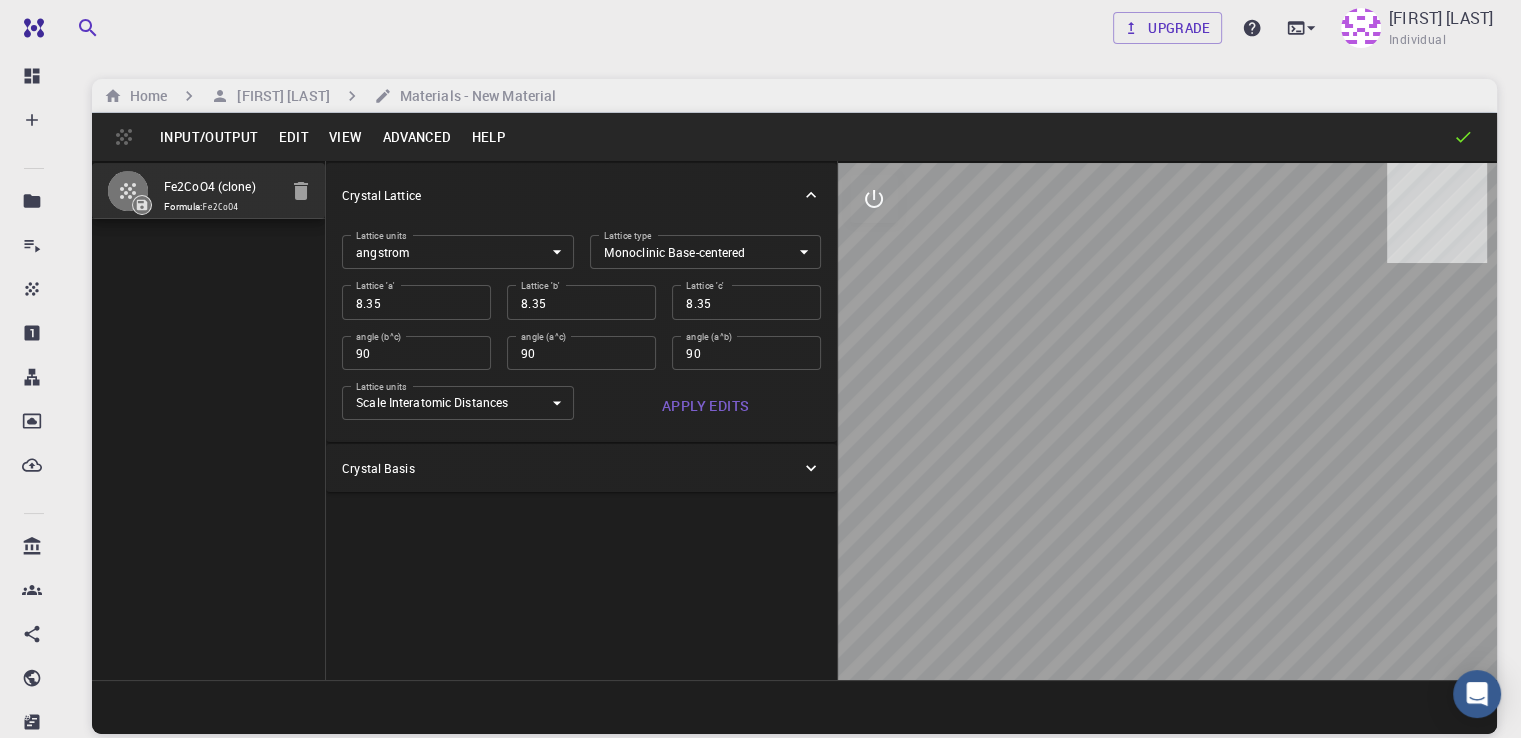 click on "View" at bounding box center (346, 137) 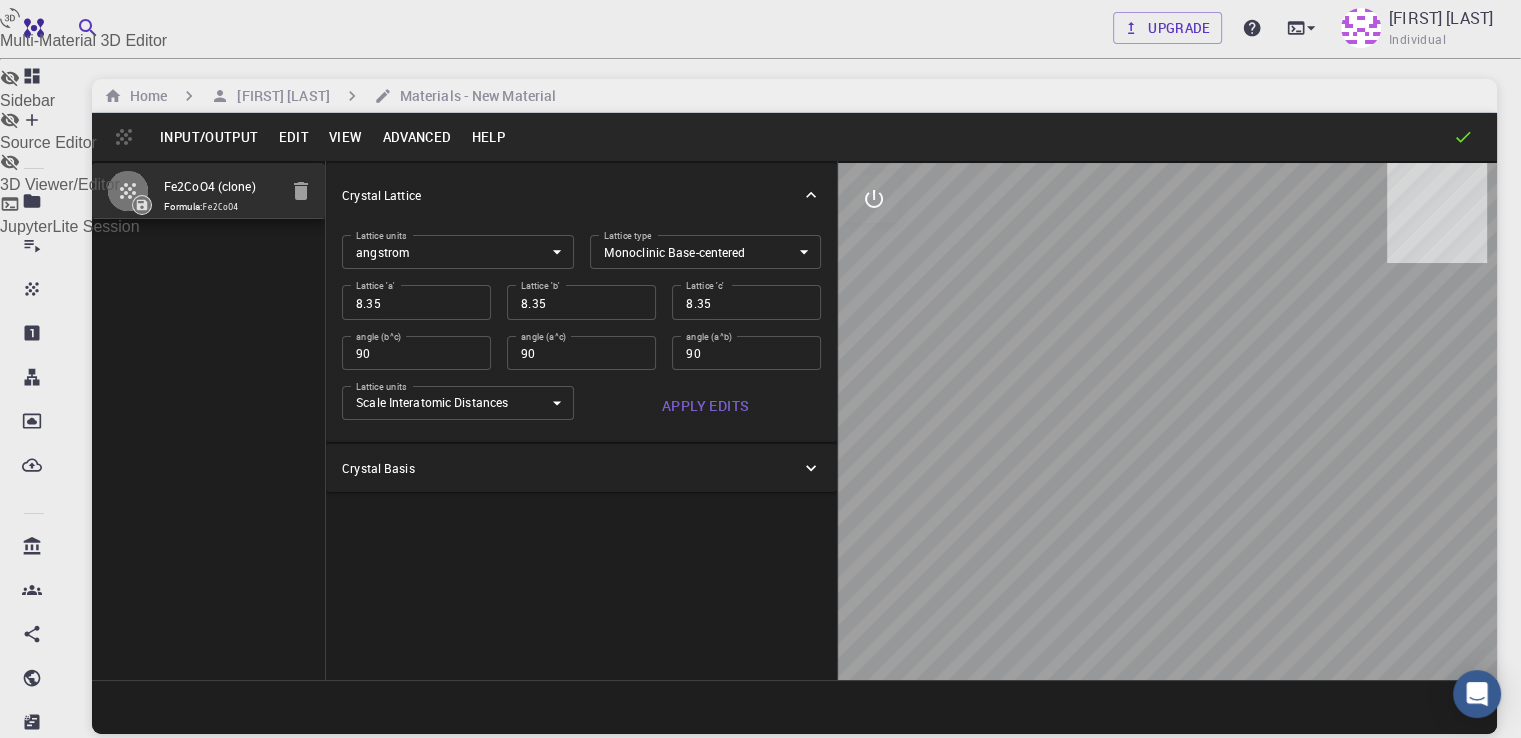 click at bounding box center (760, 369) 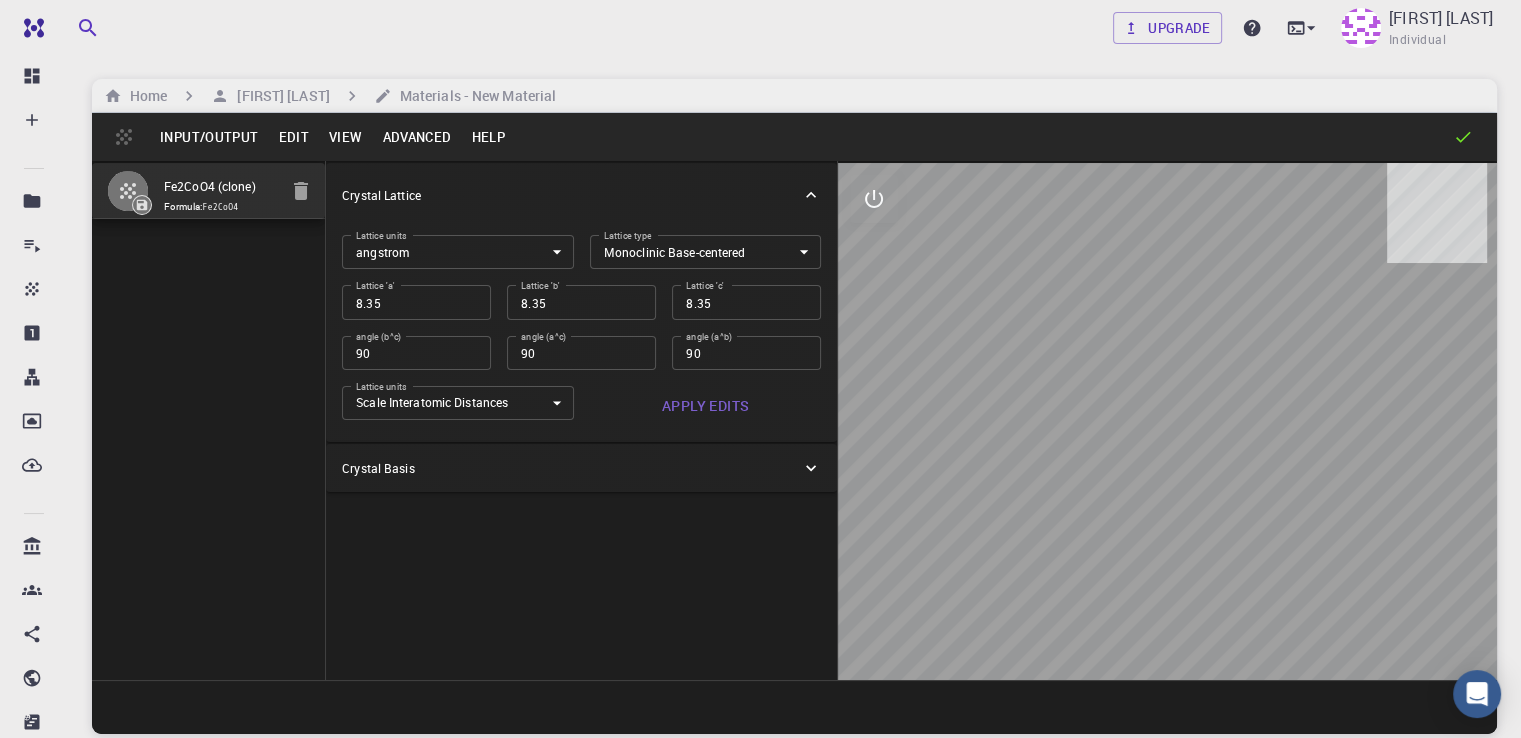 click on "Help" at bounding box center (488, 137) 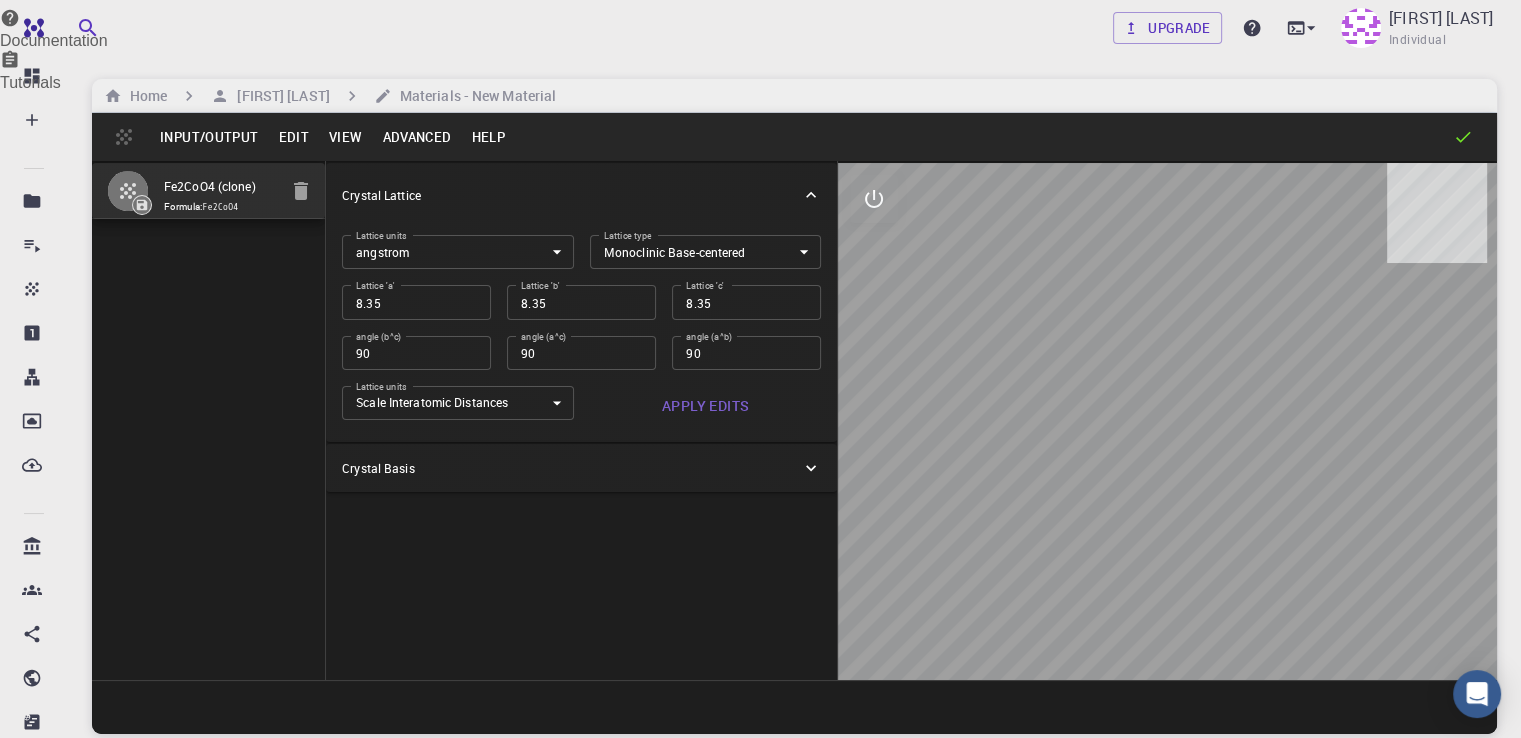 click at bounding box center [760, 369] 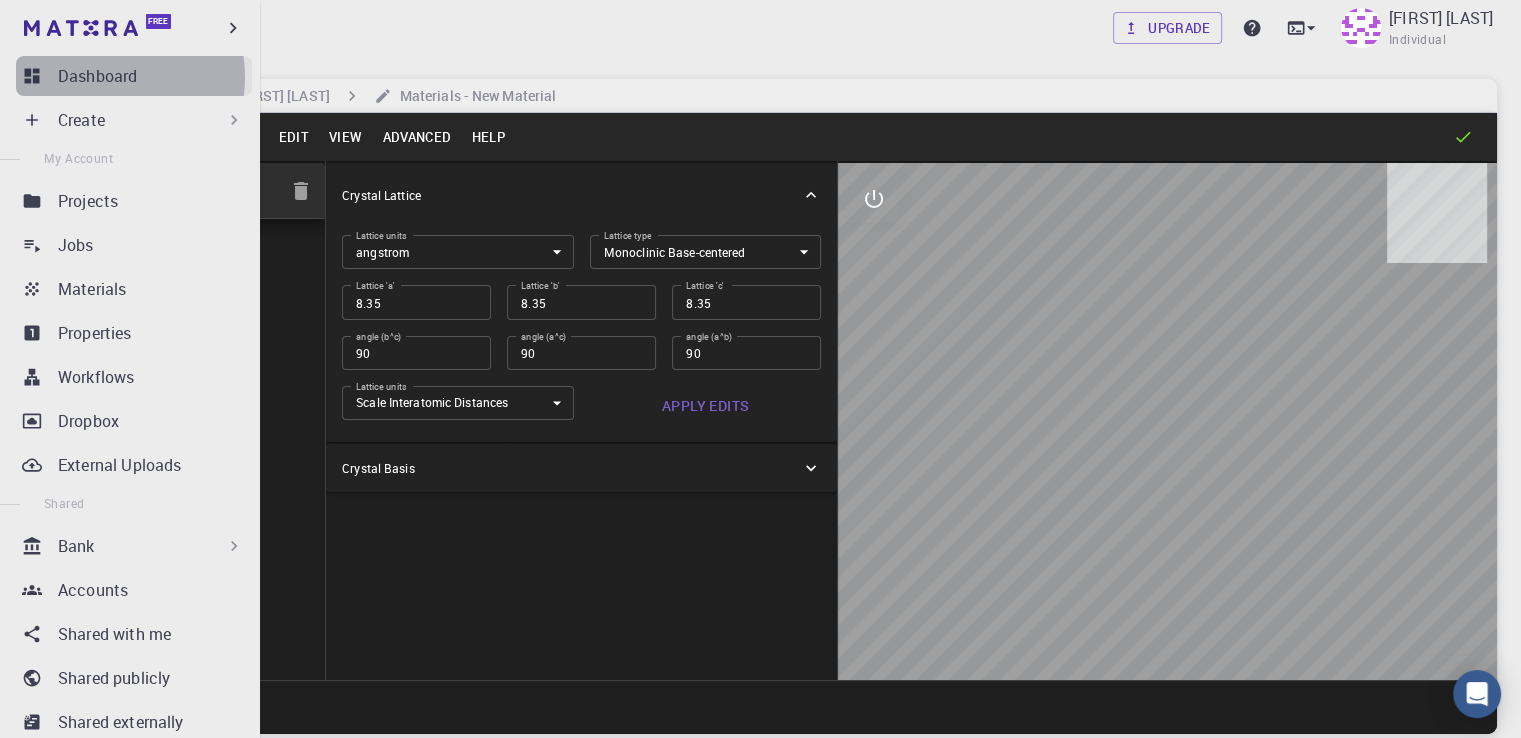 click on "Dashboard" at bounding box center (97, 76) 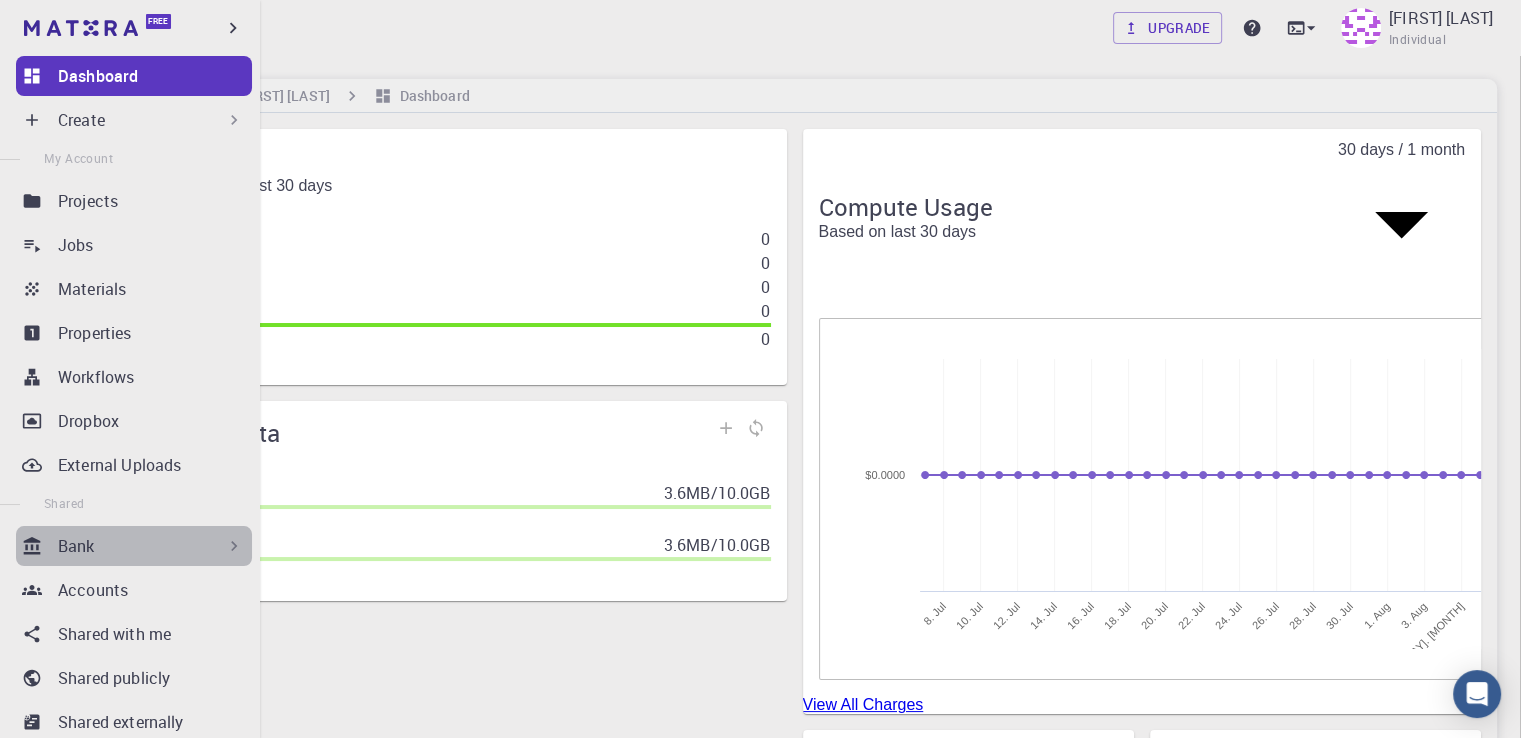 click on "Bank" at bounding box center (151, 546) 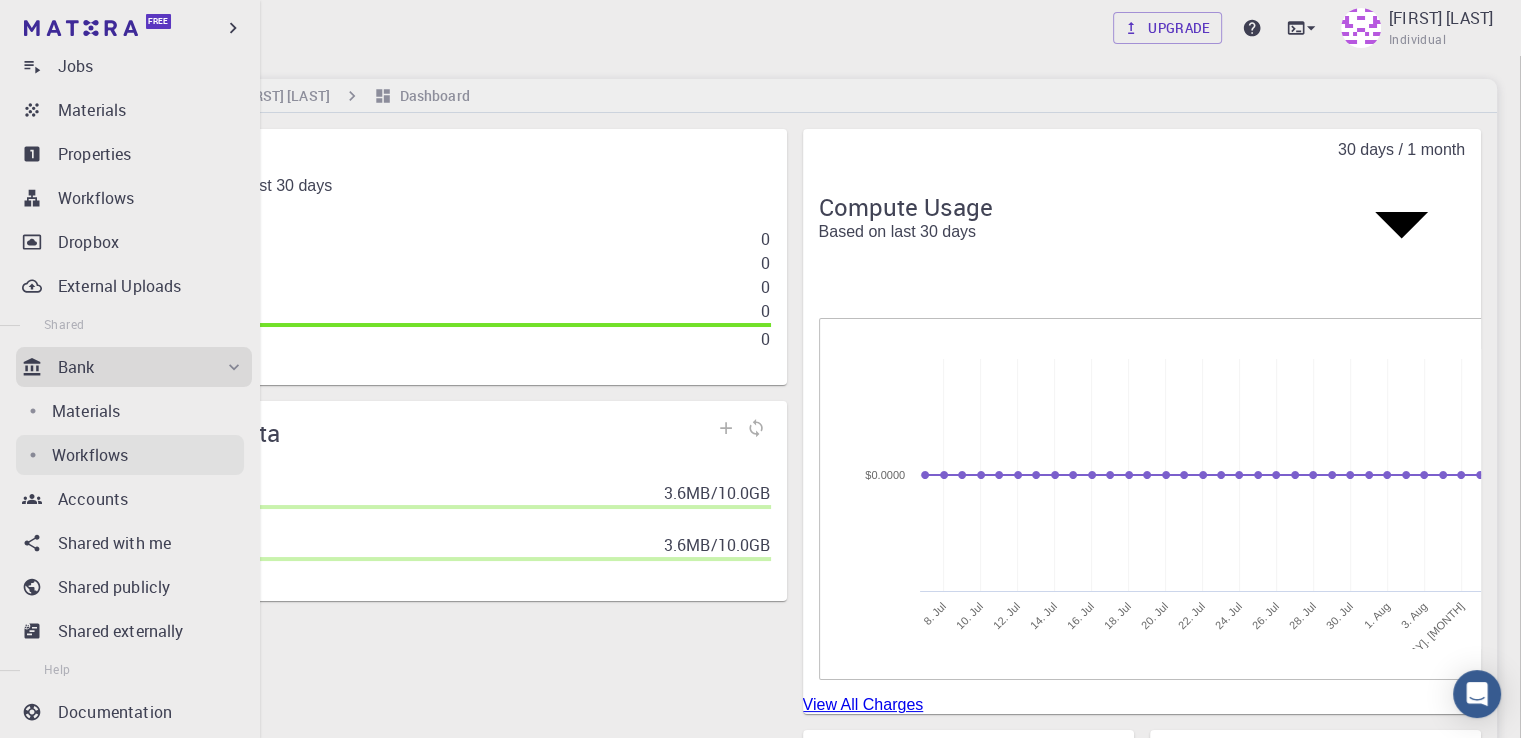 scroll, scrollTop: 200, scrollLeft: 0, axis: vertical 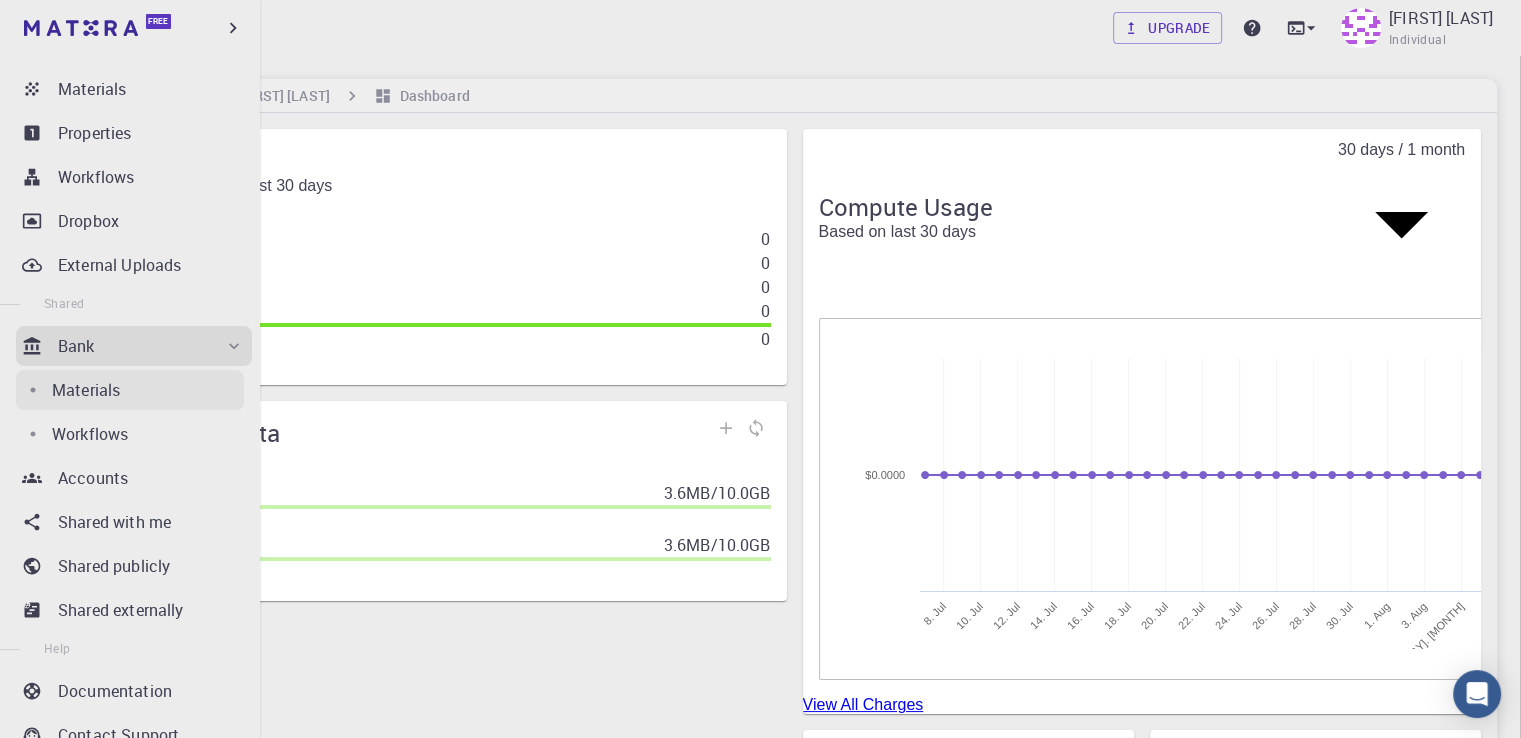 click on "Materials" at bounding box center [86, 390] 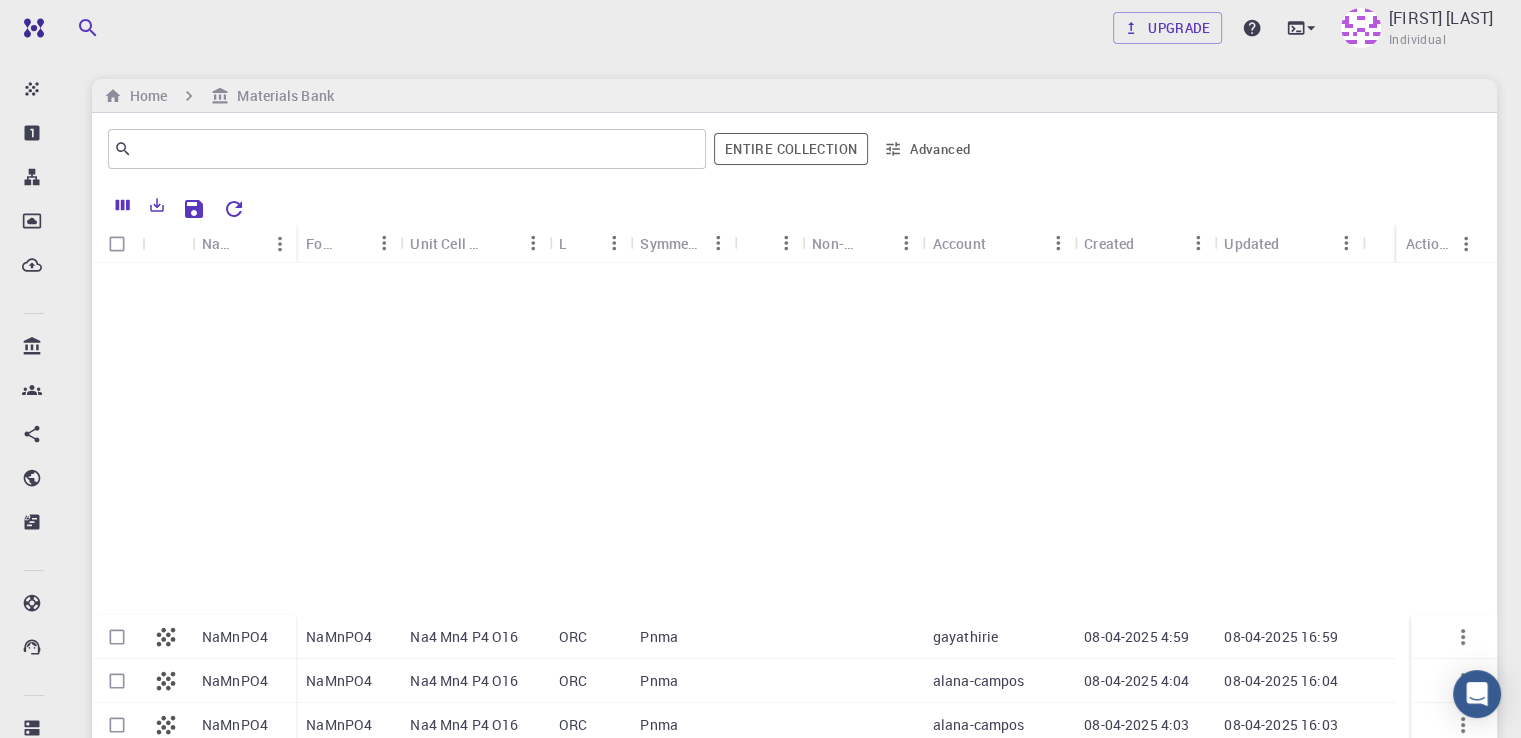 scroll, scrollTop: 582, scrollLeft: 0, axis: vertical 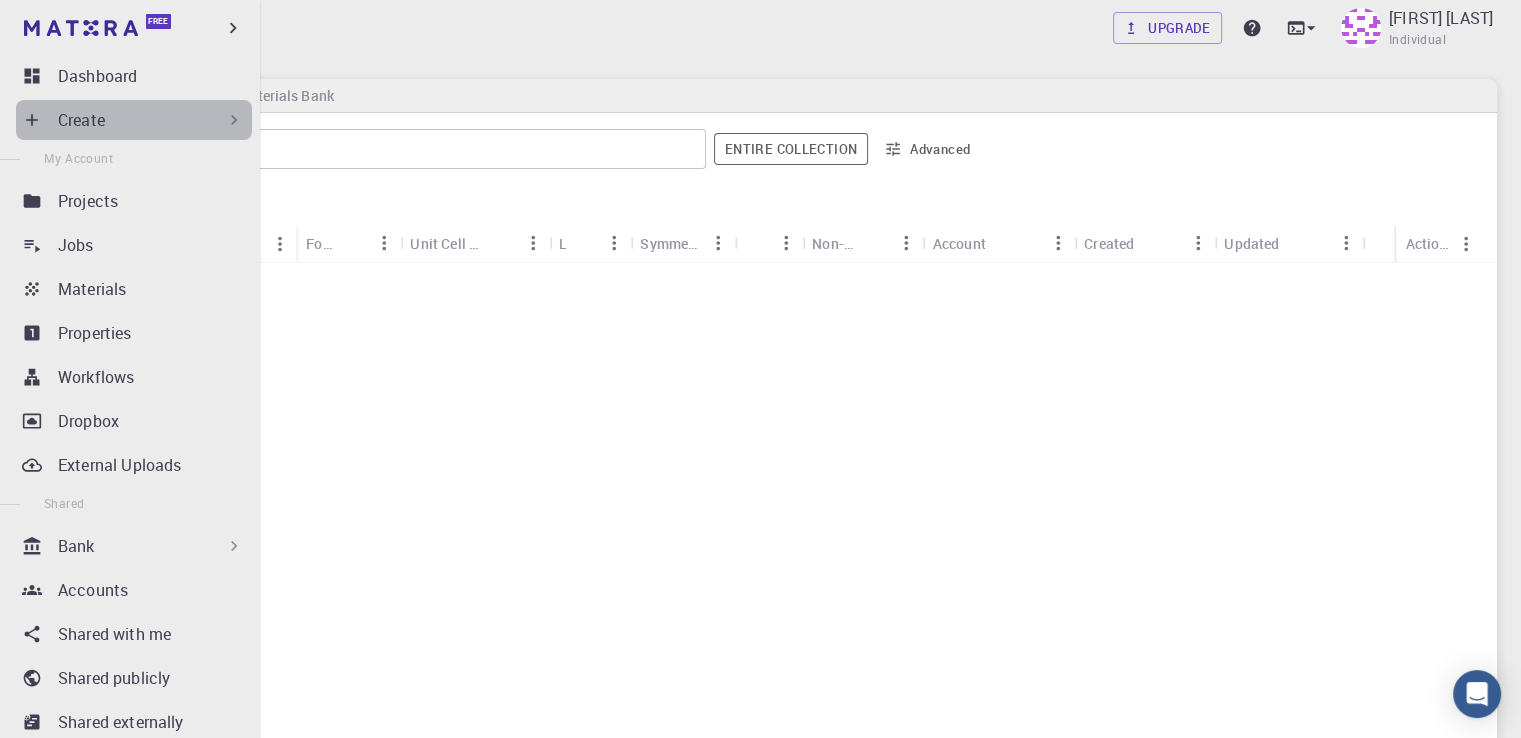 click 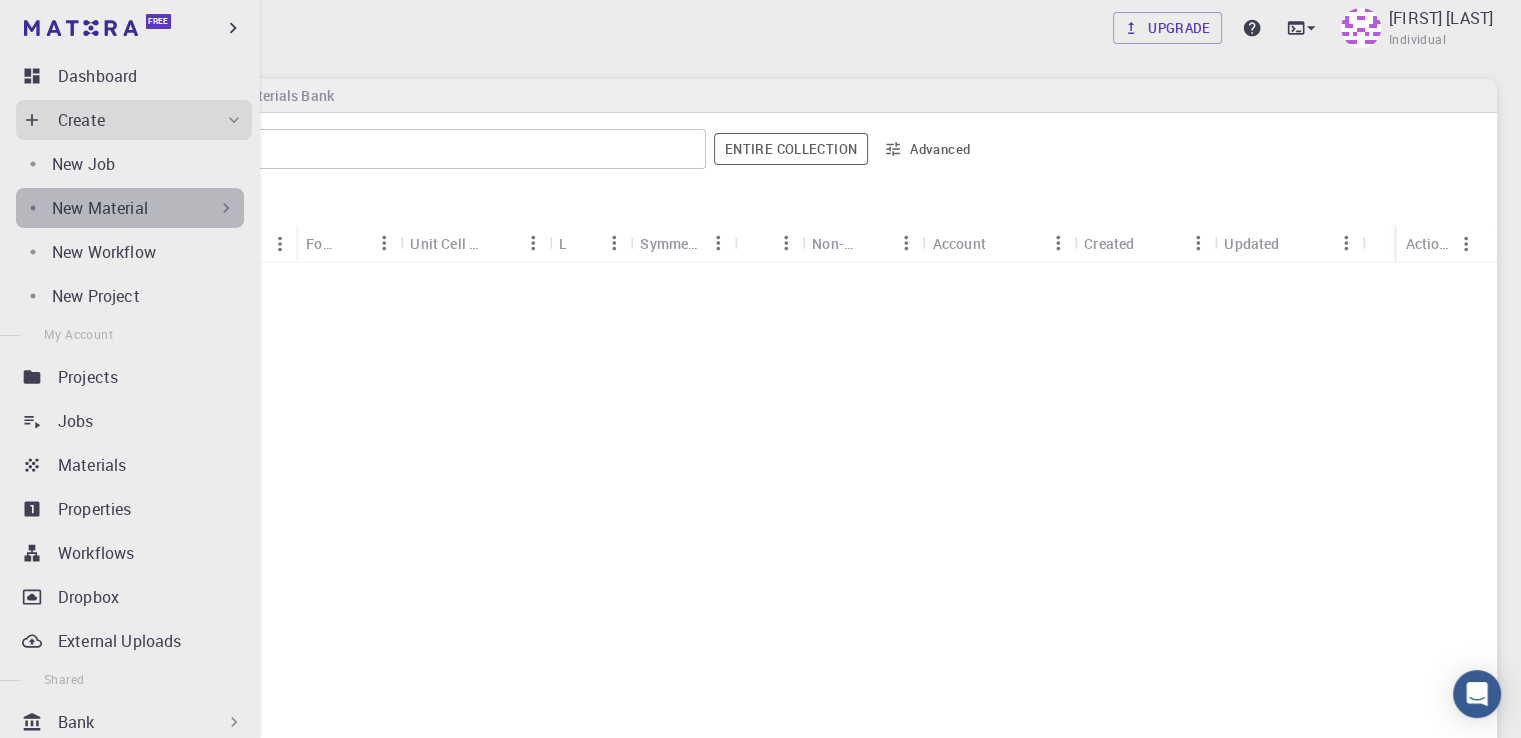 click 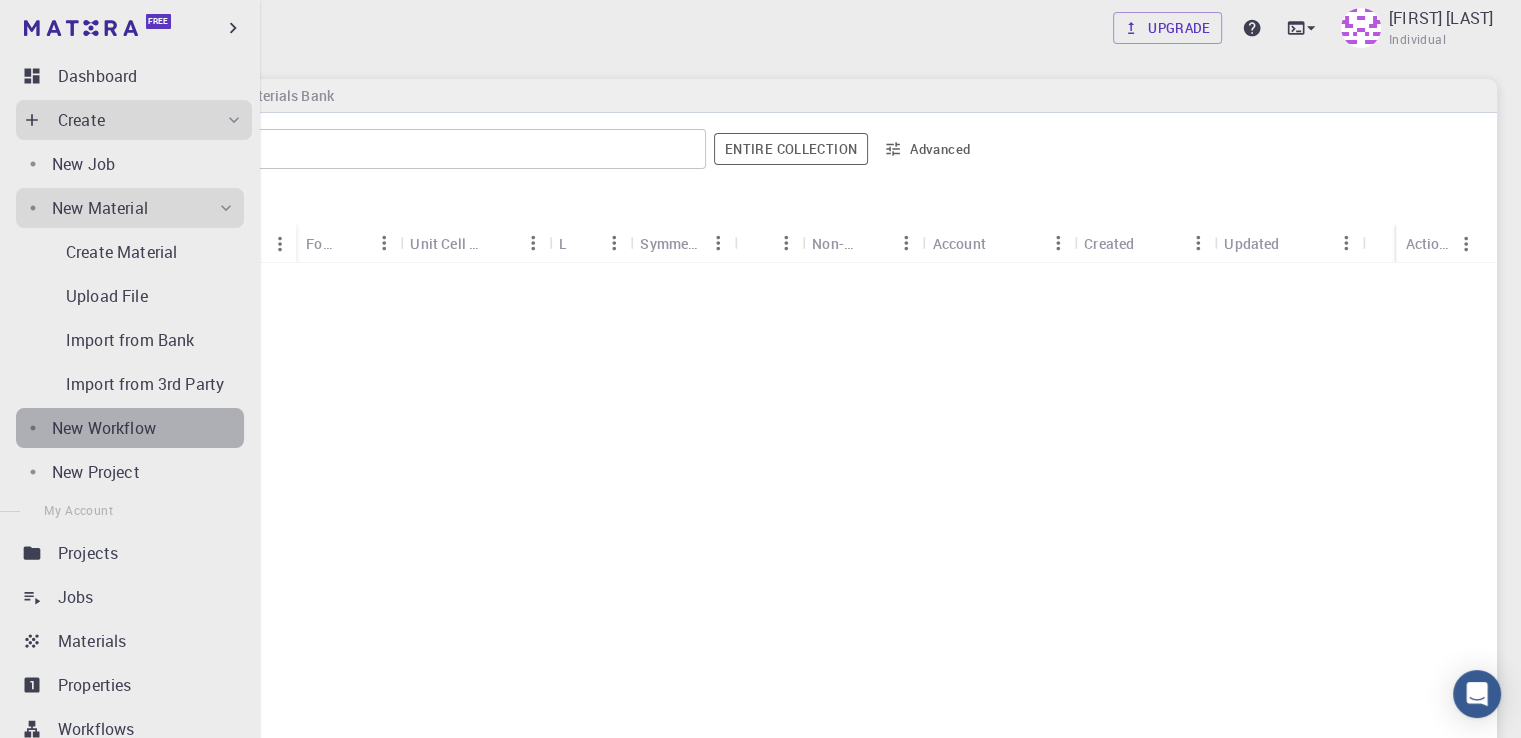click on "New Workflow" at bounding box center (130, 428) 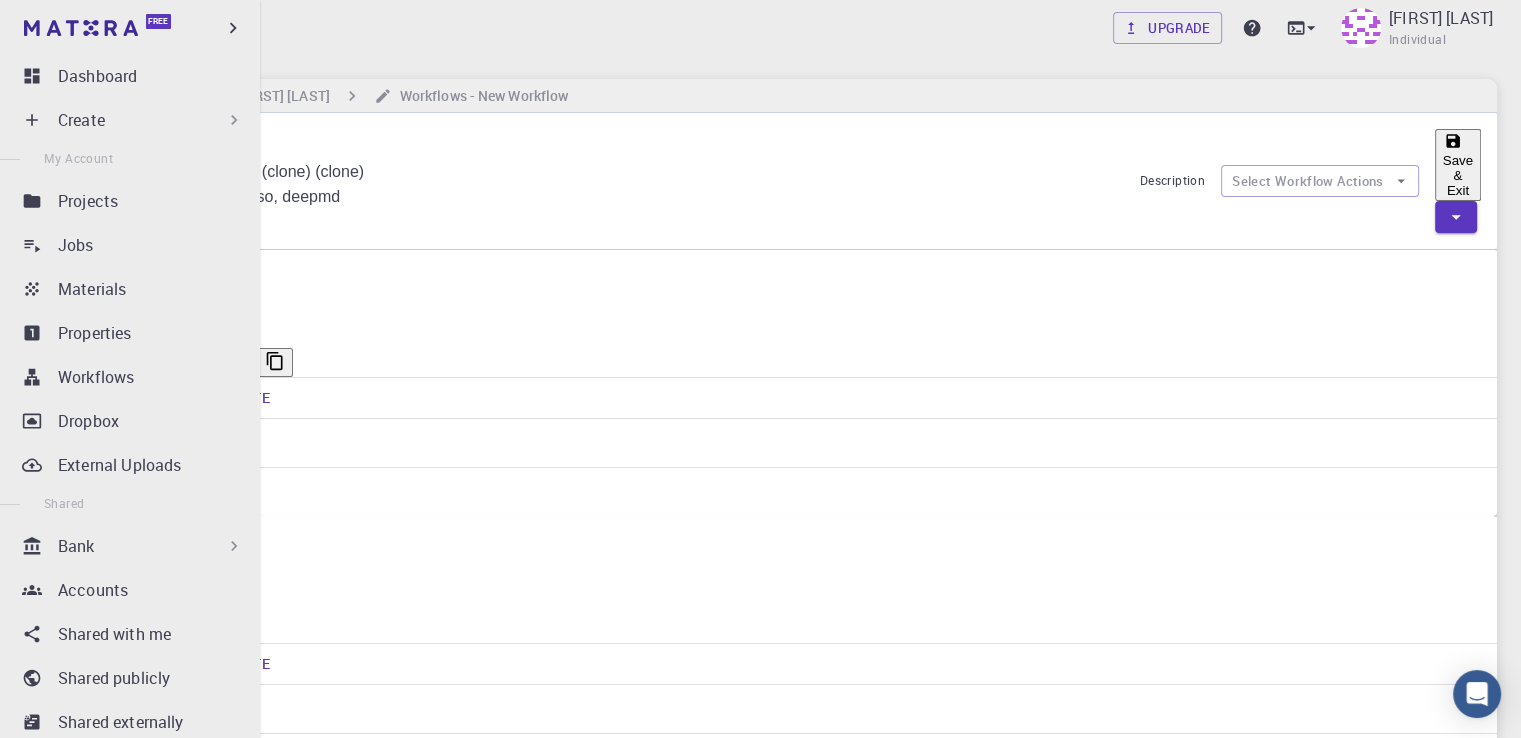 click on "Create" at bounding box center (134, 120) 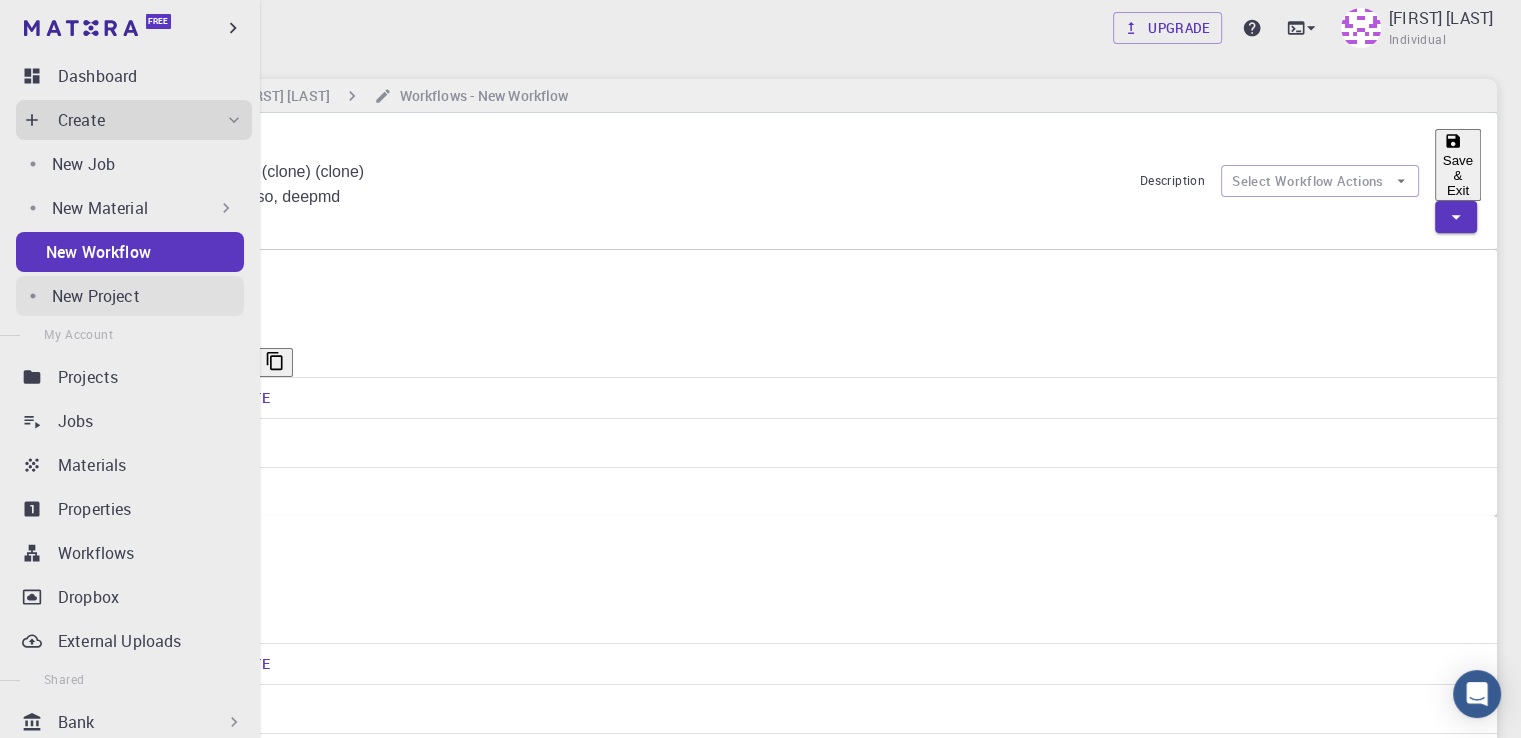 click on "New Project" at bounding box center (148, 296) 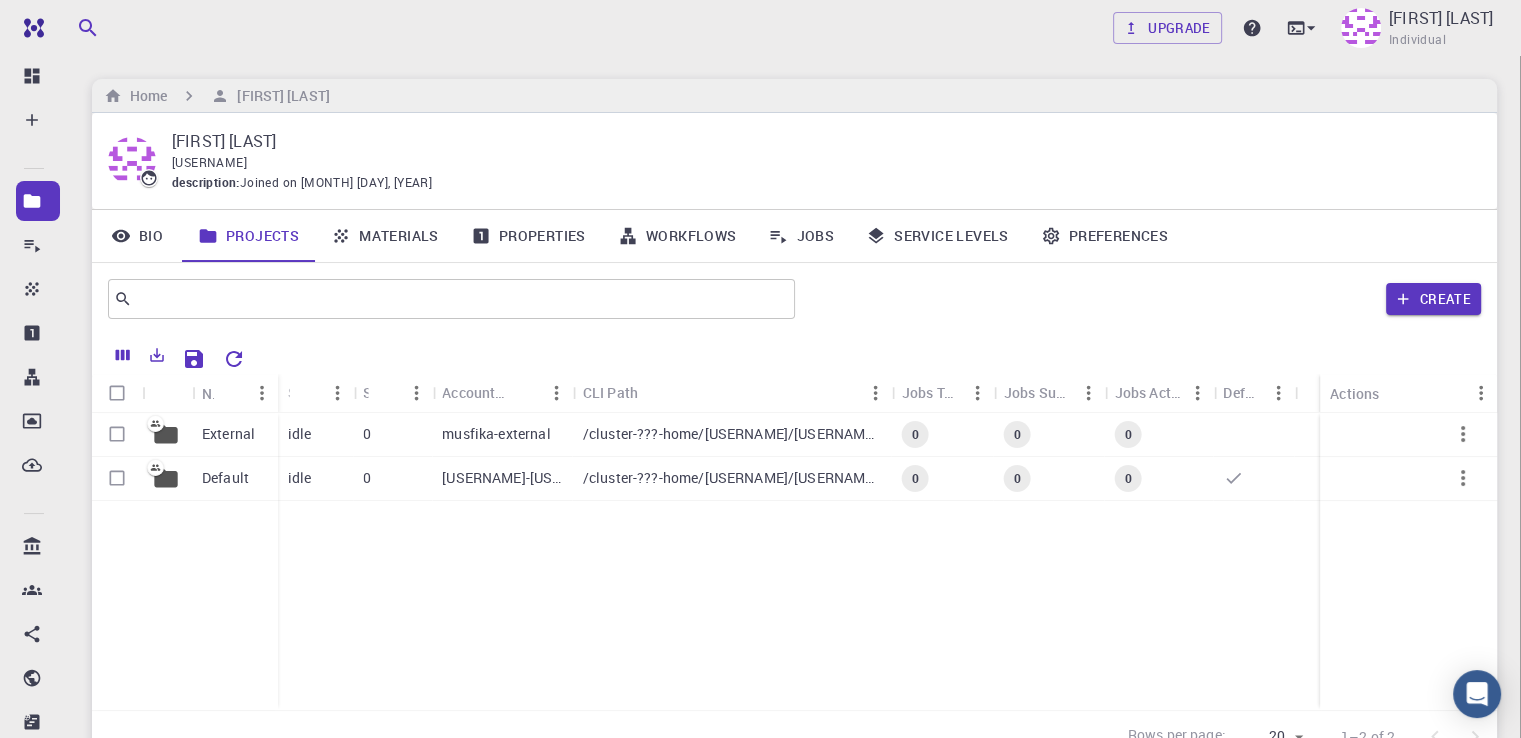 click on "Name" at bounding box center [88, 1009] 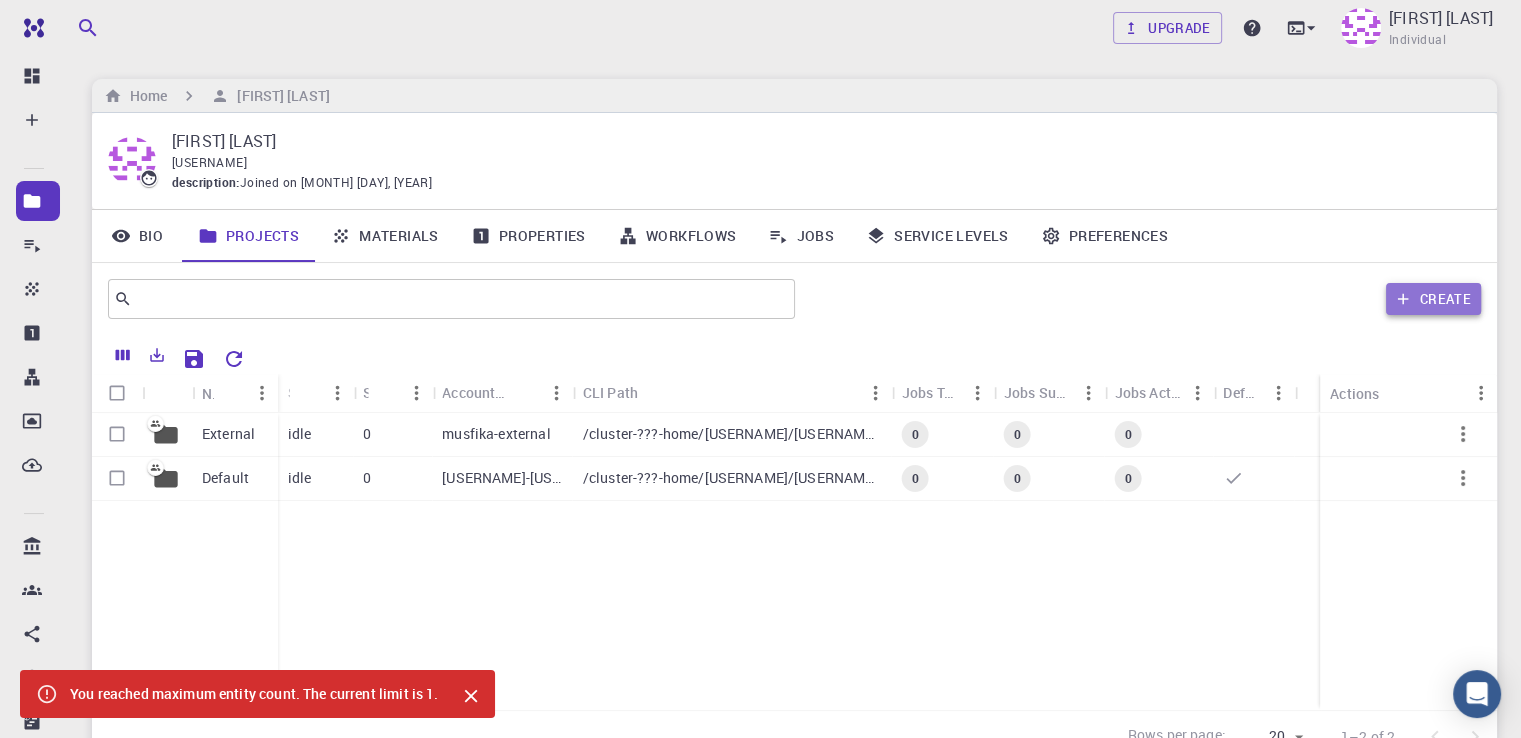 click on "Create" at bounding box center (1433, 299) 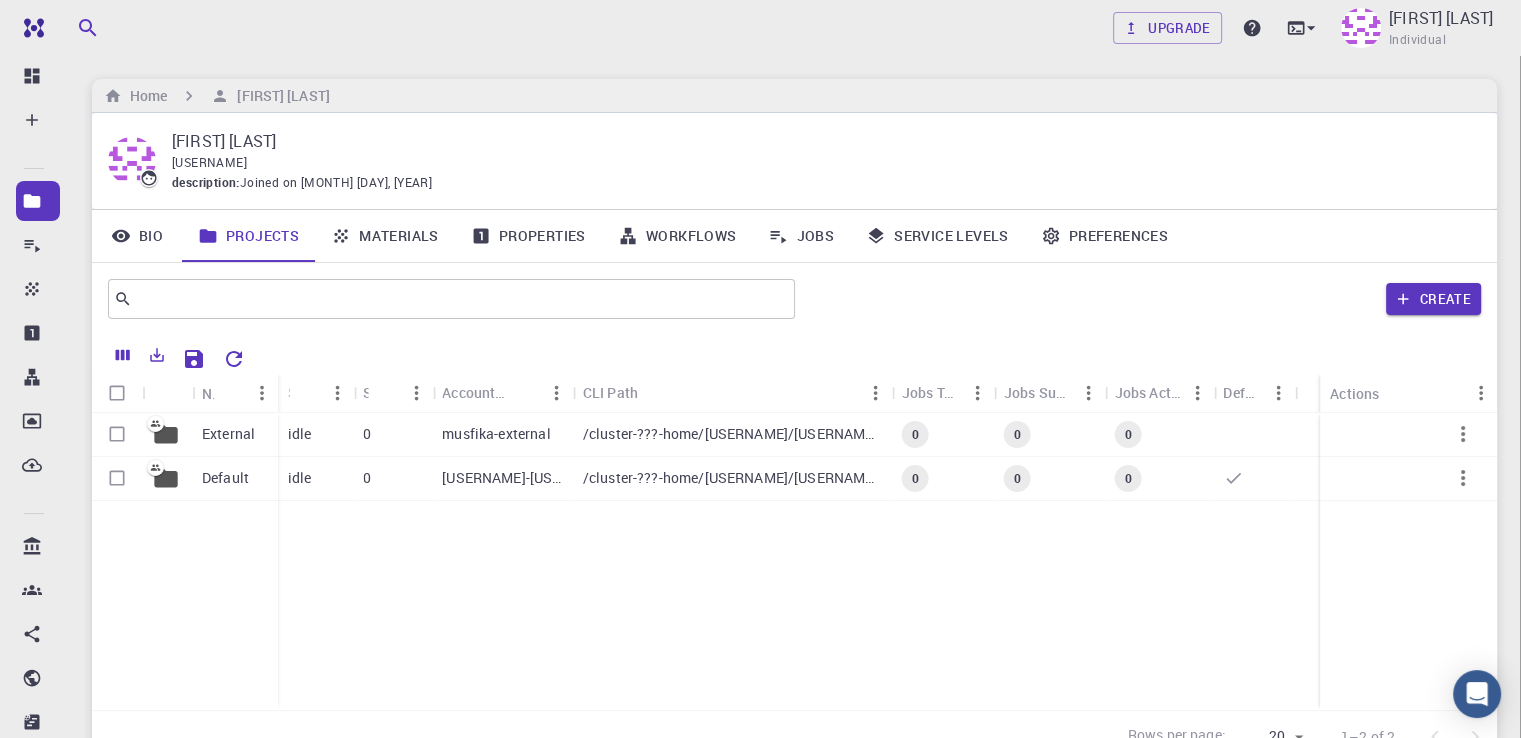 click on "Name" at bounding box center (88, 1009) 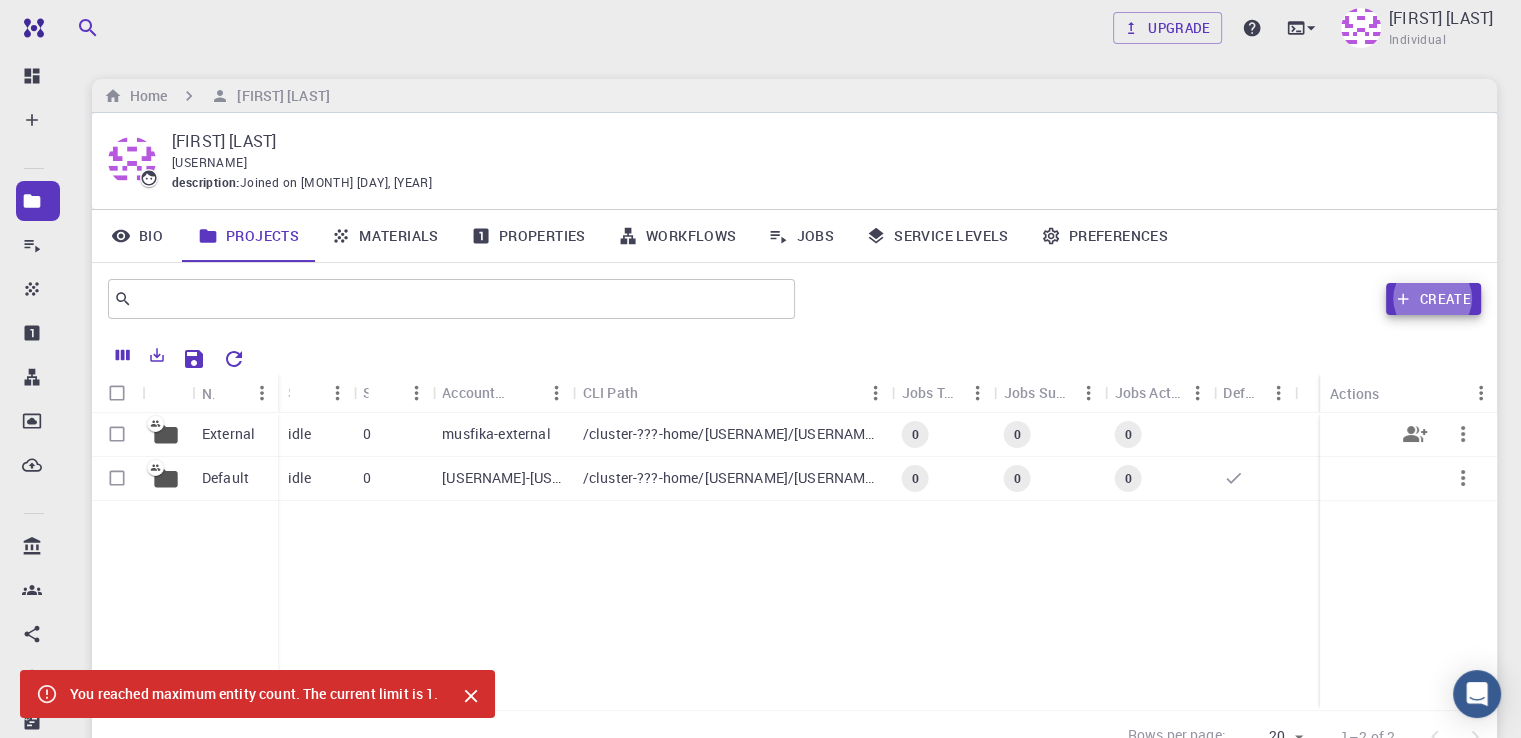 click at bounding box center (117, 434) 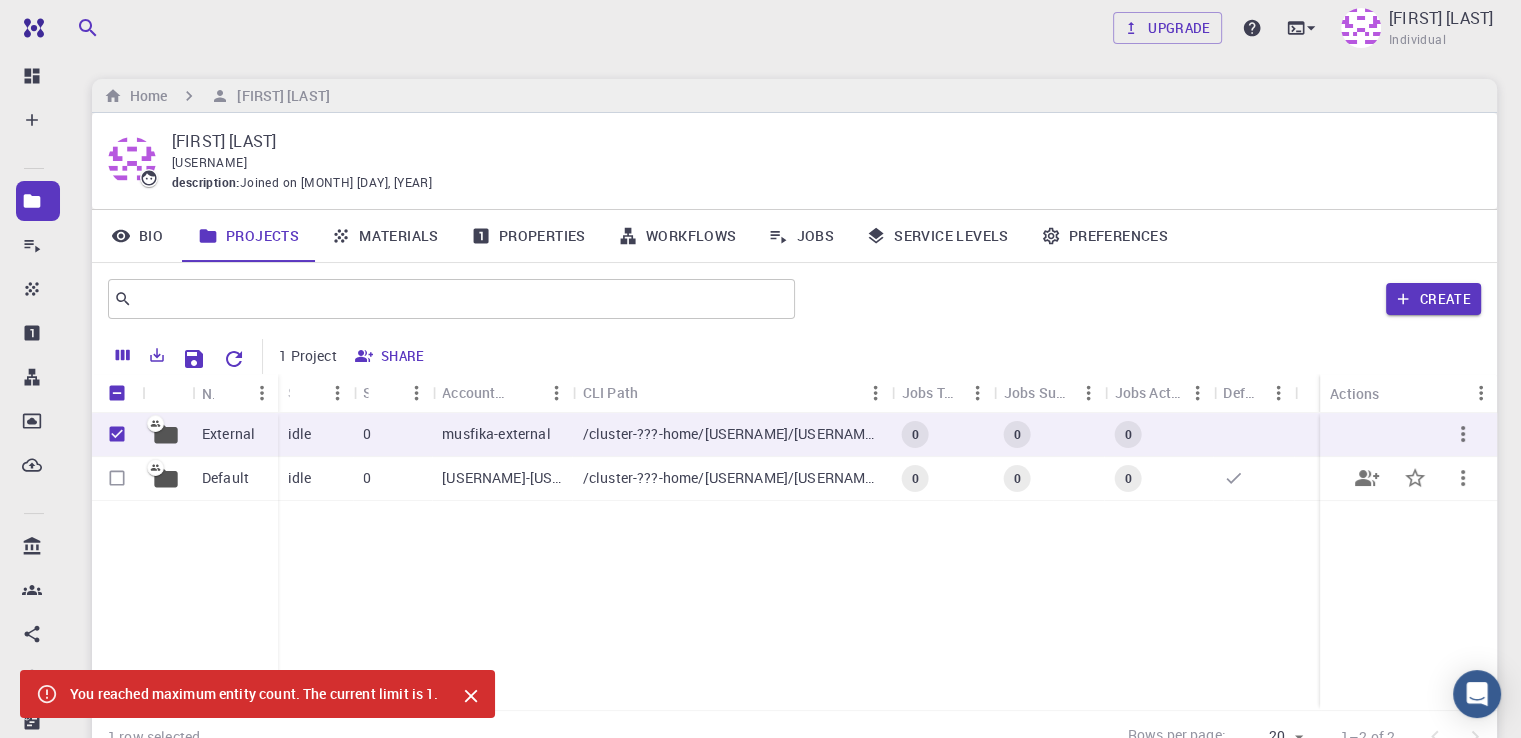 click at bounding box center [117, 478] 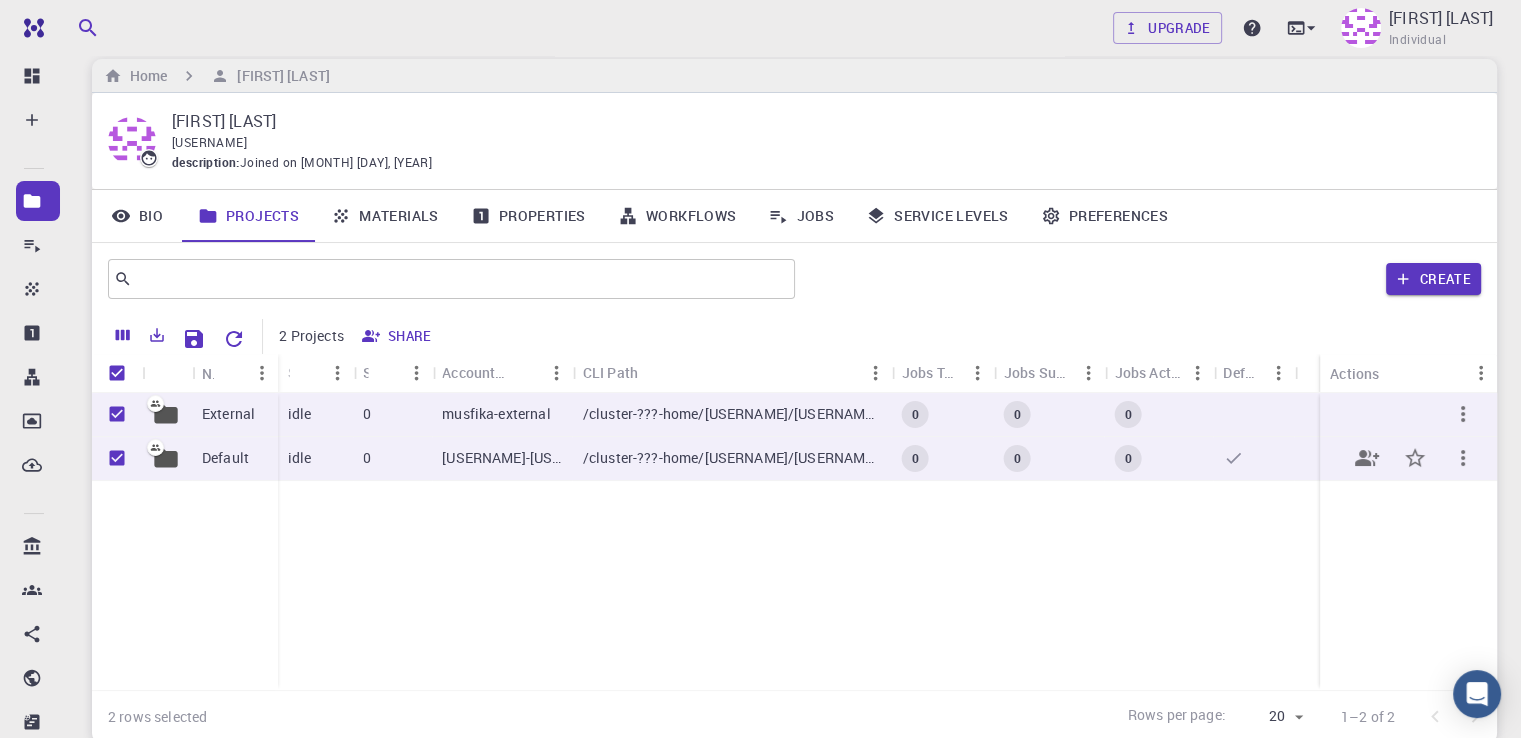 scroll, scrollTop: 0, scrollLeft: 0, axis: both 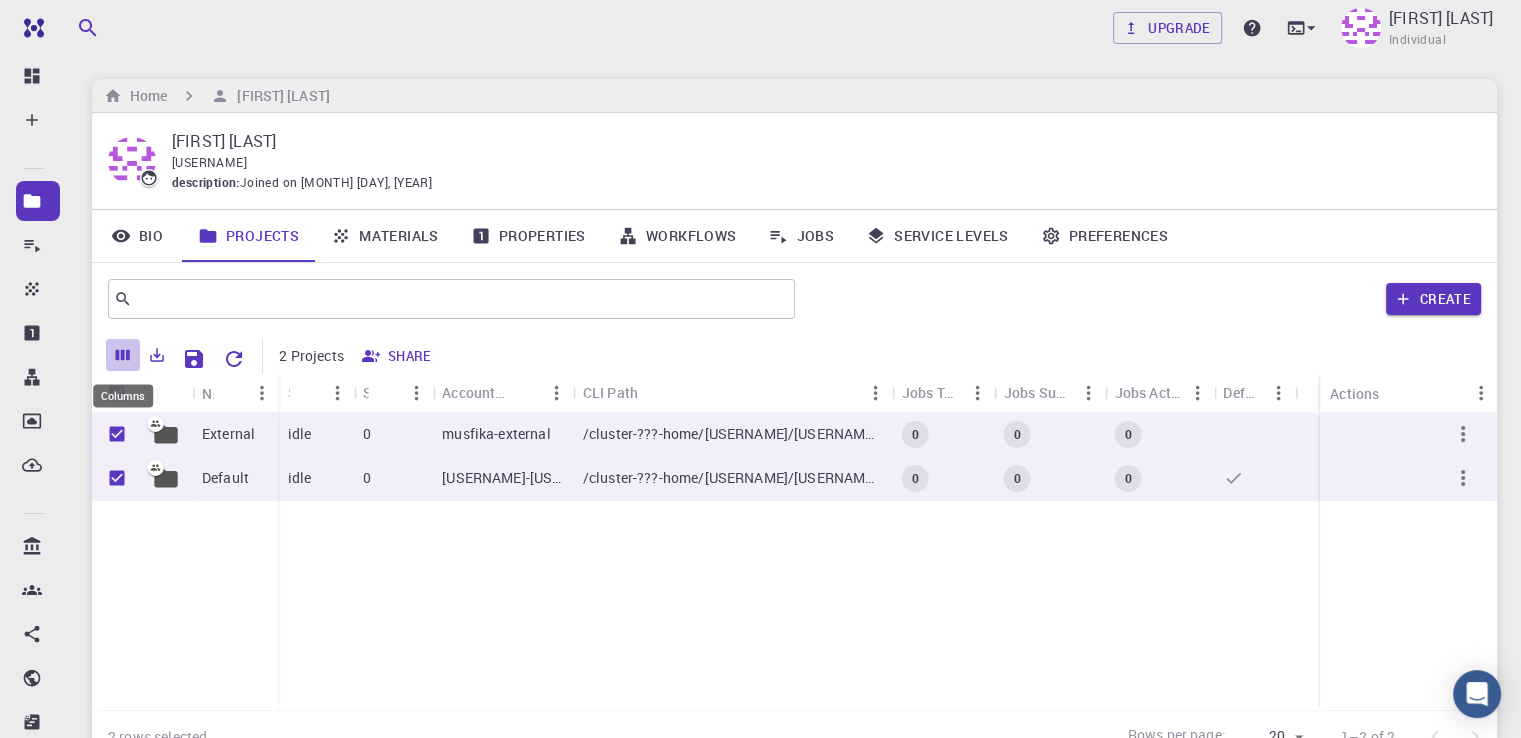 click at bounding box center [123, 355] 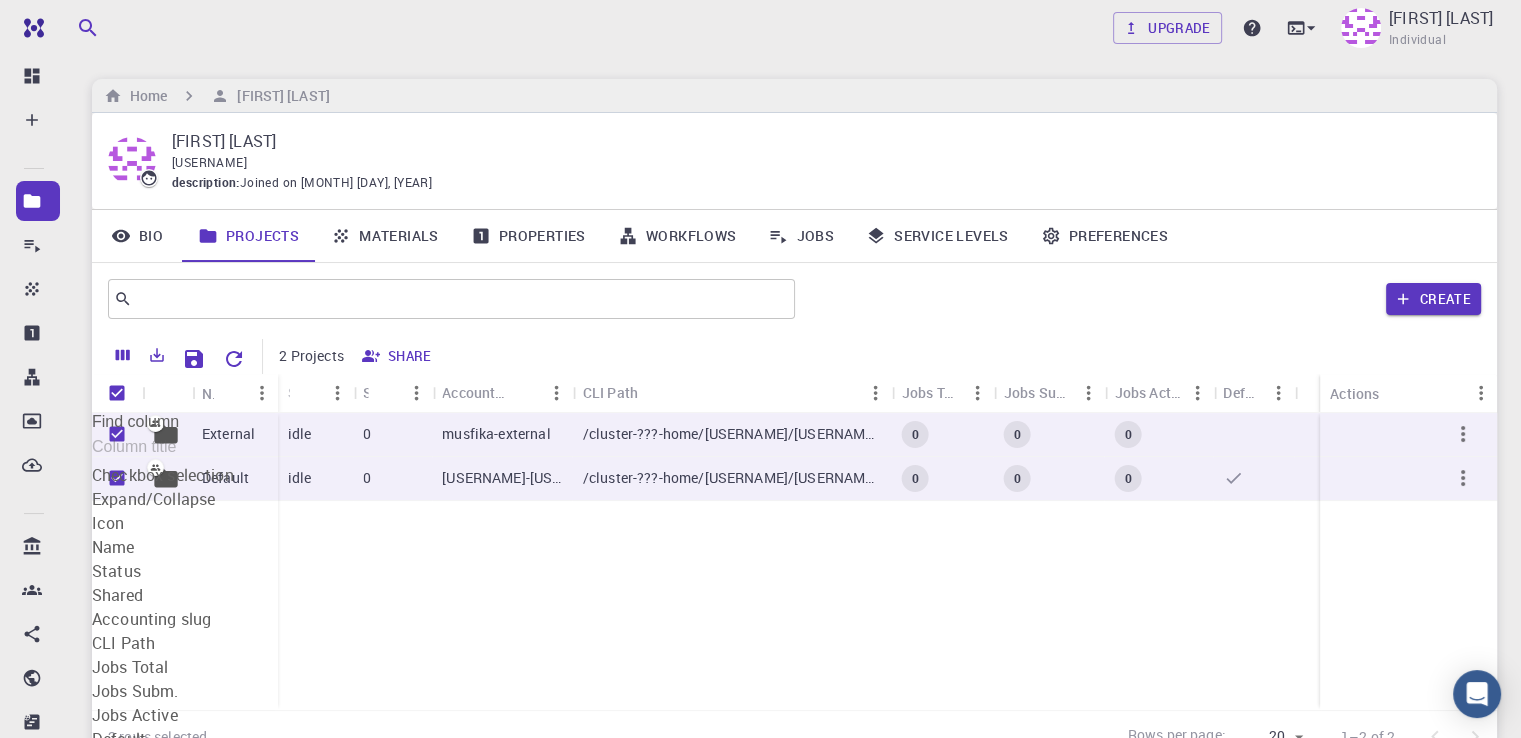 scroll, scrollTop: 124, scrollLeft: 0, axis: vertical 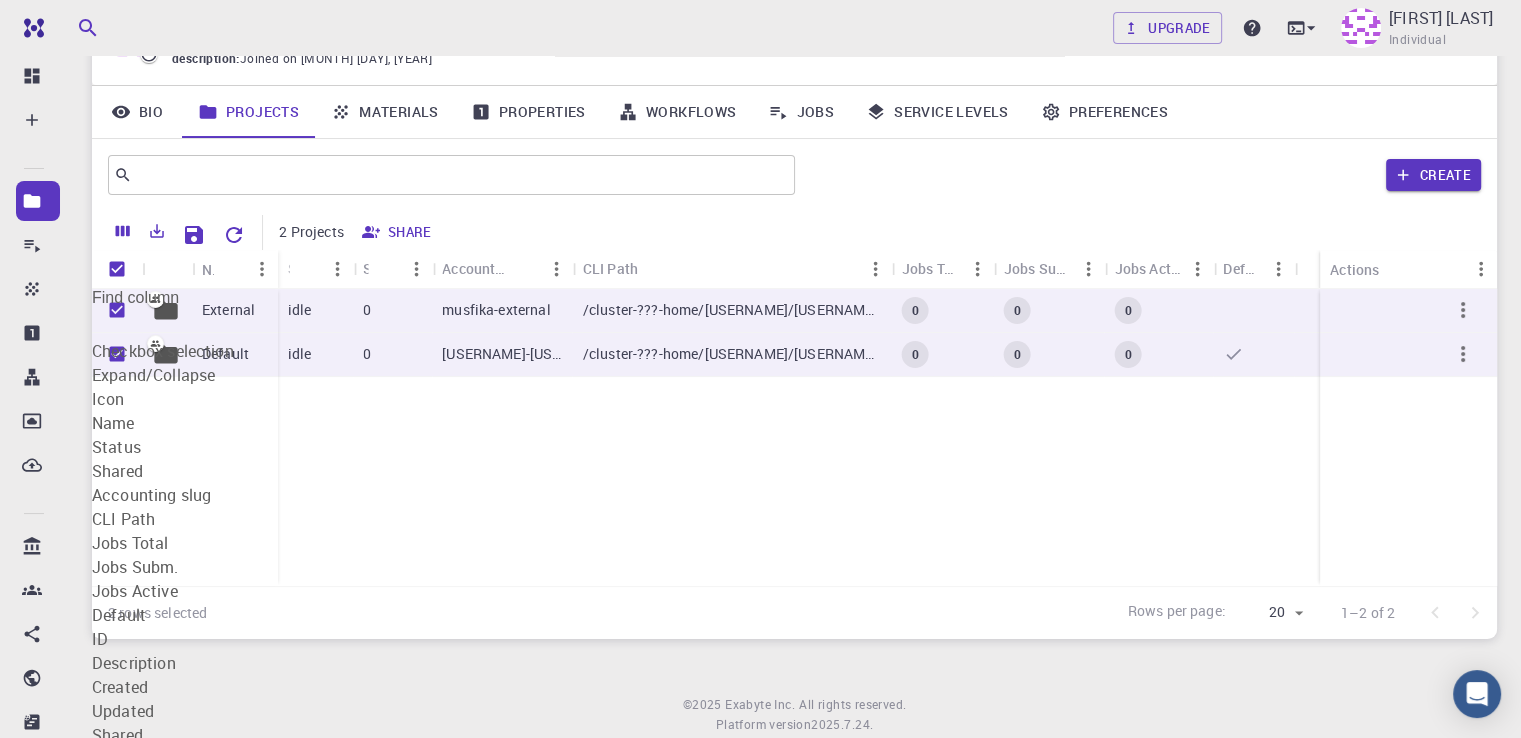 click on "Show all" at bounding box center [238, 911] 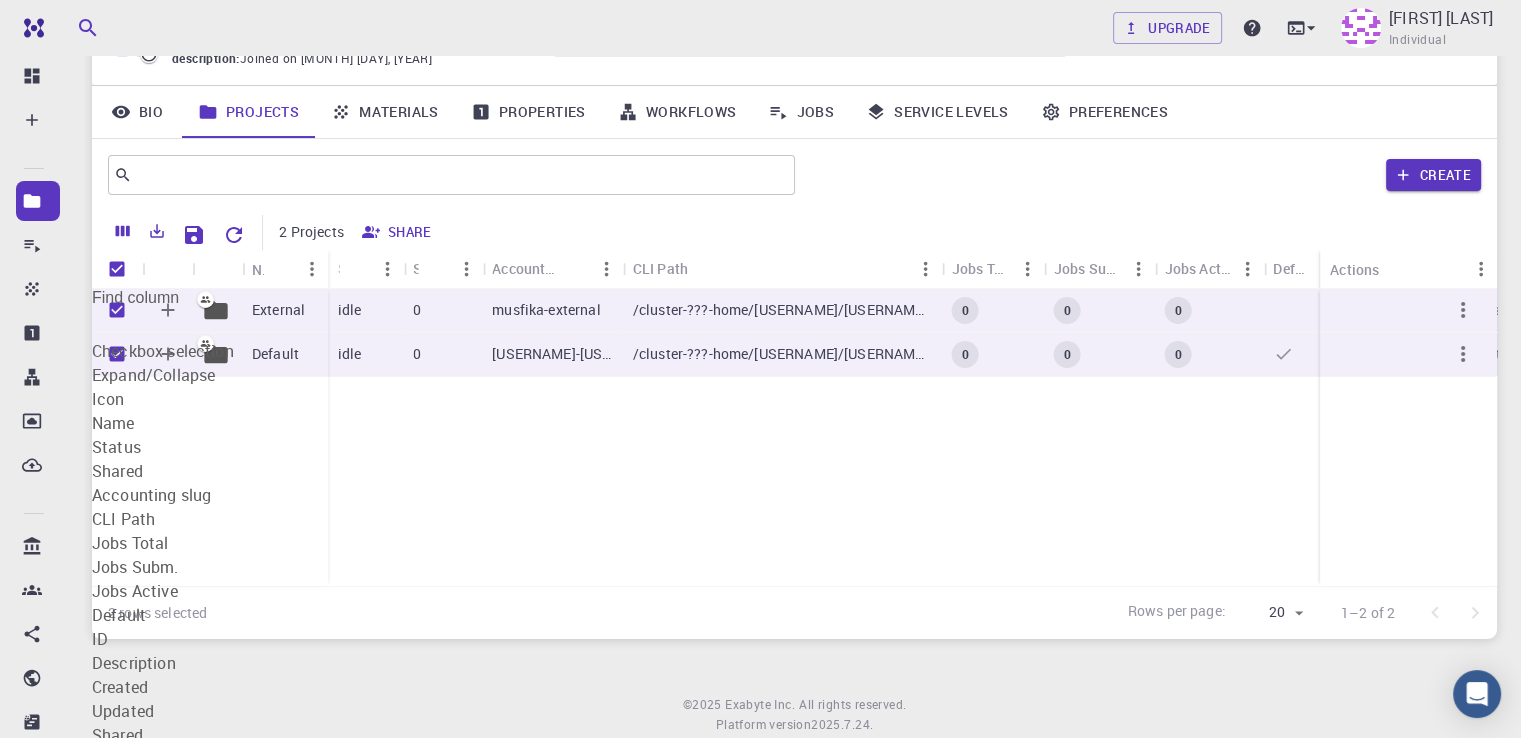 click on "Show all" at bounding box center [238, 911] 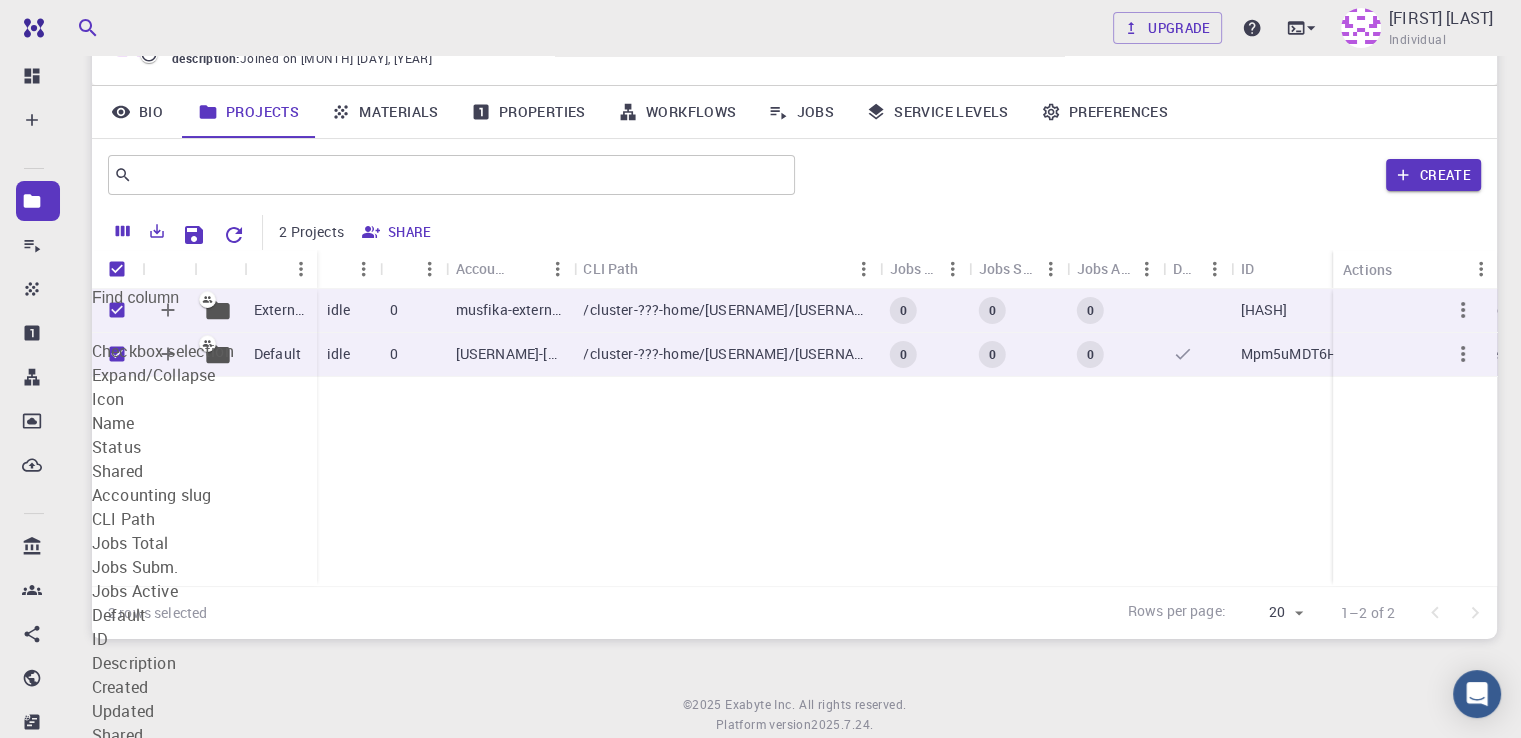 click on "External Default idle 0 musfika-external /cluster-???-home/musfika/musfika-external 0 0 0 88KwNqwgxZ86N25Hu External project 08-06-2025 3:12 08-06-2025 15:14 idle 0 musfika-default /cluster-???-home/musfika/musfika-default 0 0 0 Mpm5uMDT6HB44aeRx Default project 08-06-2025 3:12 08-06-2025 15:14" at bounding box center [1290, 437] 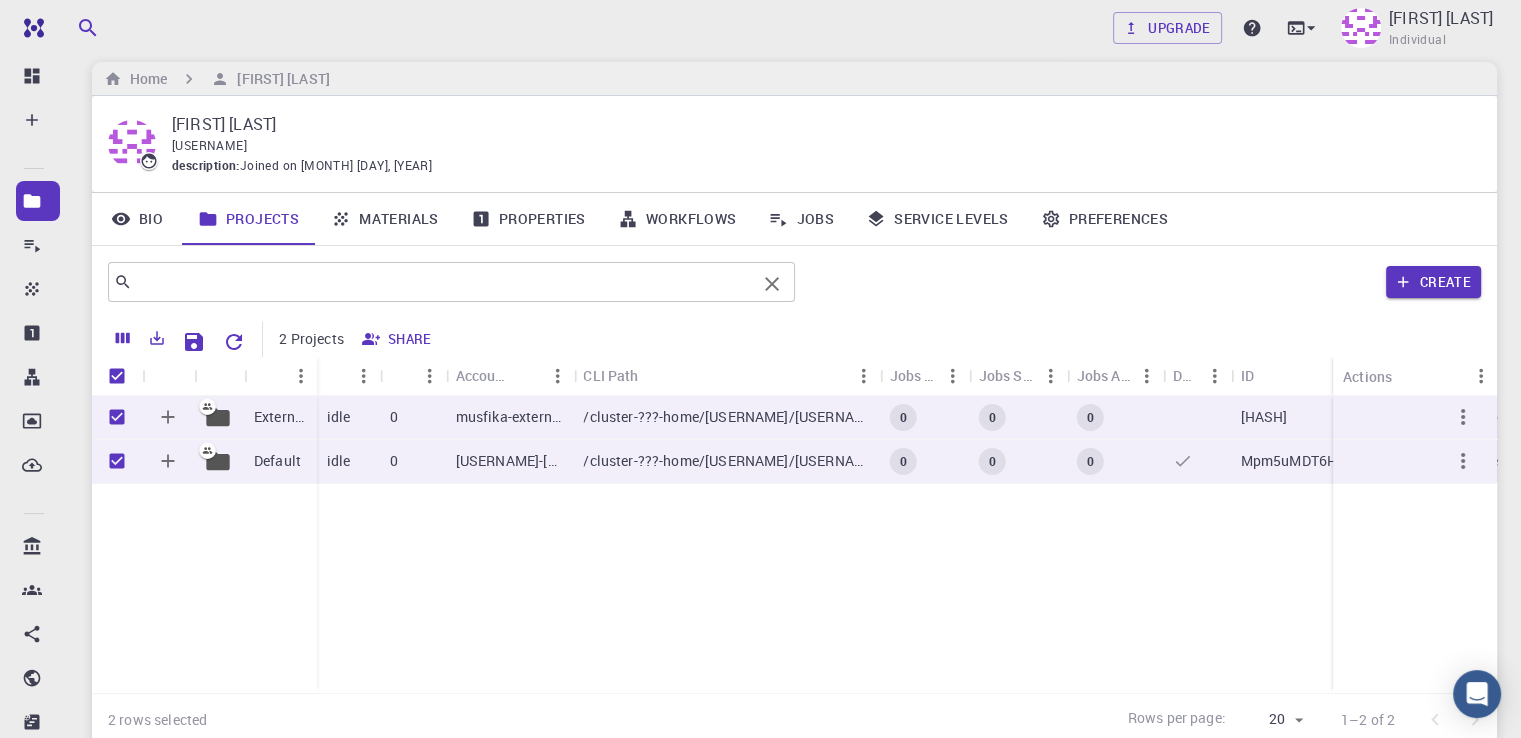 scroll, scrollTop: 0, scrollLeft: 0, axis: both 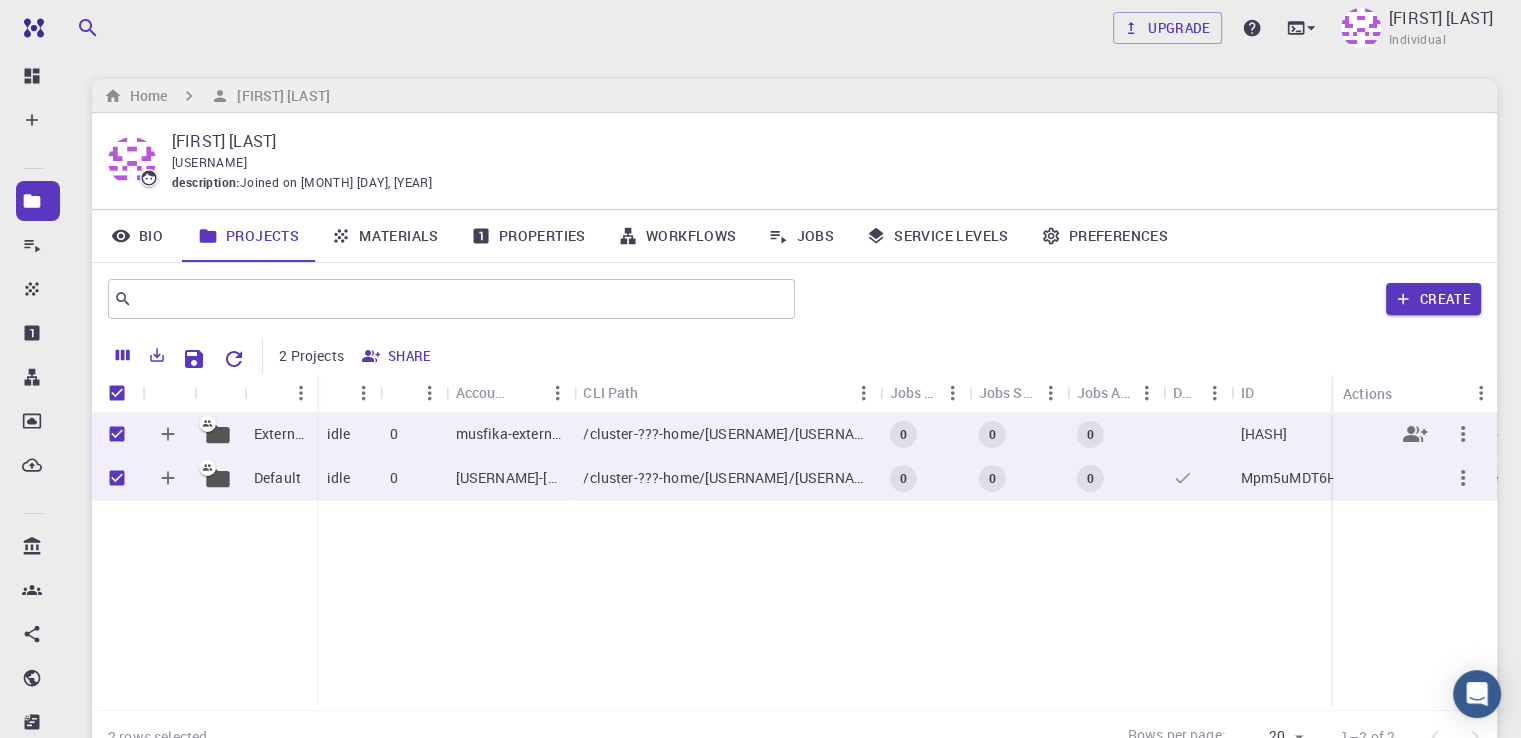 click on "0" at bounding box center [413, 435] 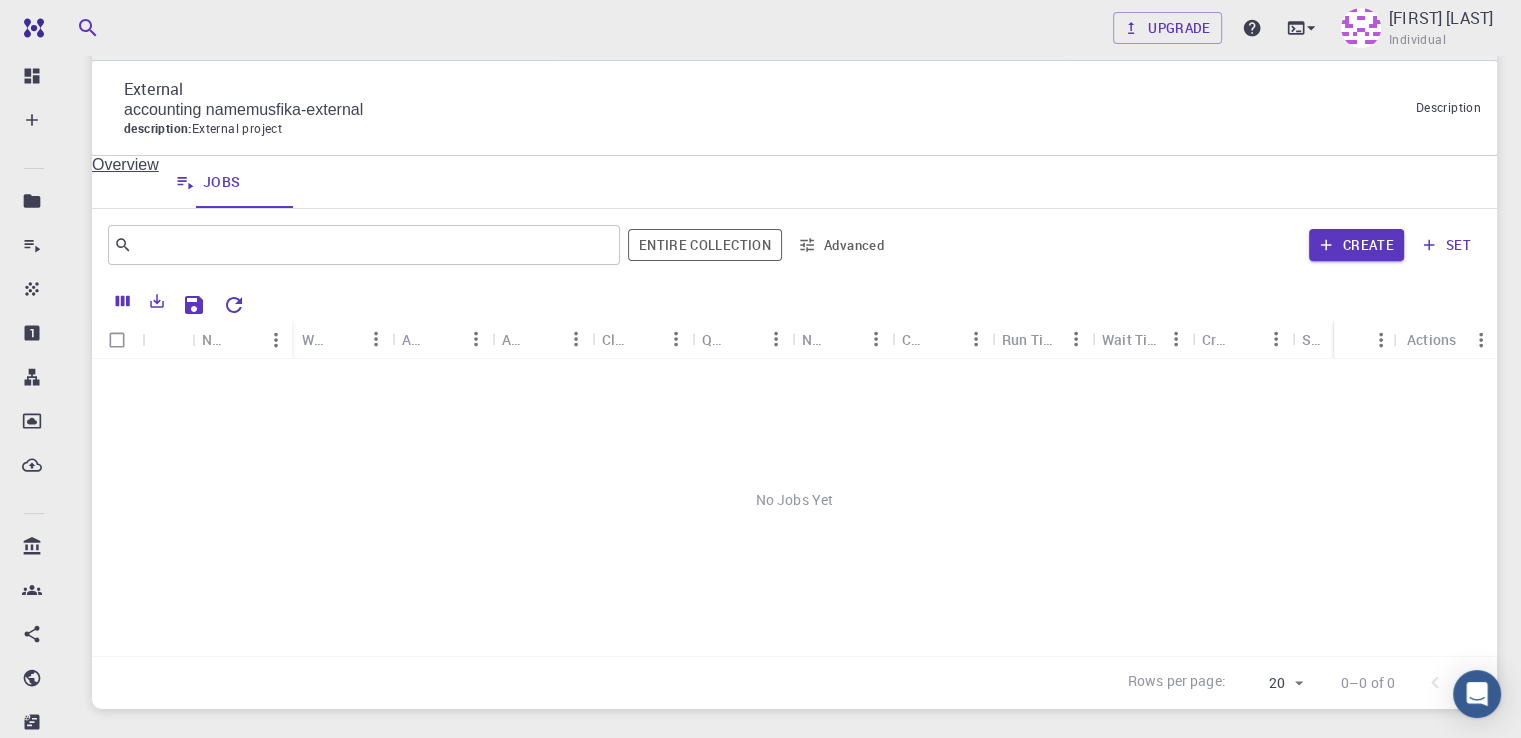 scroll, scrollTop: 100, scrollLeft: 0, axis: vertical 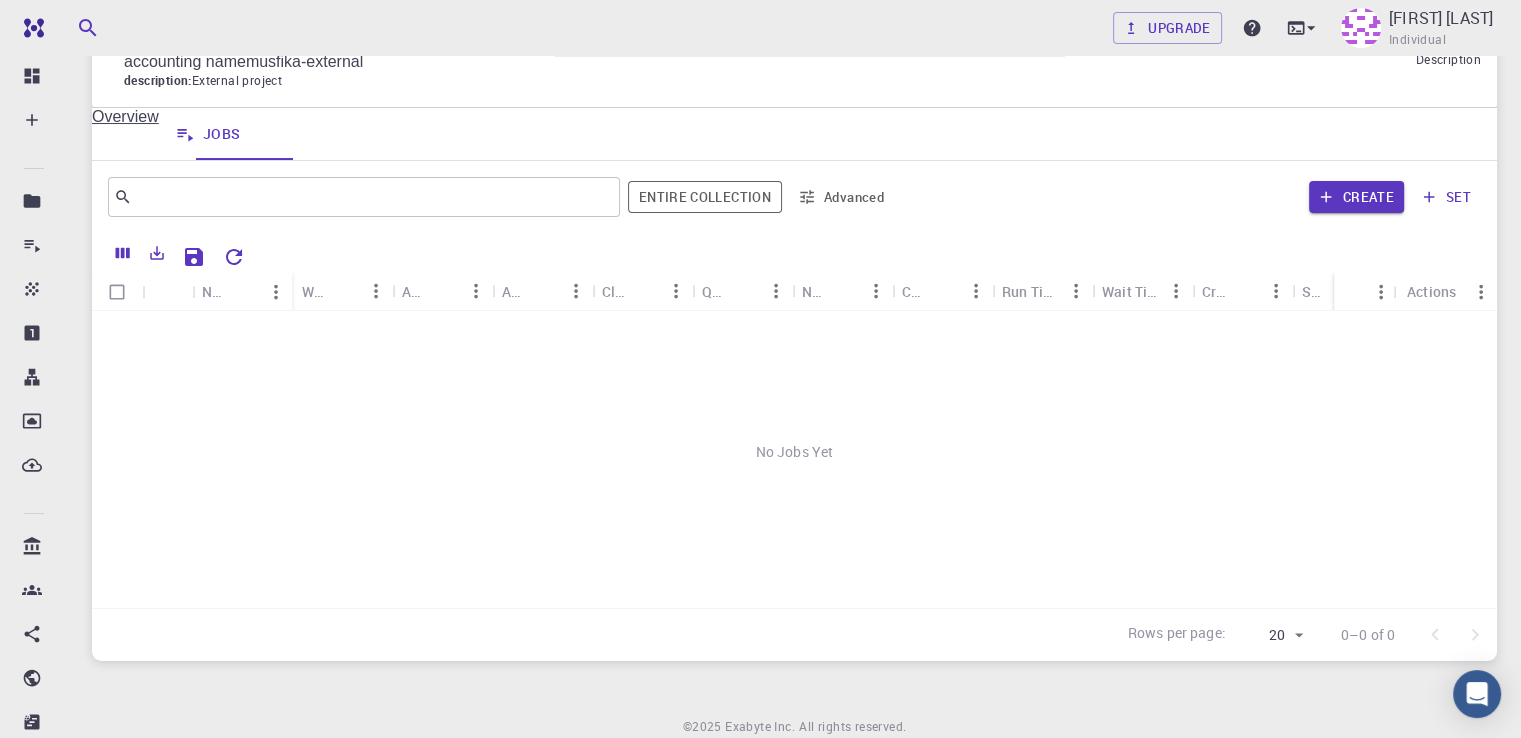 click on "No Jobs Yet" at bounding box center (794, 452) 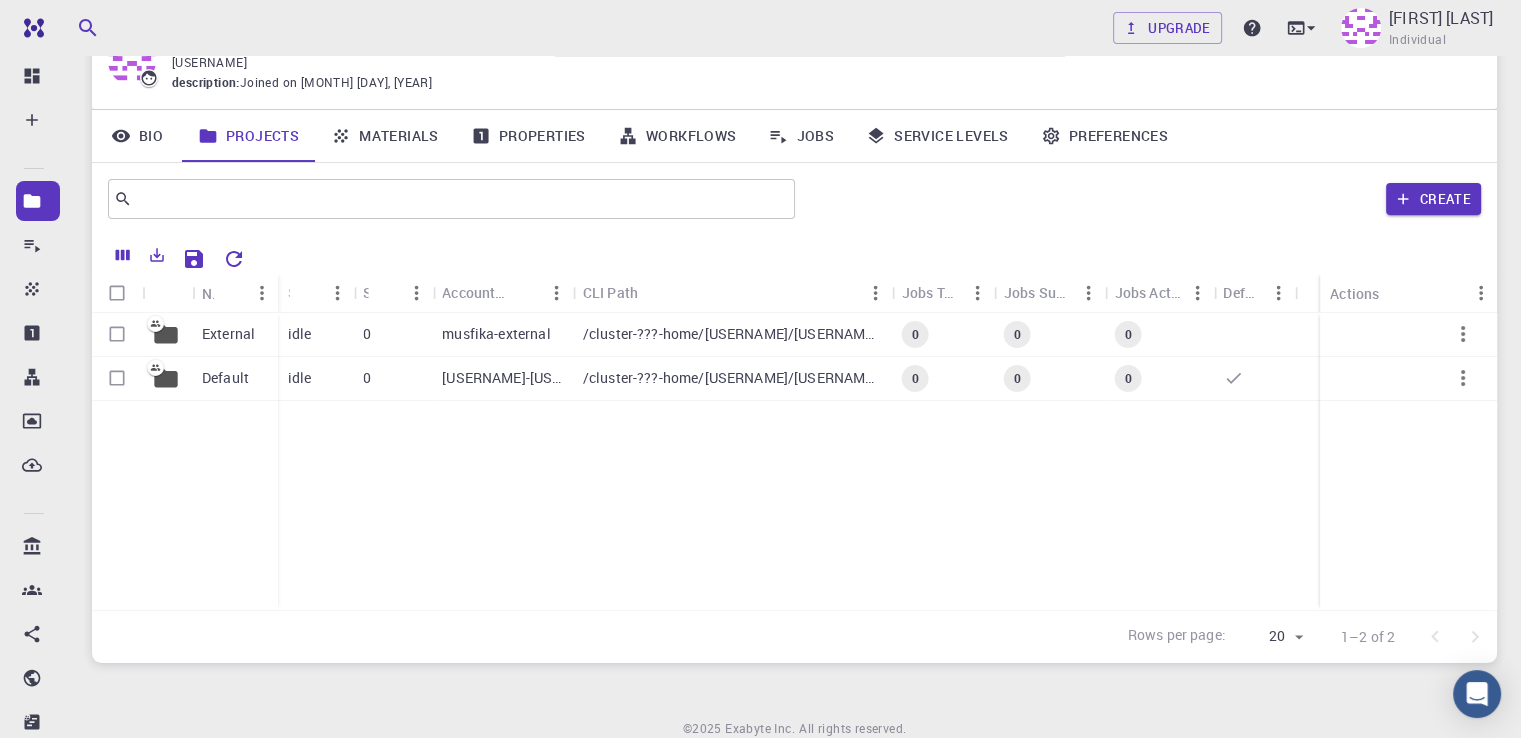 scroll, scrollTop: 0, scrollLeft: 0, axis: both 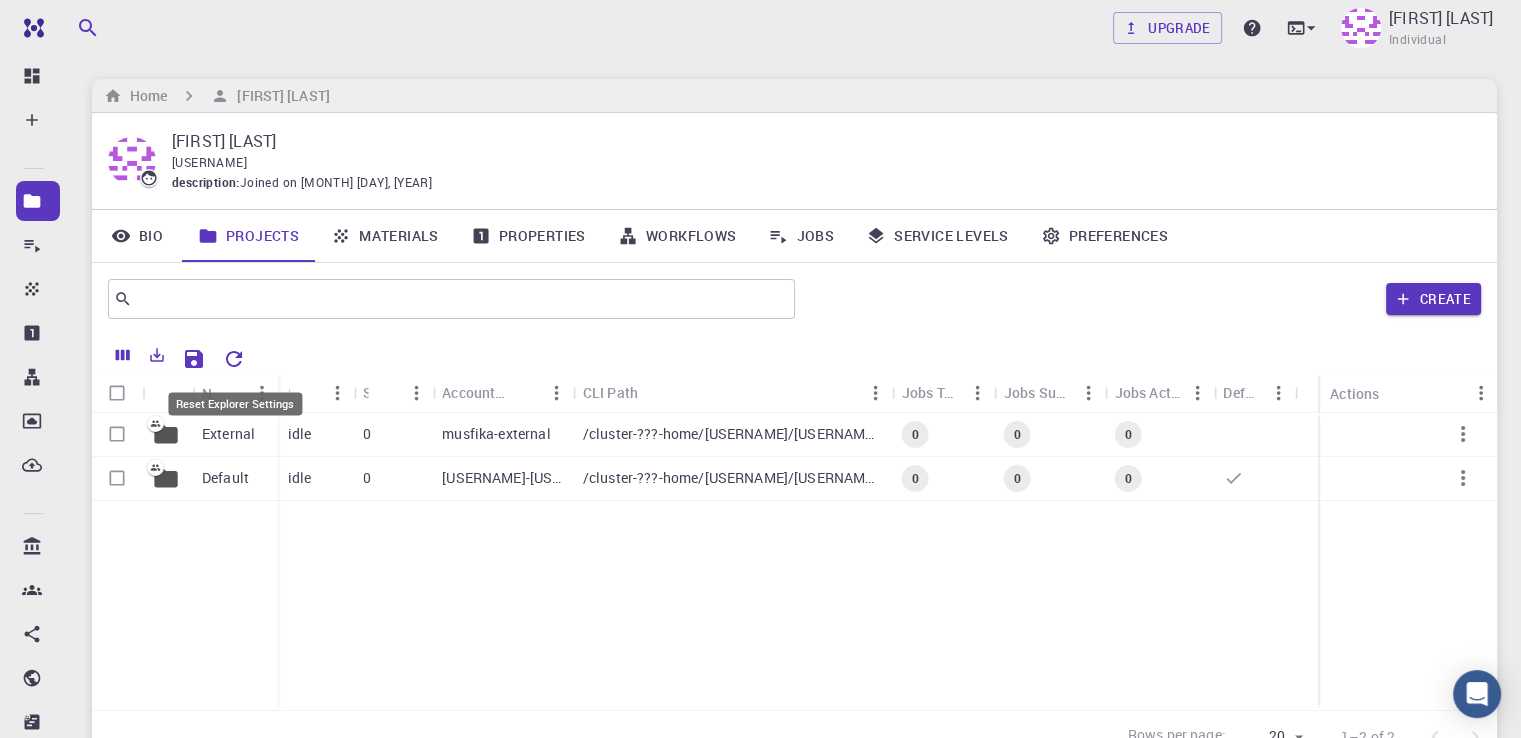 click 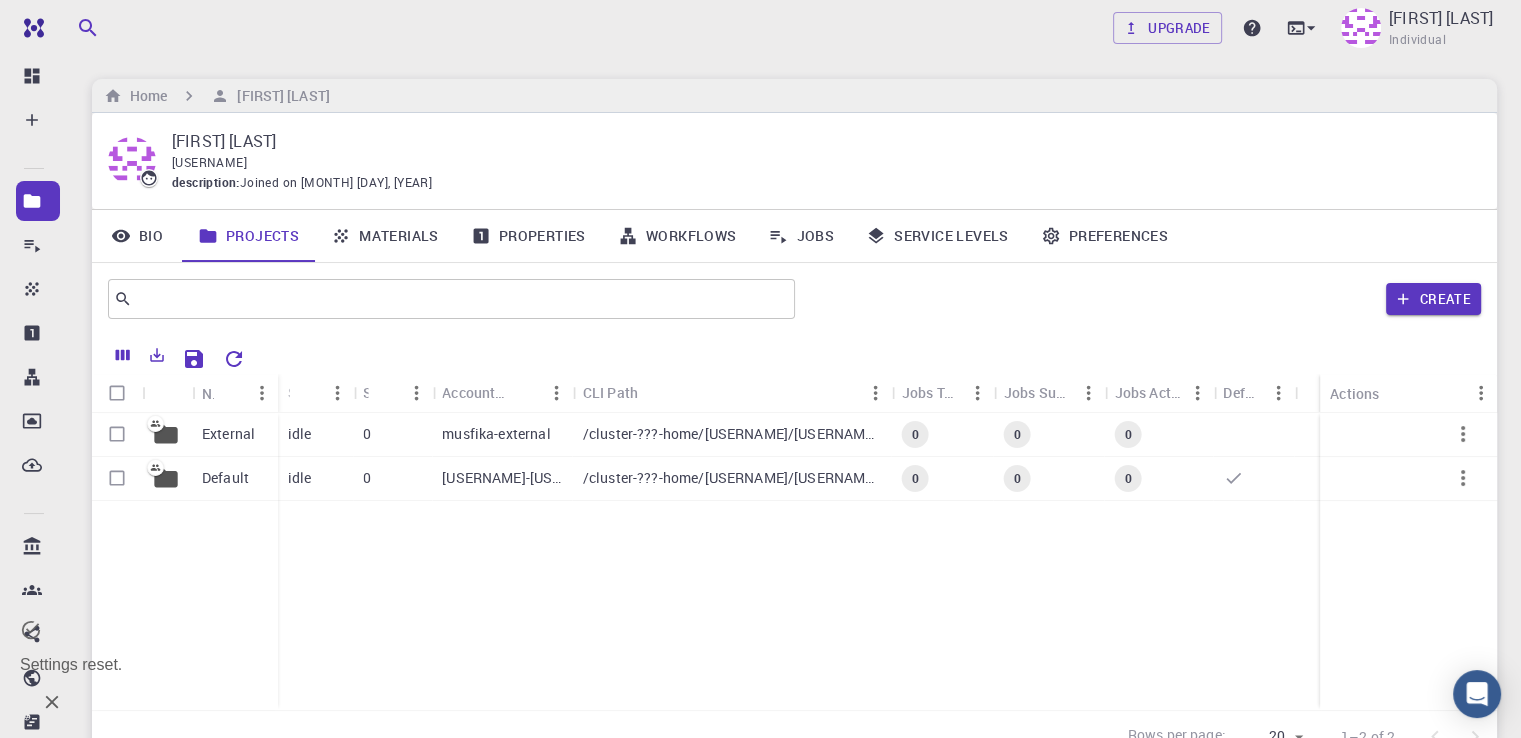 click 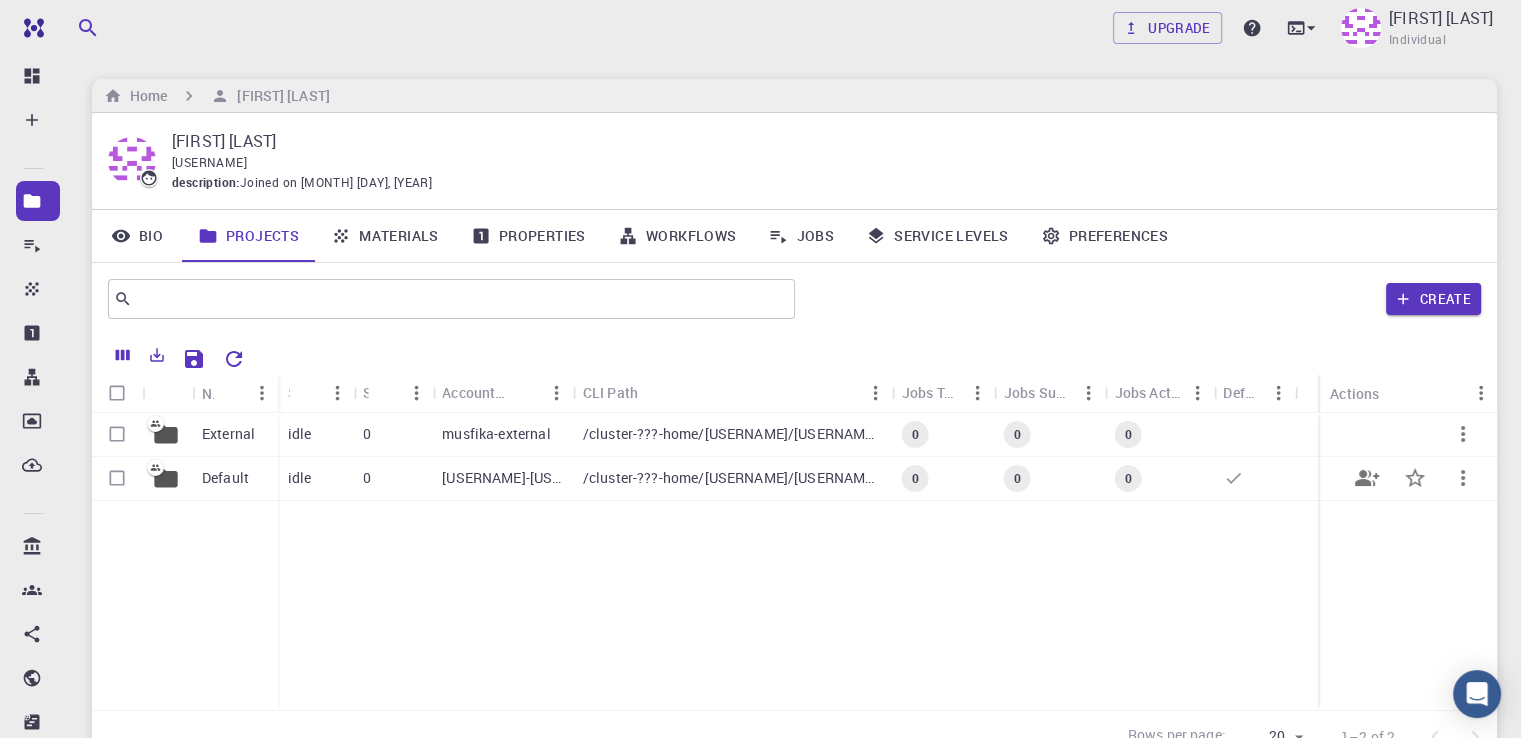 click on "idle" at bounding box center [316, 479] 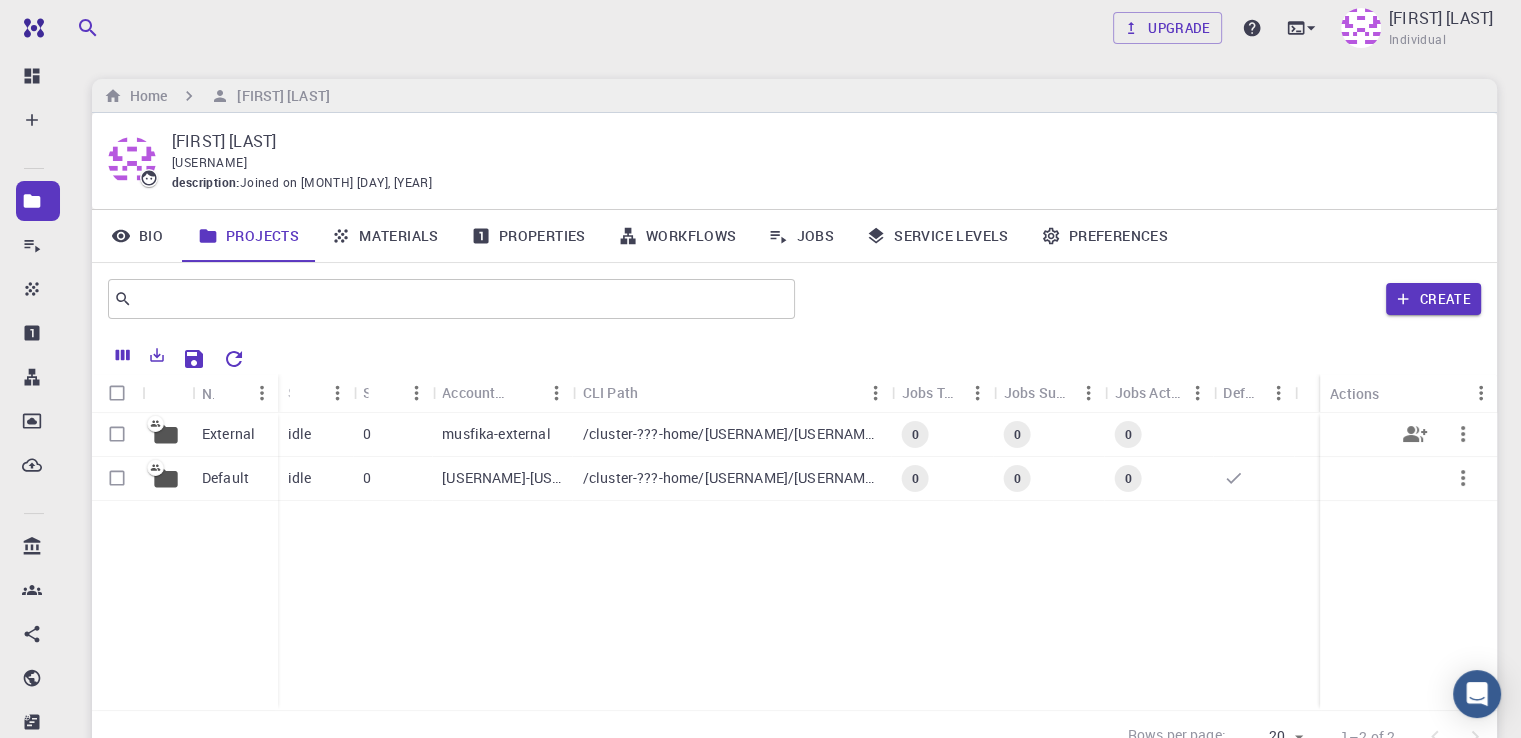 click on "External" at bounding box center (228, 434) 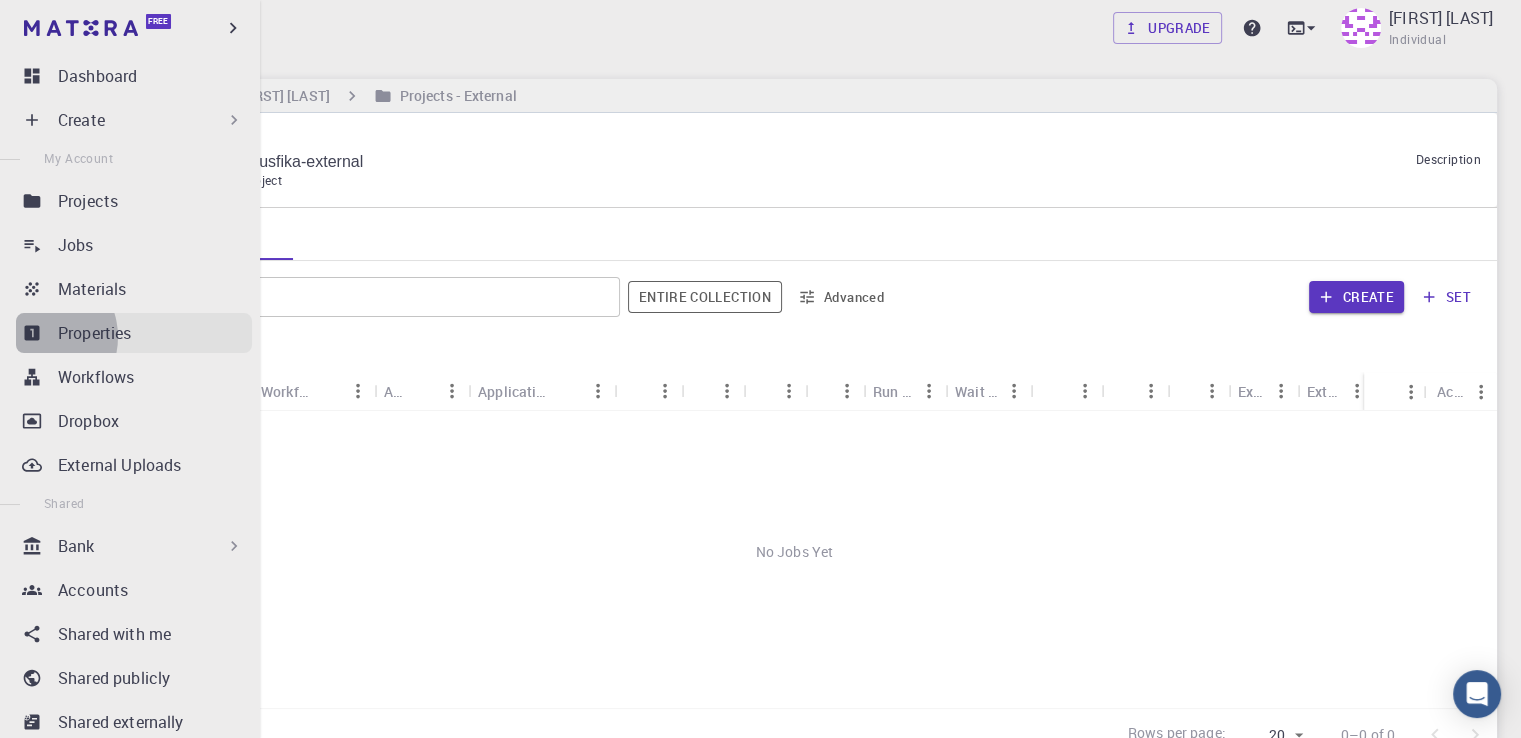 click 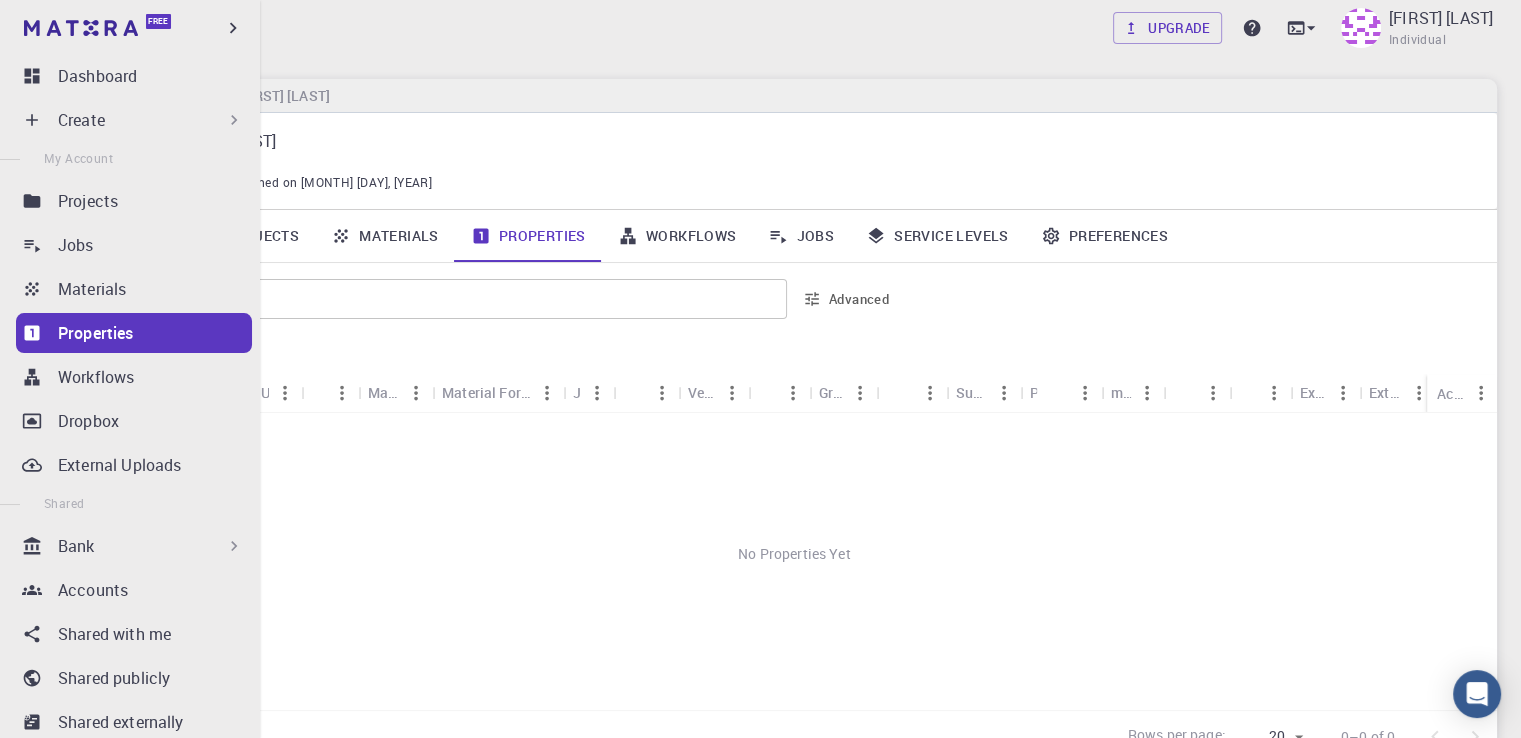 click 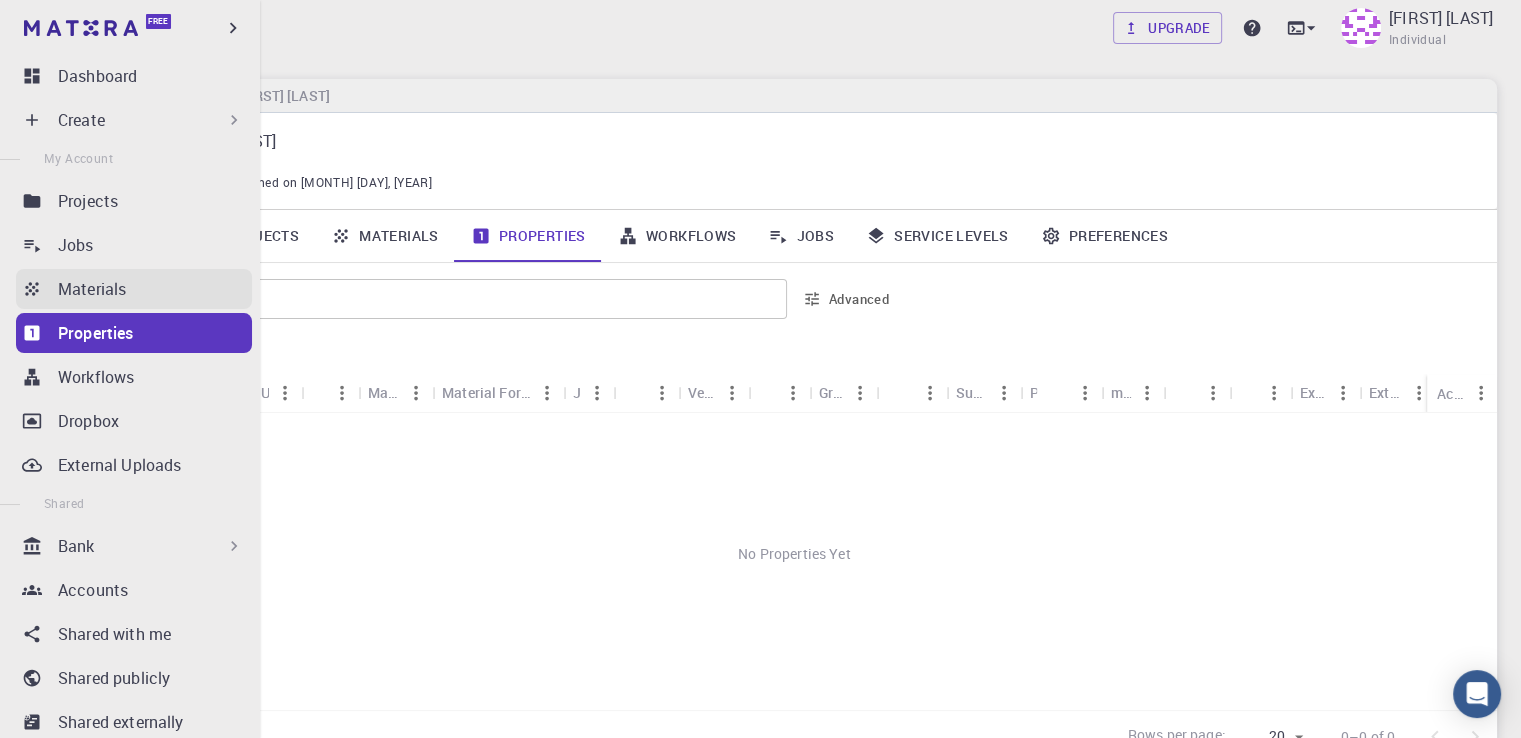 click on "Materials" at bounding box center [155, 289] 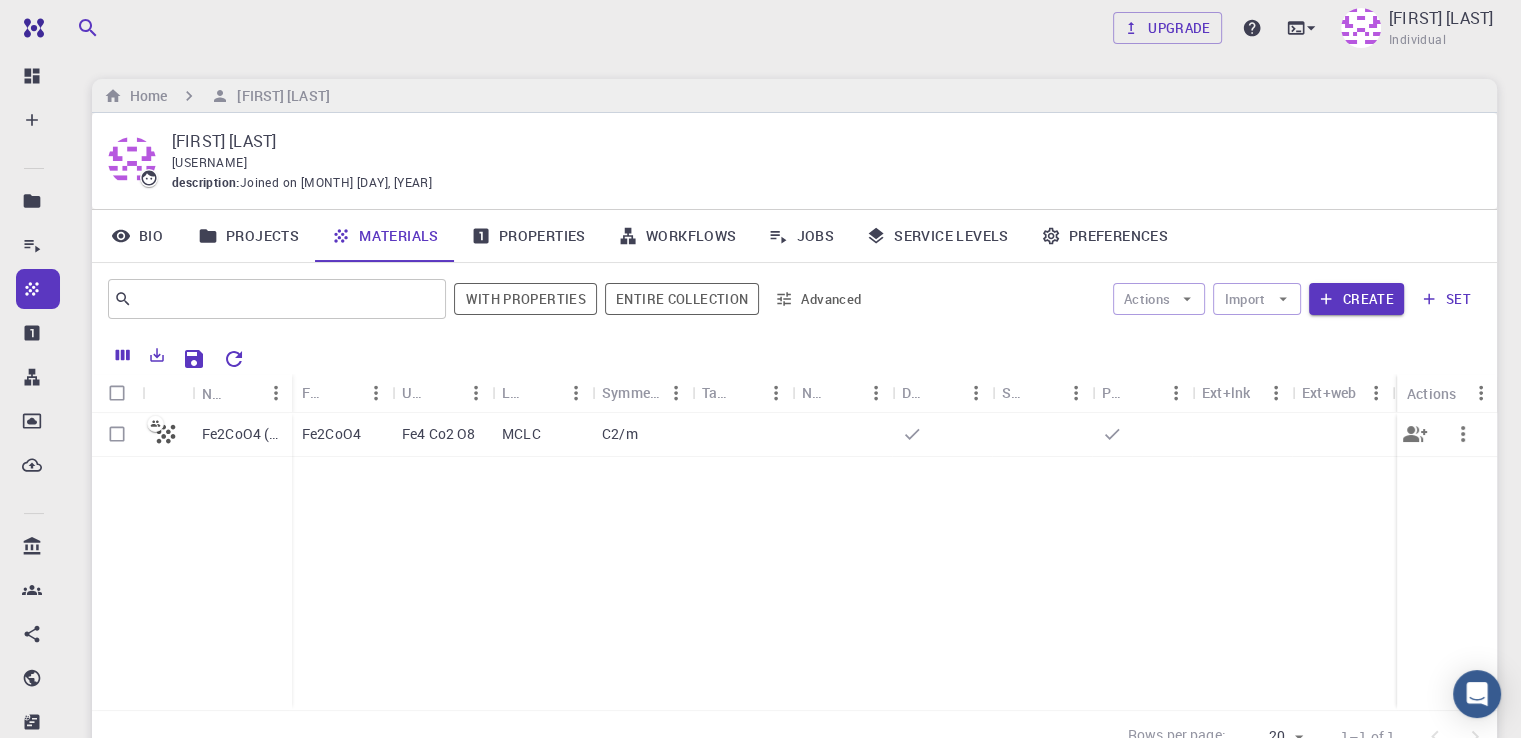 click 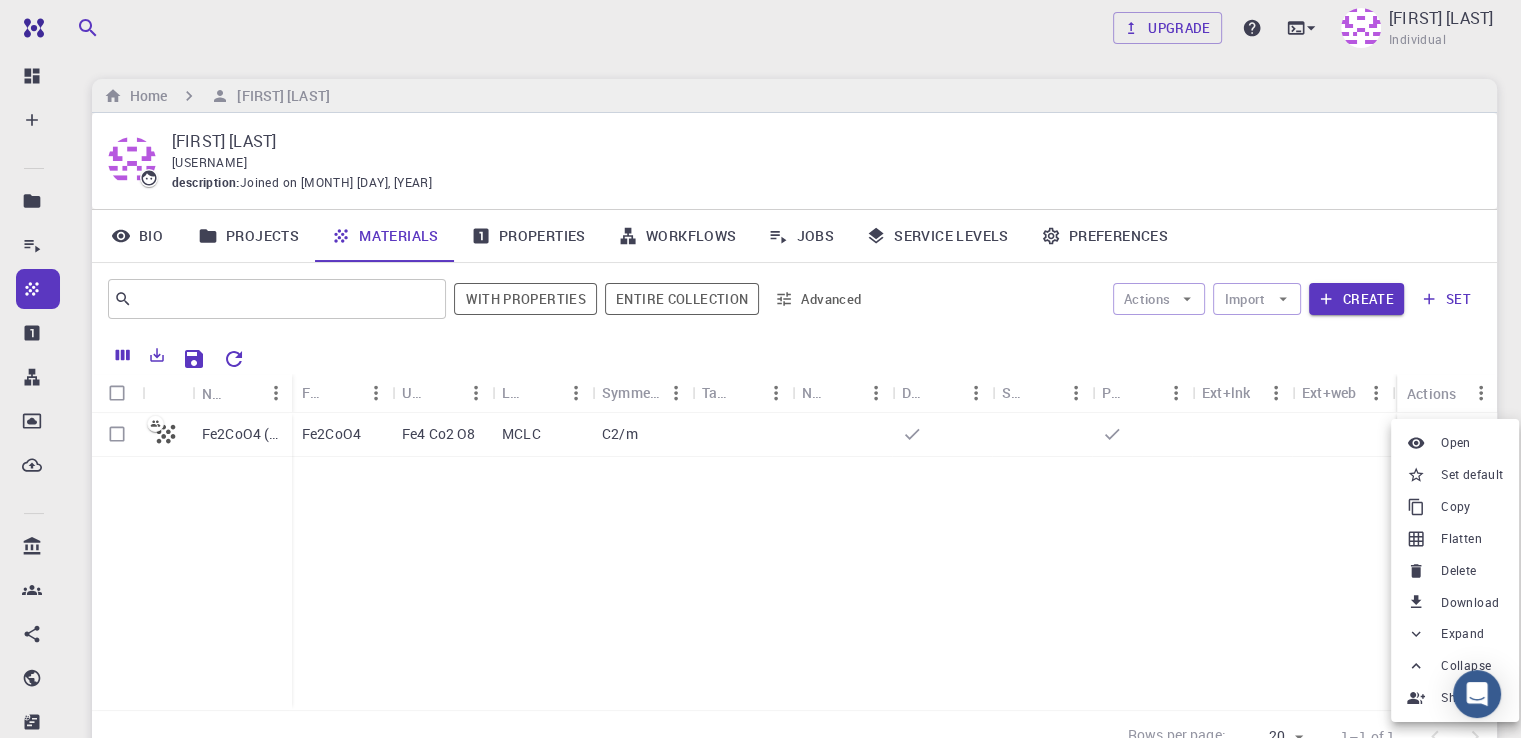 click on "Delete" at bounding box center [1458, 571] 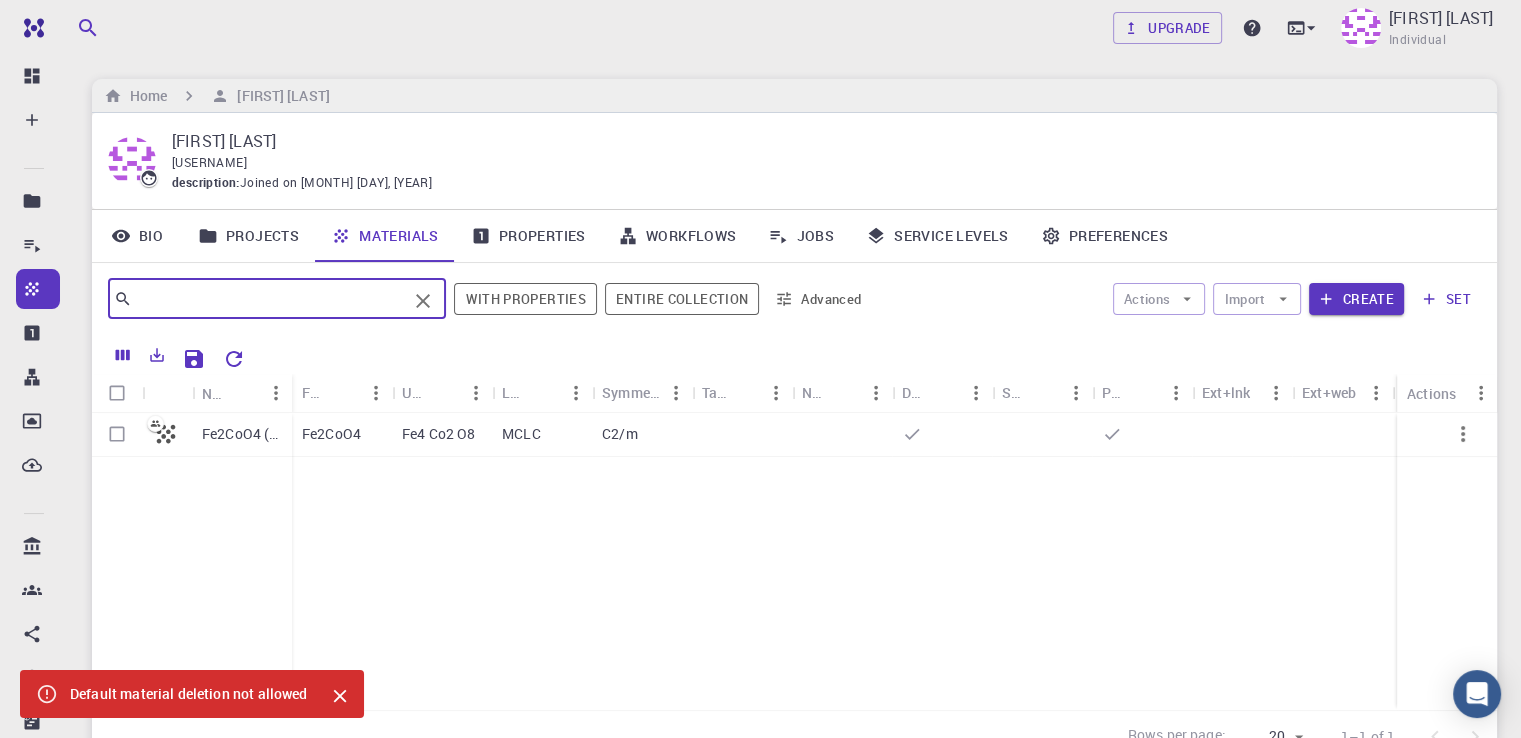 click at bounding box center (269, 299) 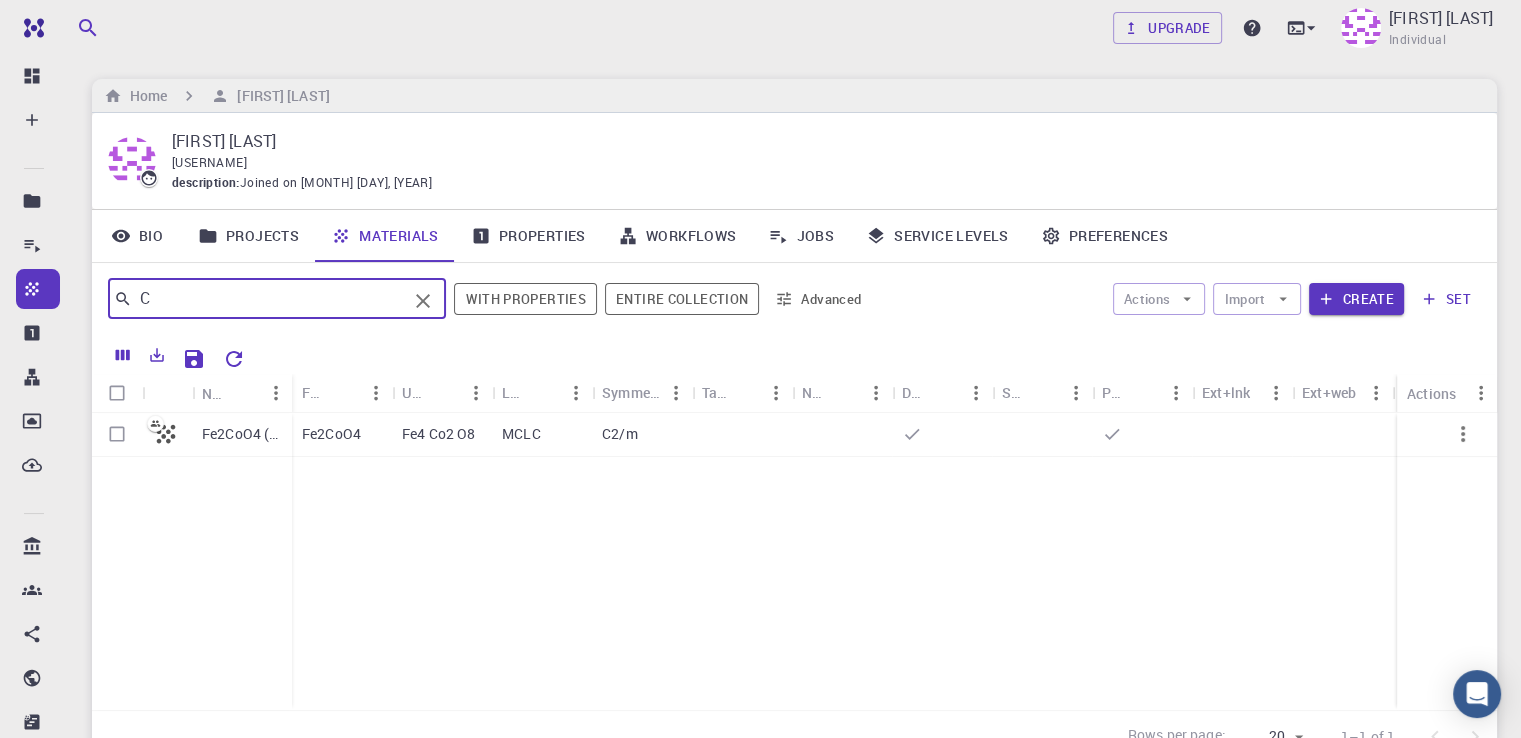 type on "CH" 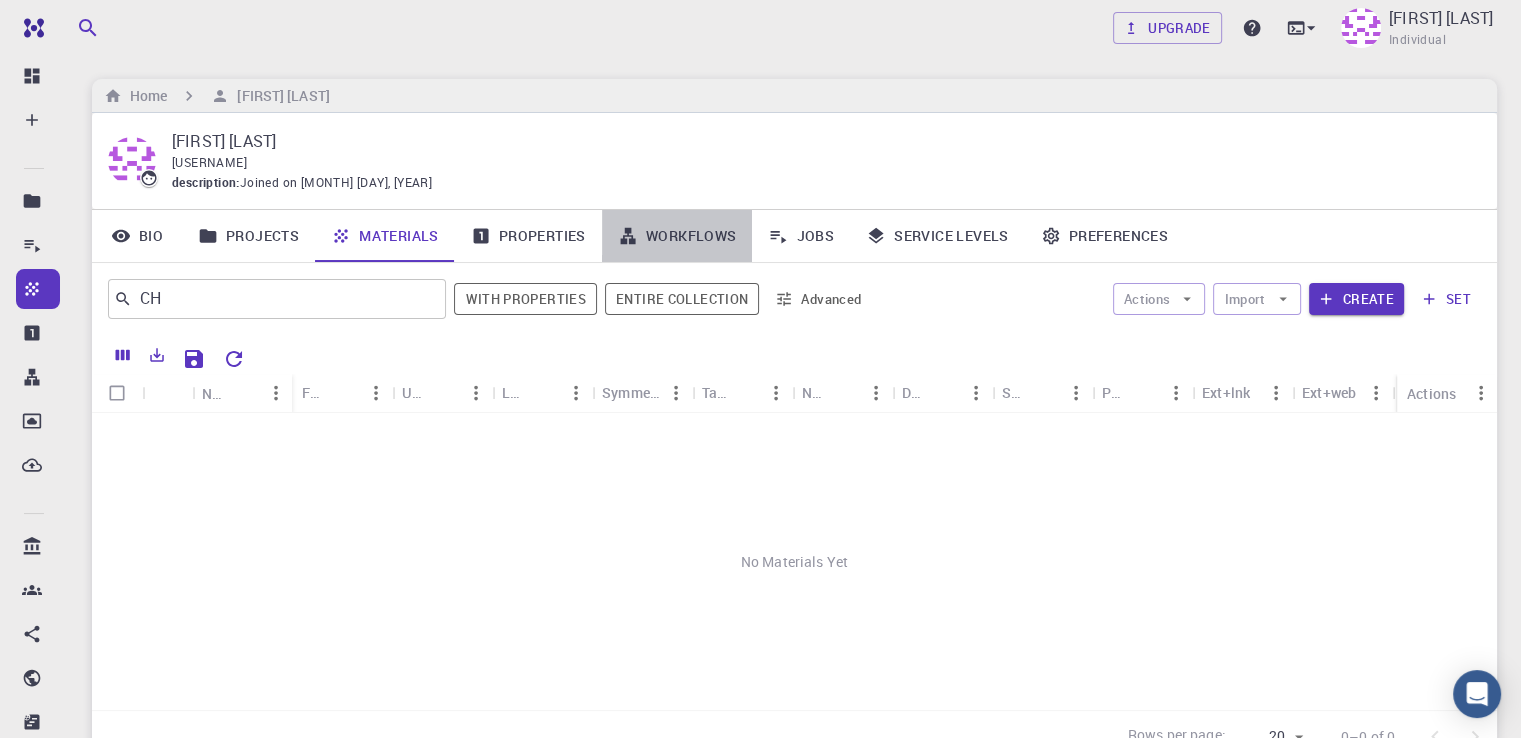 click on "Workflows" at bounding box center (677, 236) 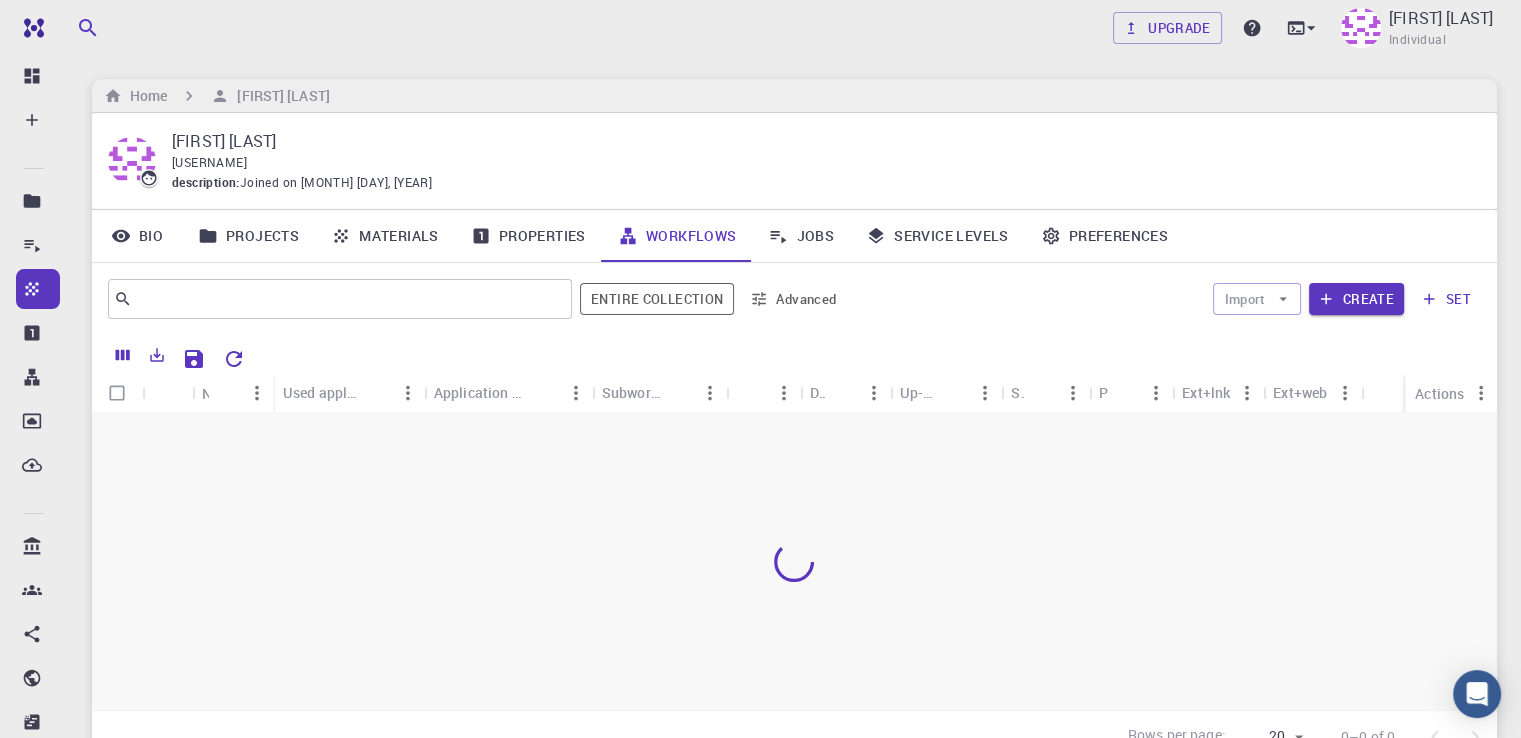 click on "Properties" at bounding box center (528, 236) 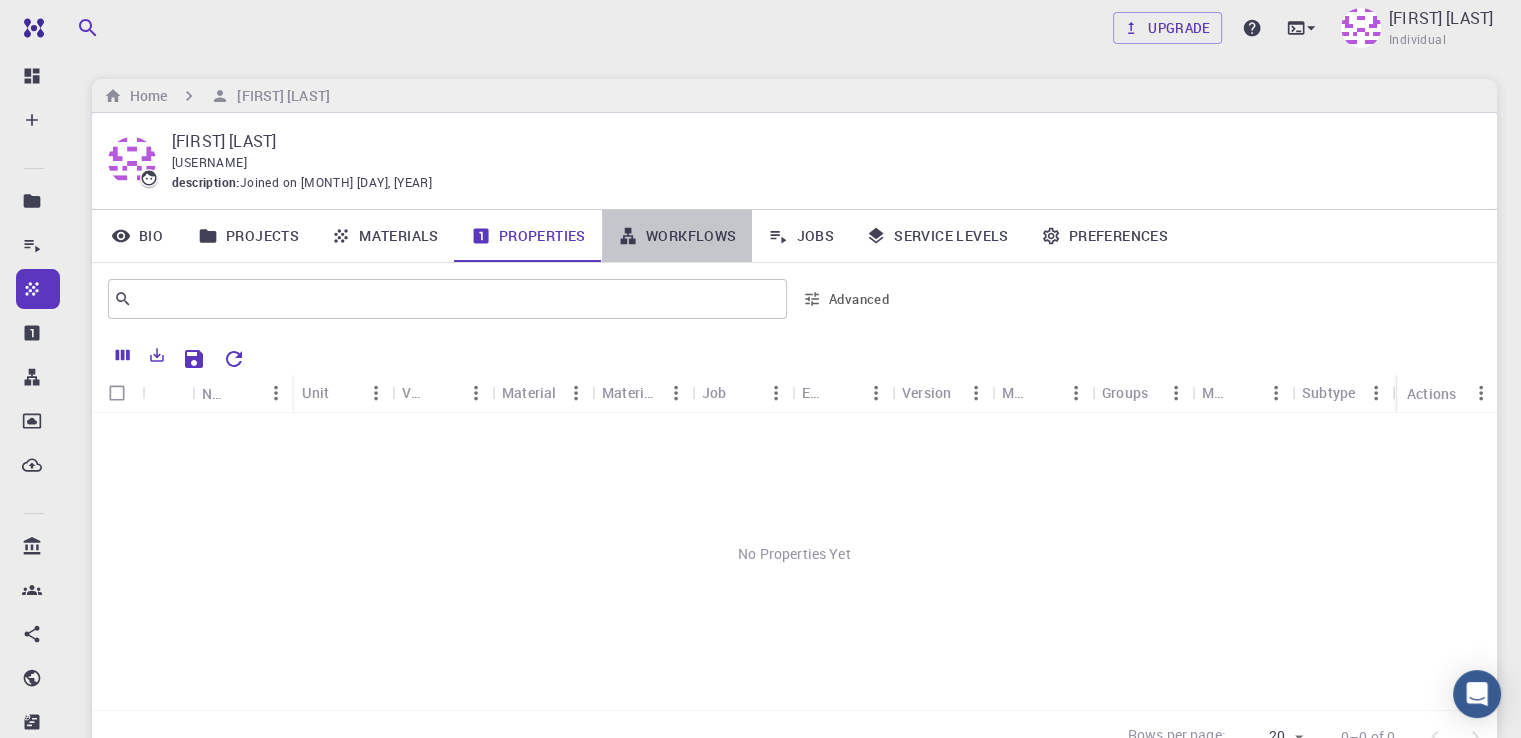 click on "Workflows" at bounding box center [677, 236] 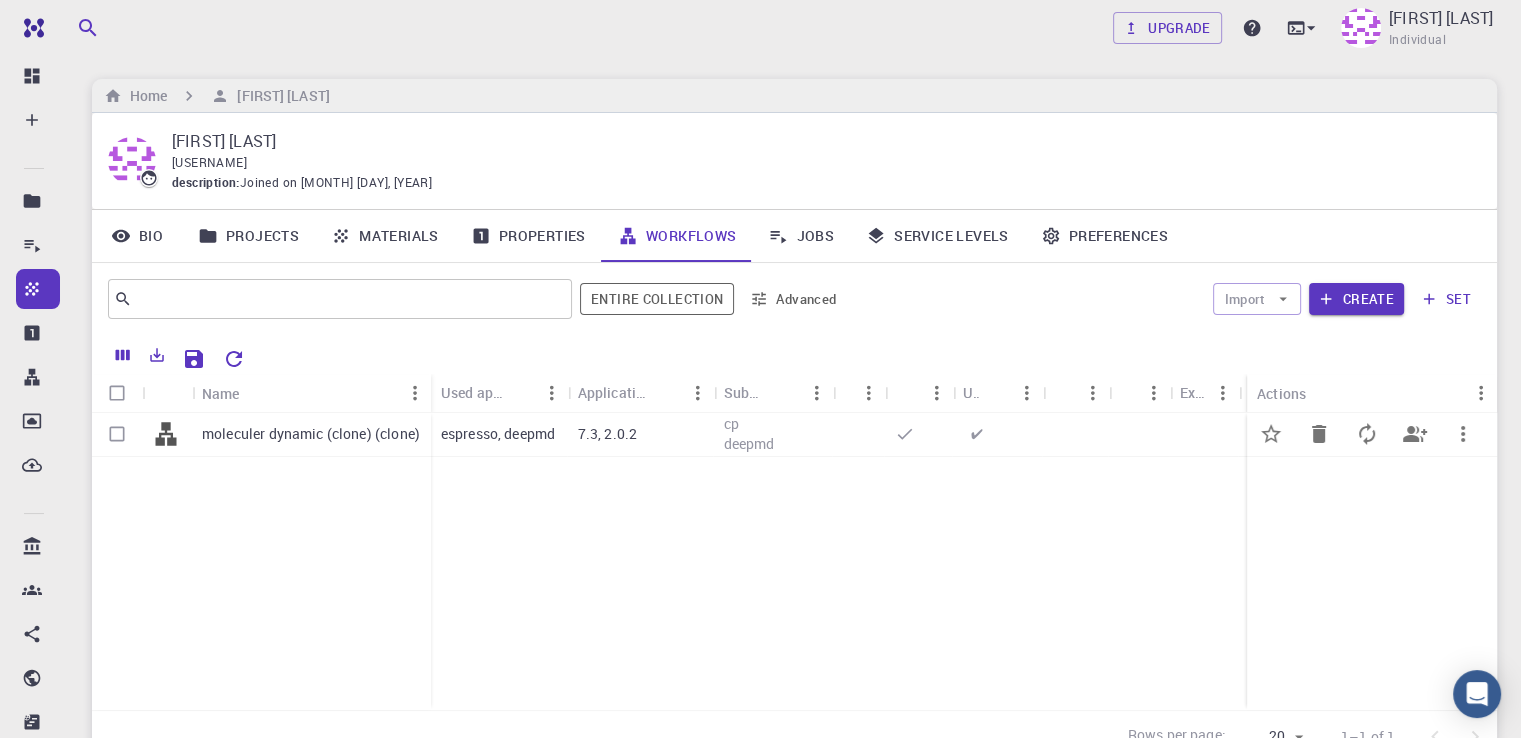 click on "moleculer dynamic (clone) (clone)" at bounding box center [311, 434] 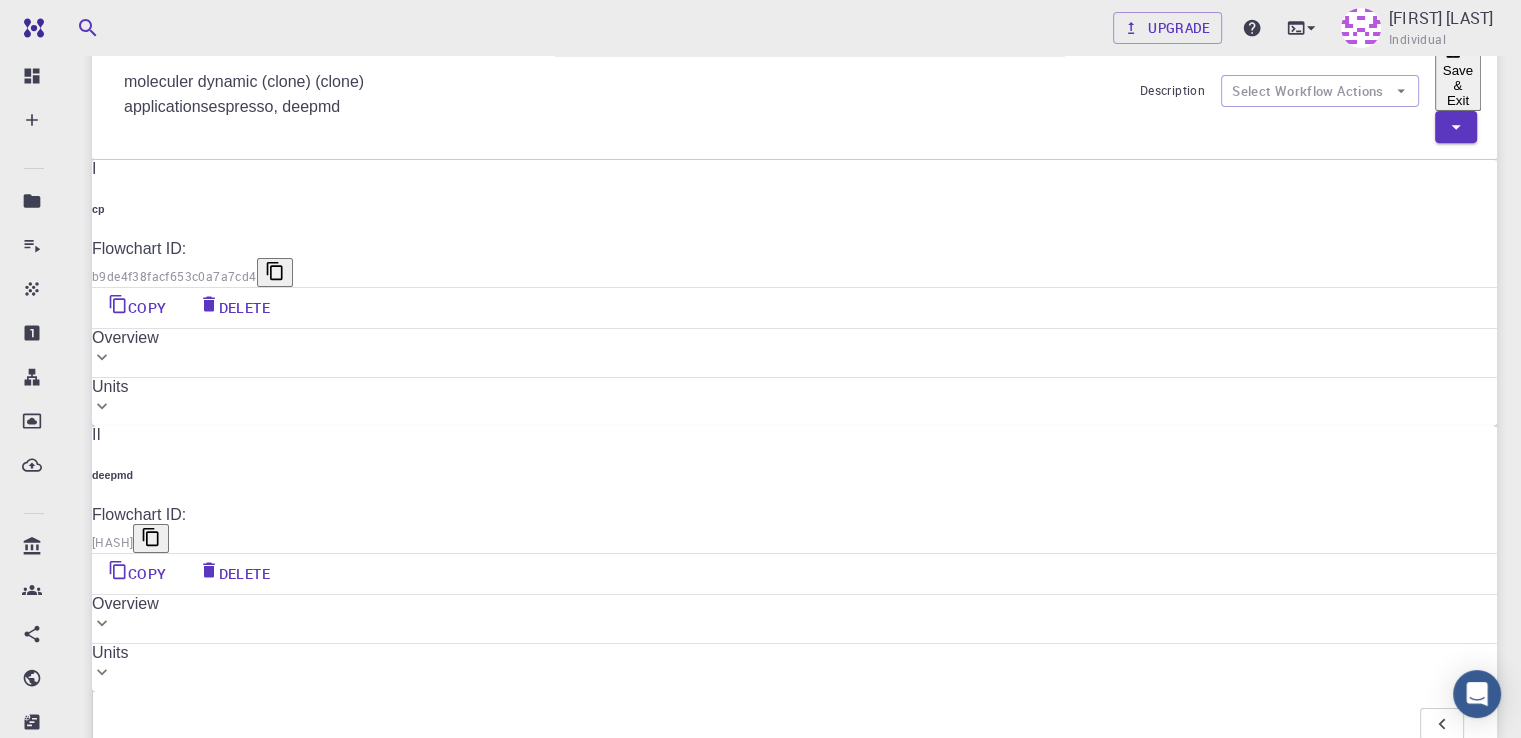 scroll, scrollTop: 0, scrollLeft: 0, axis: both 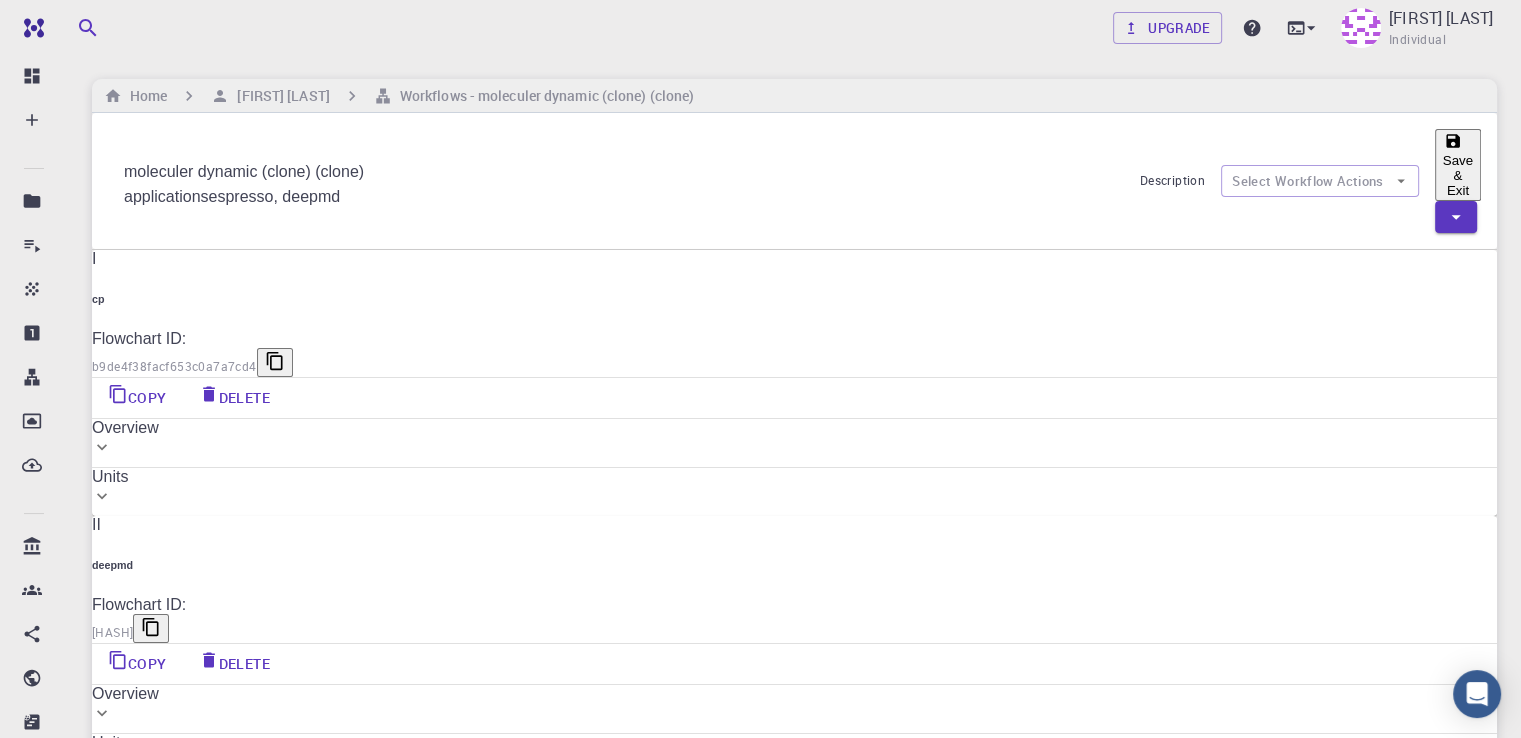 click on "Important settings" at bounding box center [223, 935] 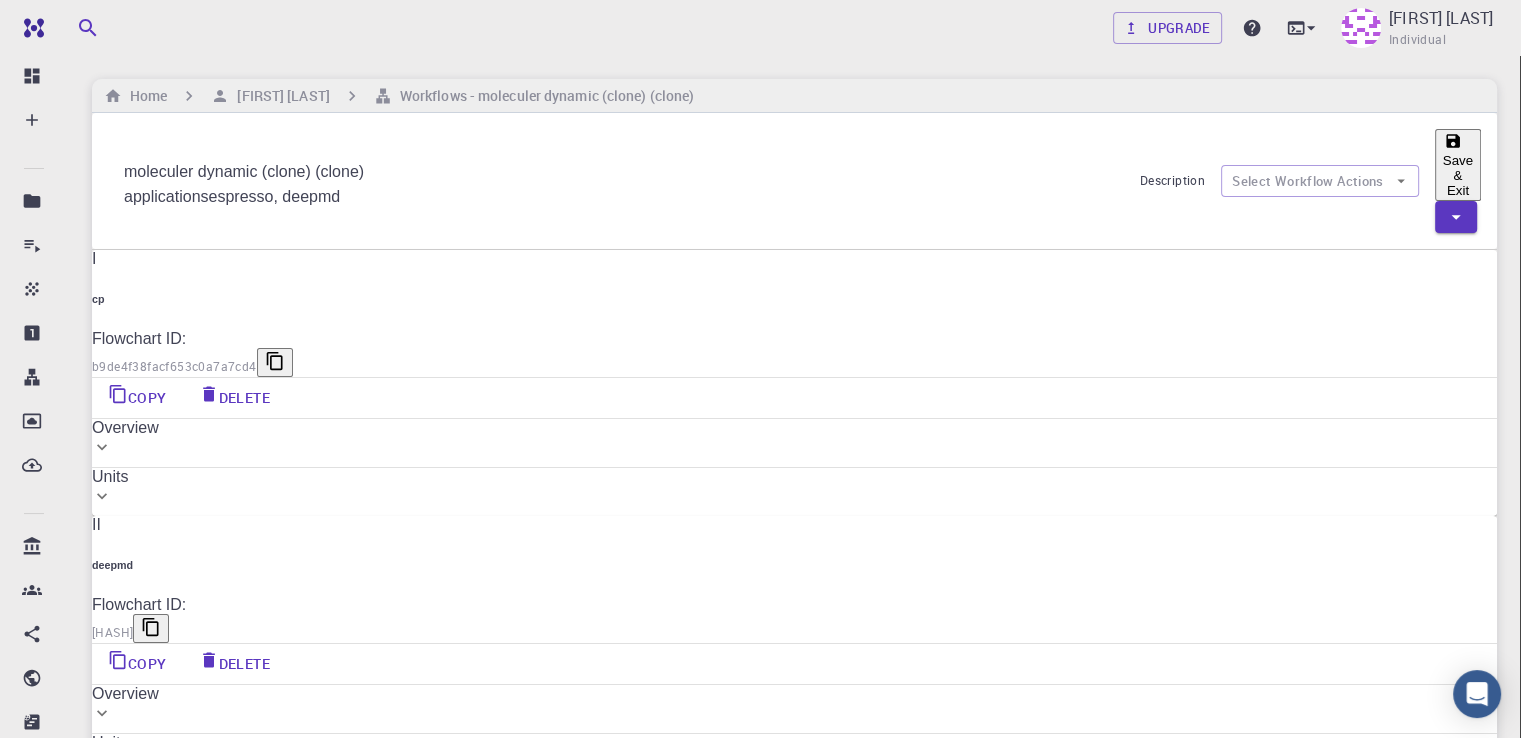 click on "Detailed view" at bounding box center [334, 935] 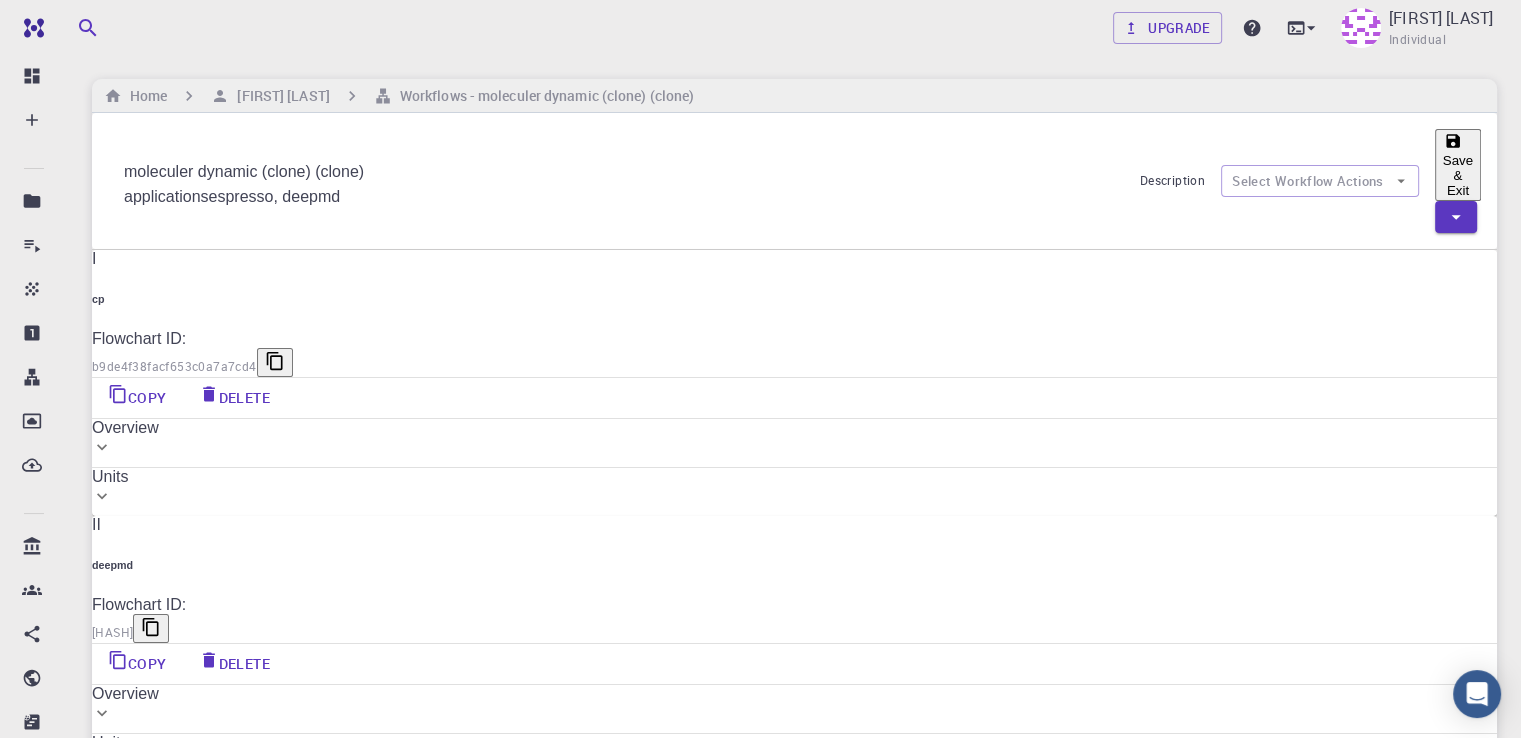 click on "Compute" at bounding box center [414, 935] 